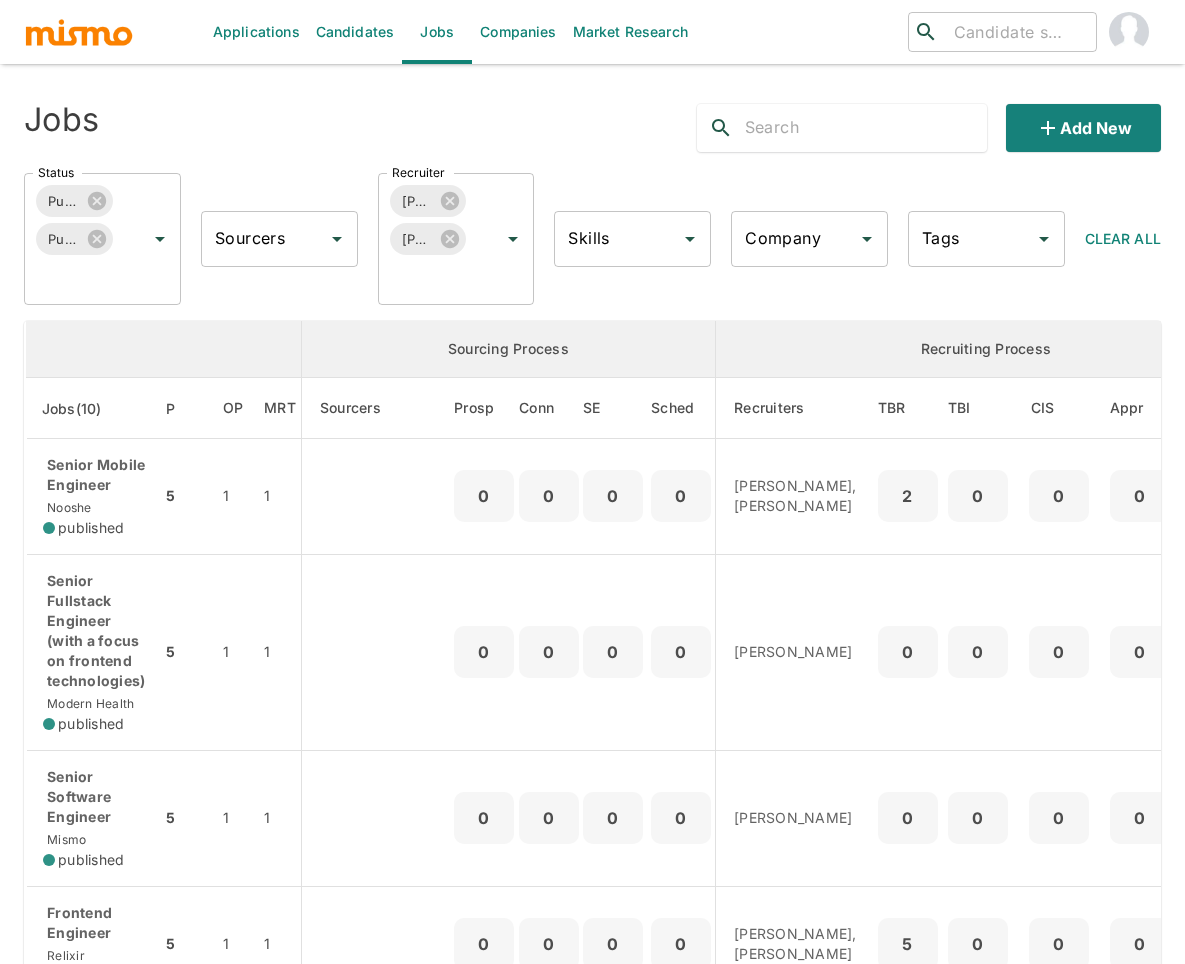 scroll, scrollTop: 0, scrollLeft: 0, axis: both 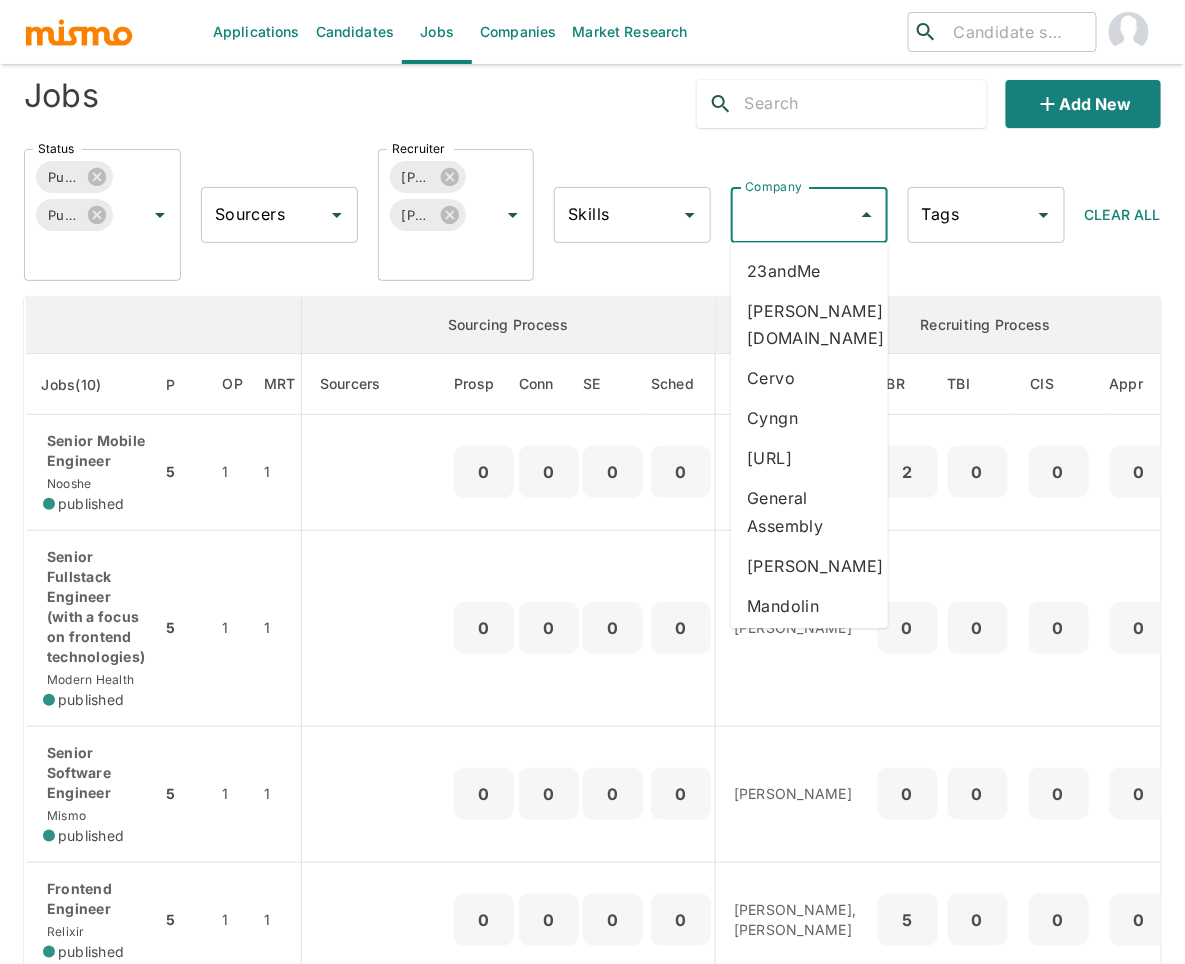 click on "Company" at bounding box center [794, 215] 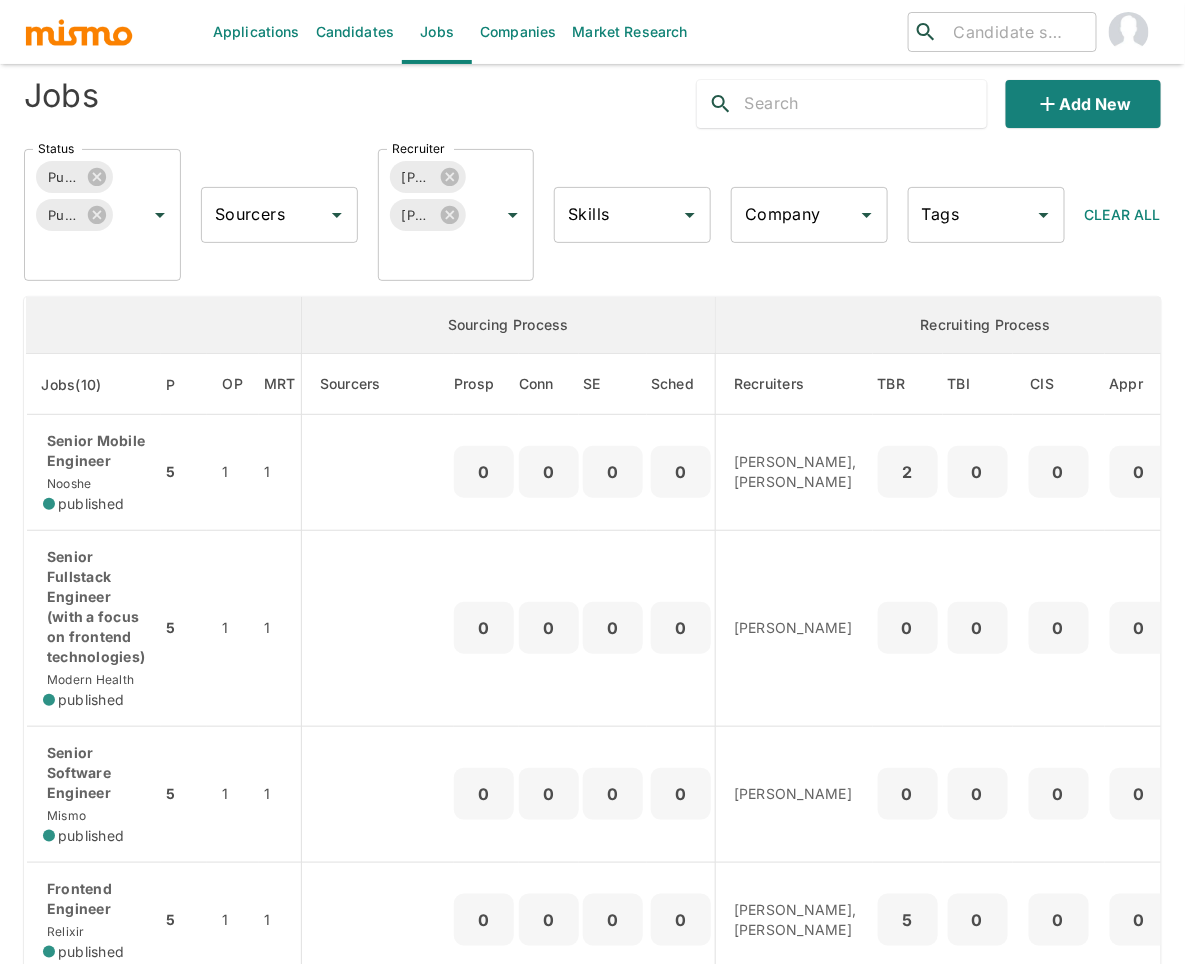 click at bounding box center (164, 325) 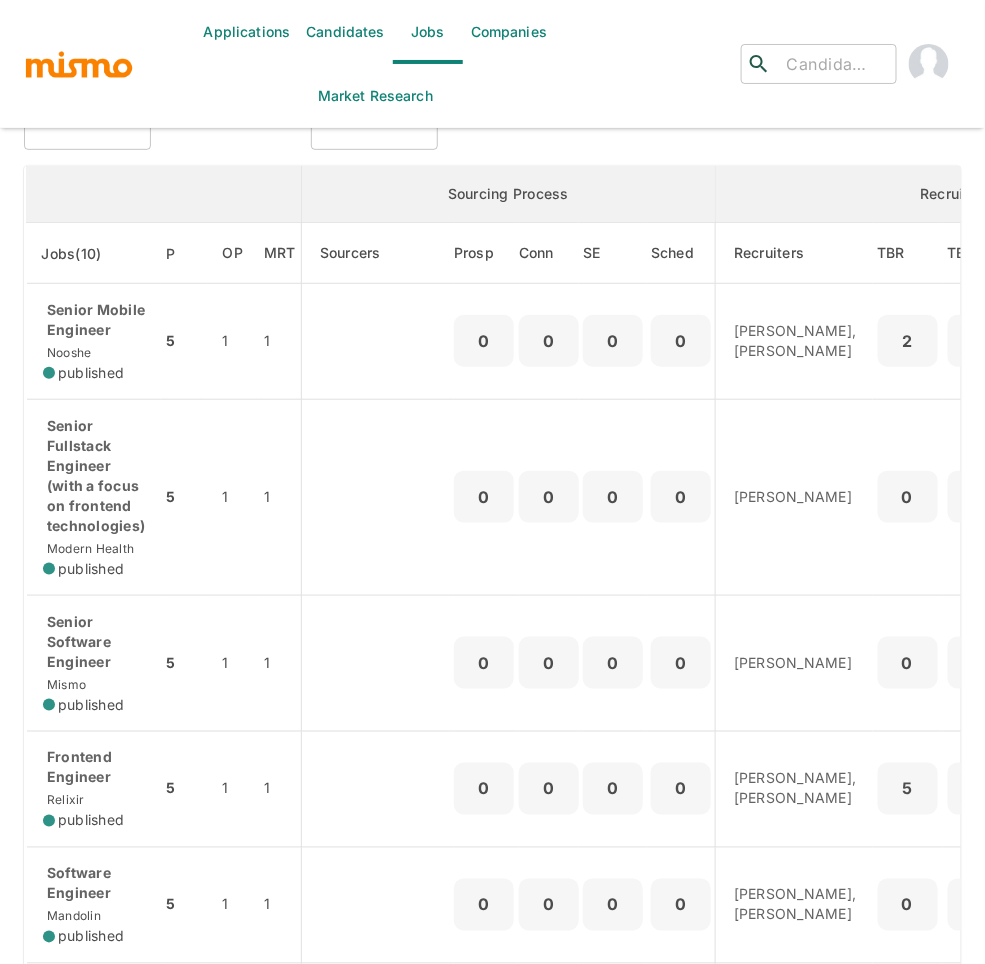 scroll, scrollTop: 0, scrollLeft: 0, axis: both 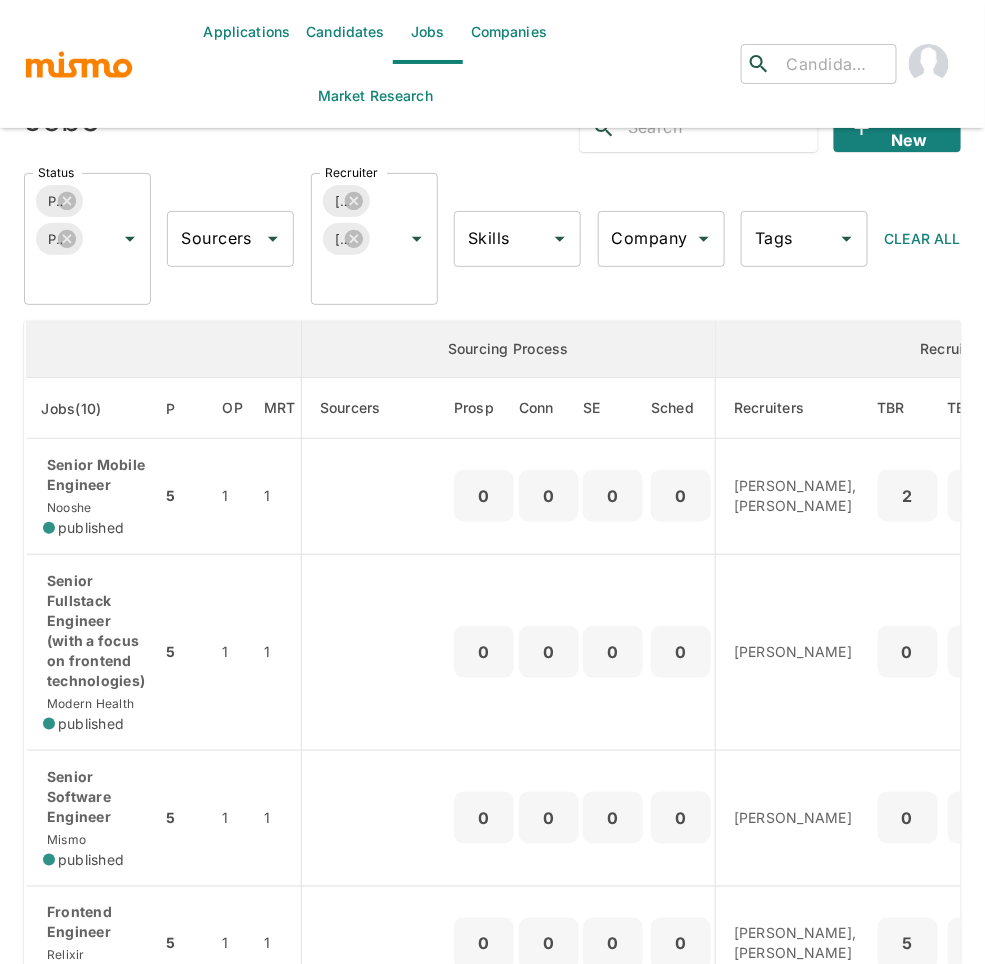 click on "Company" at bounding box center [646, 239] 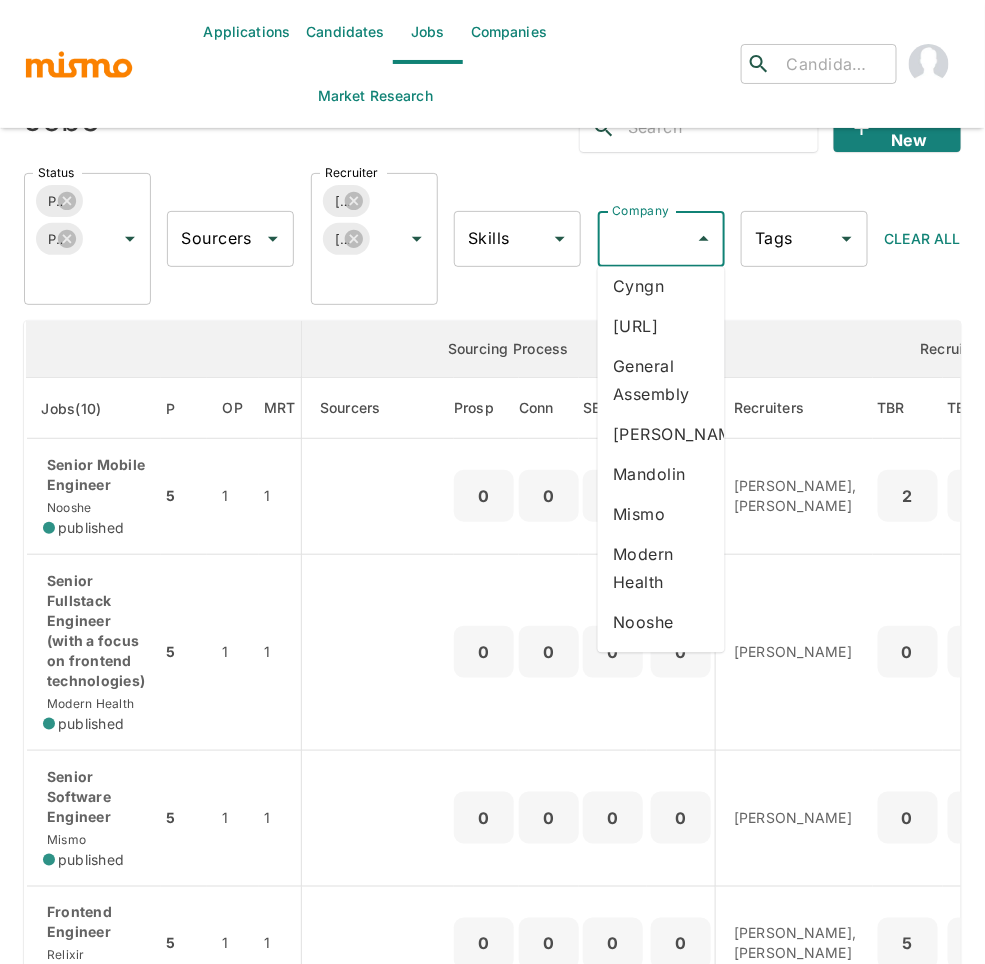 scroll, scrollTop: 160, scrollLeft: 0, axis: vertical 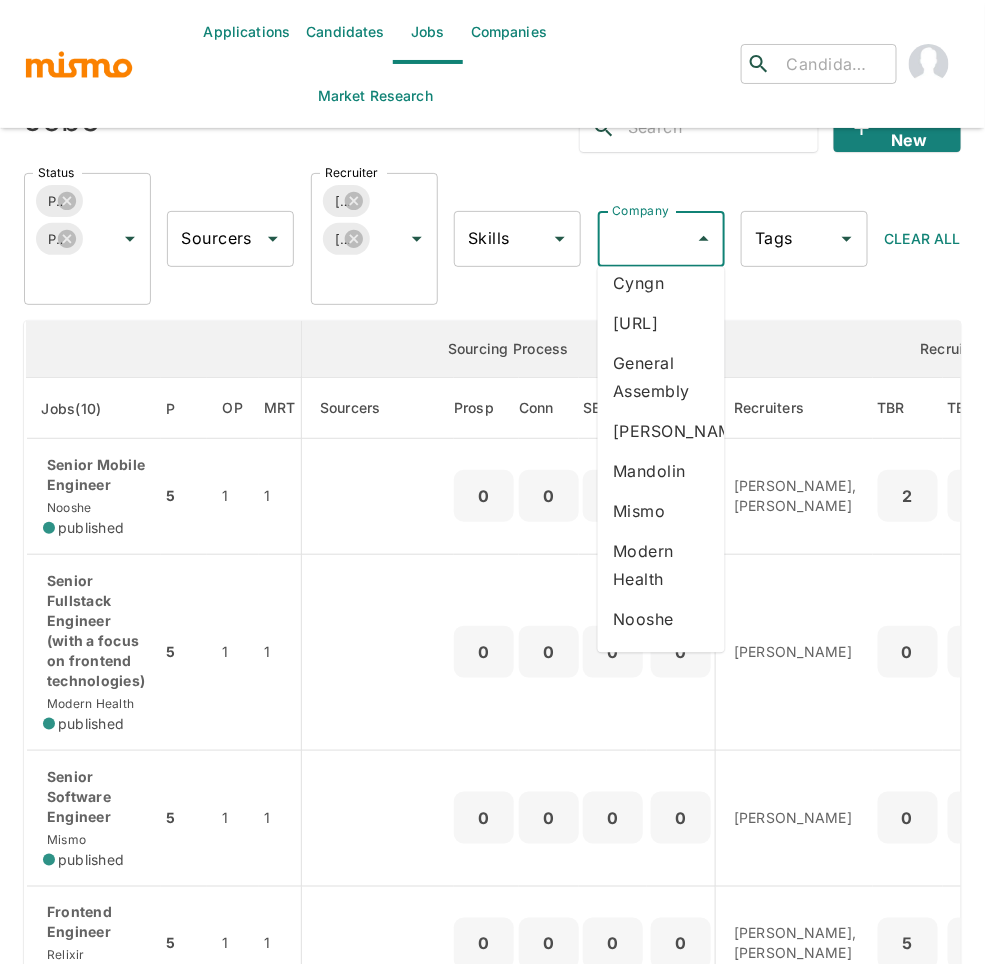 click on "Modern Health" at bounding box center [661, 565] 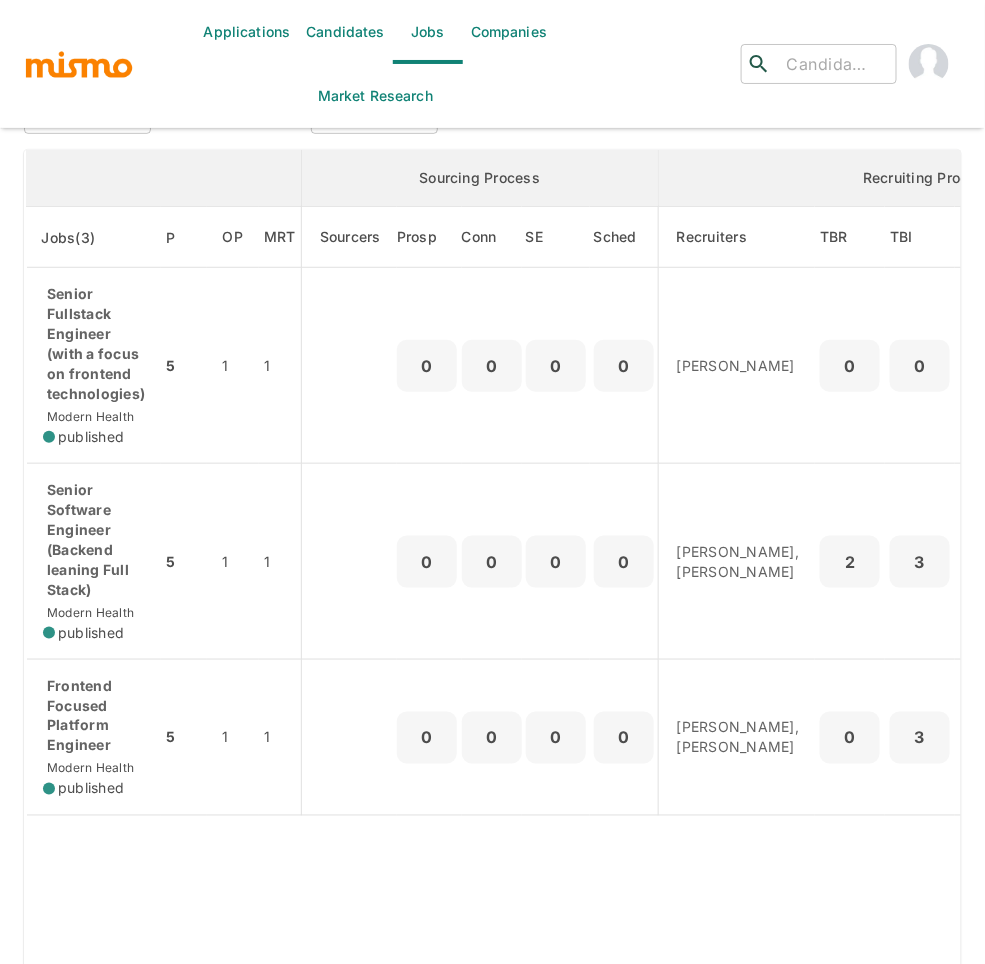 scroll, scrollTop: 210, scrollLeft: 0, axis: vertical 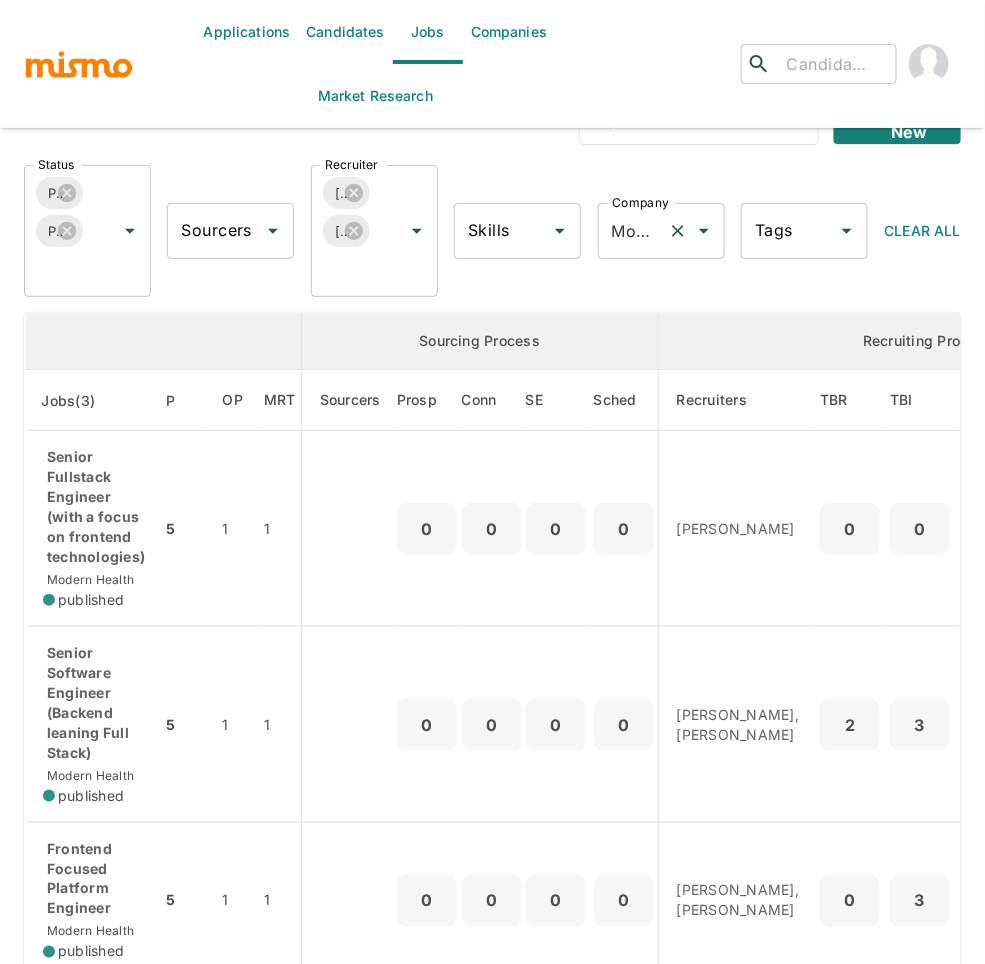 click on "Modern Health" at bounding box center (633, 231) 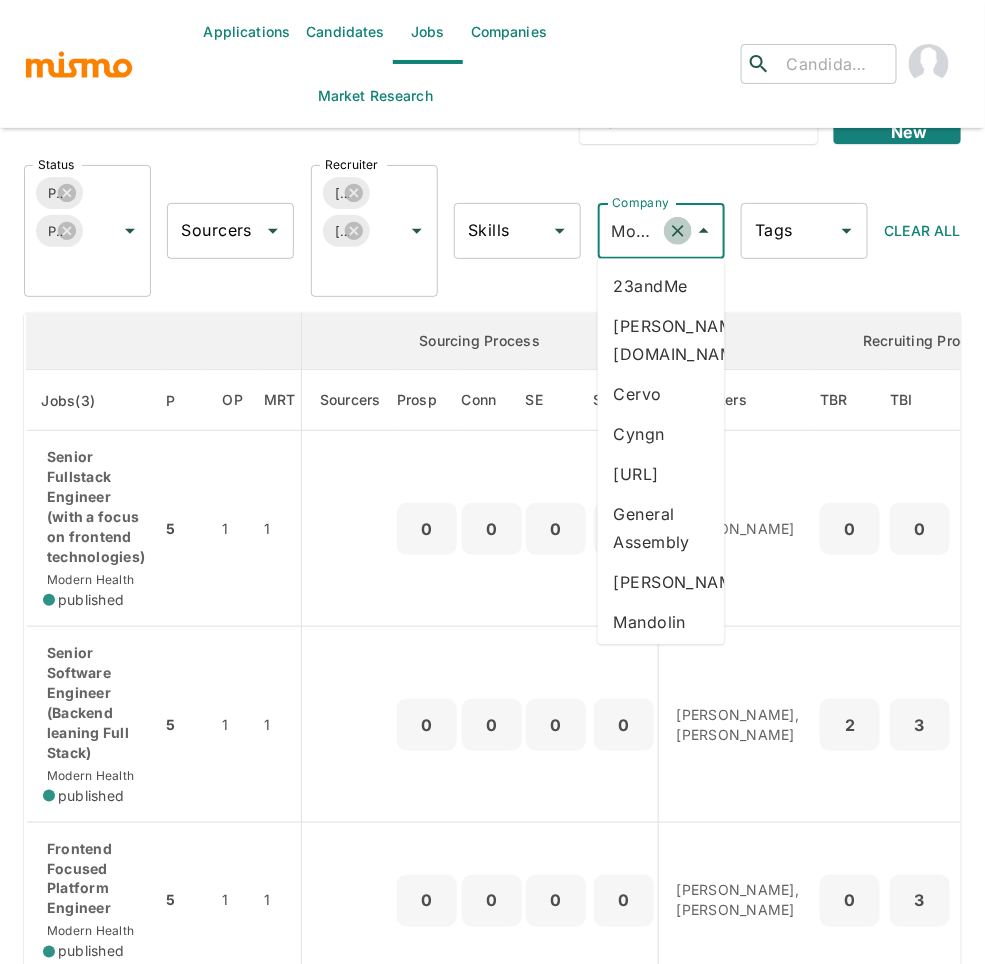 click 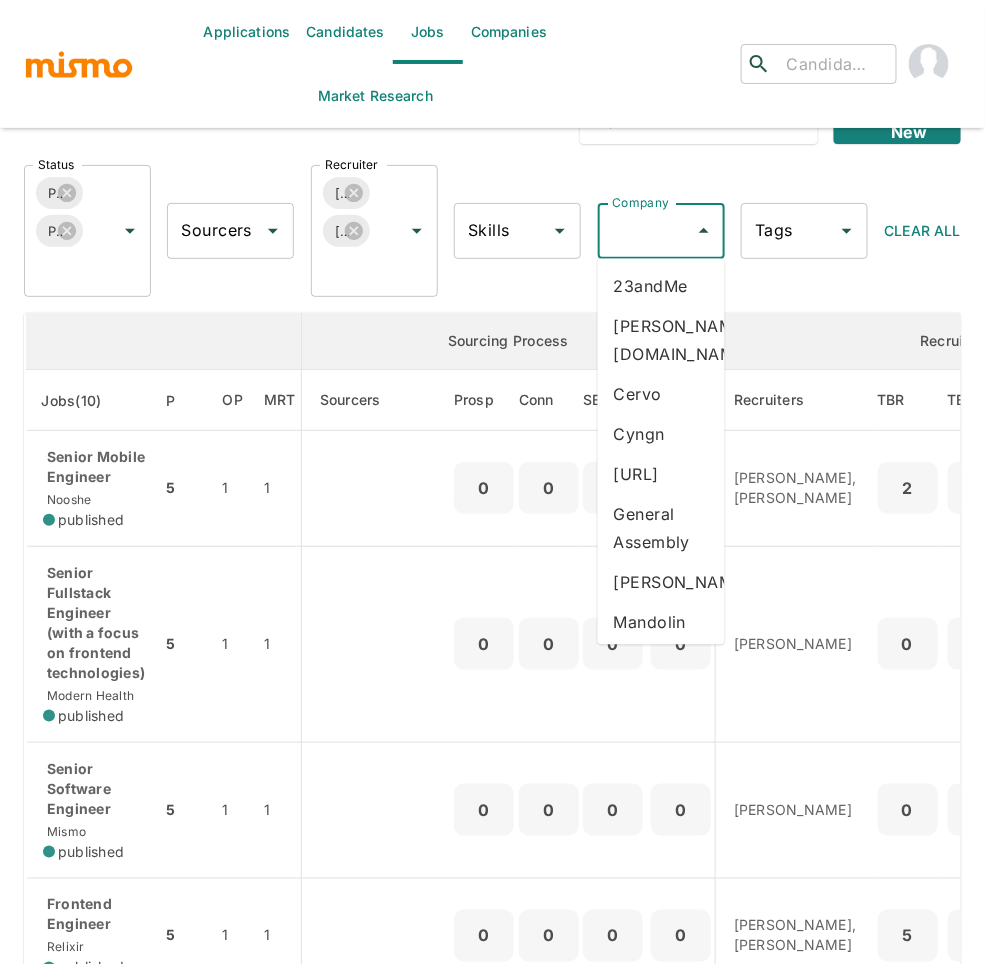 click on "Company" at bounding box center (646, 231) 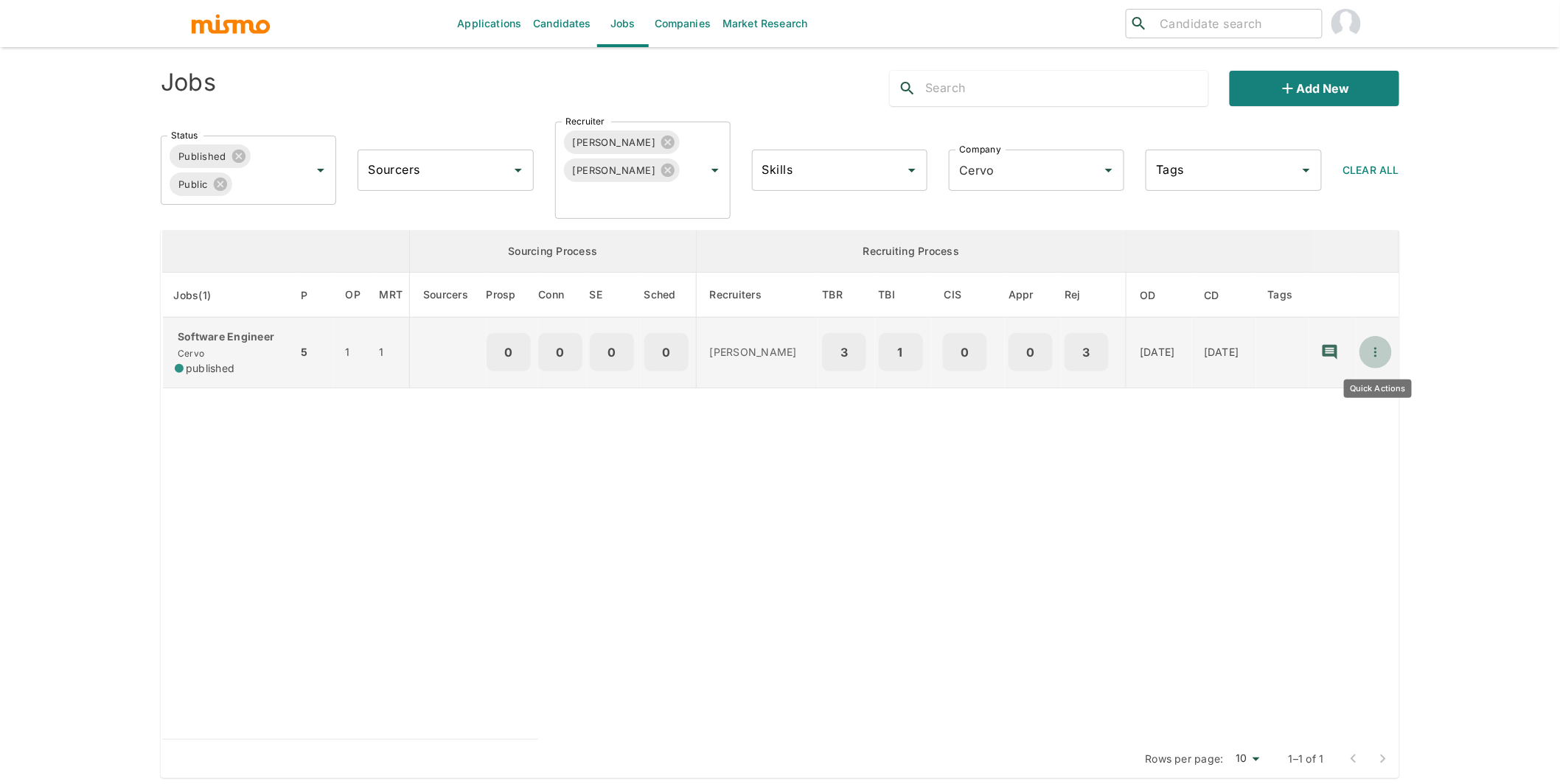 click 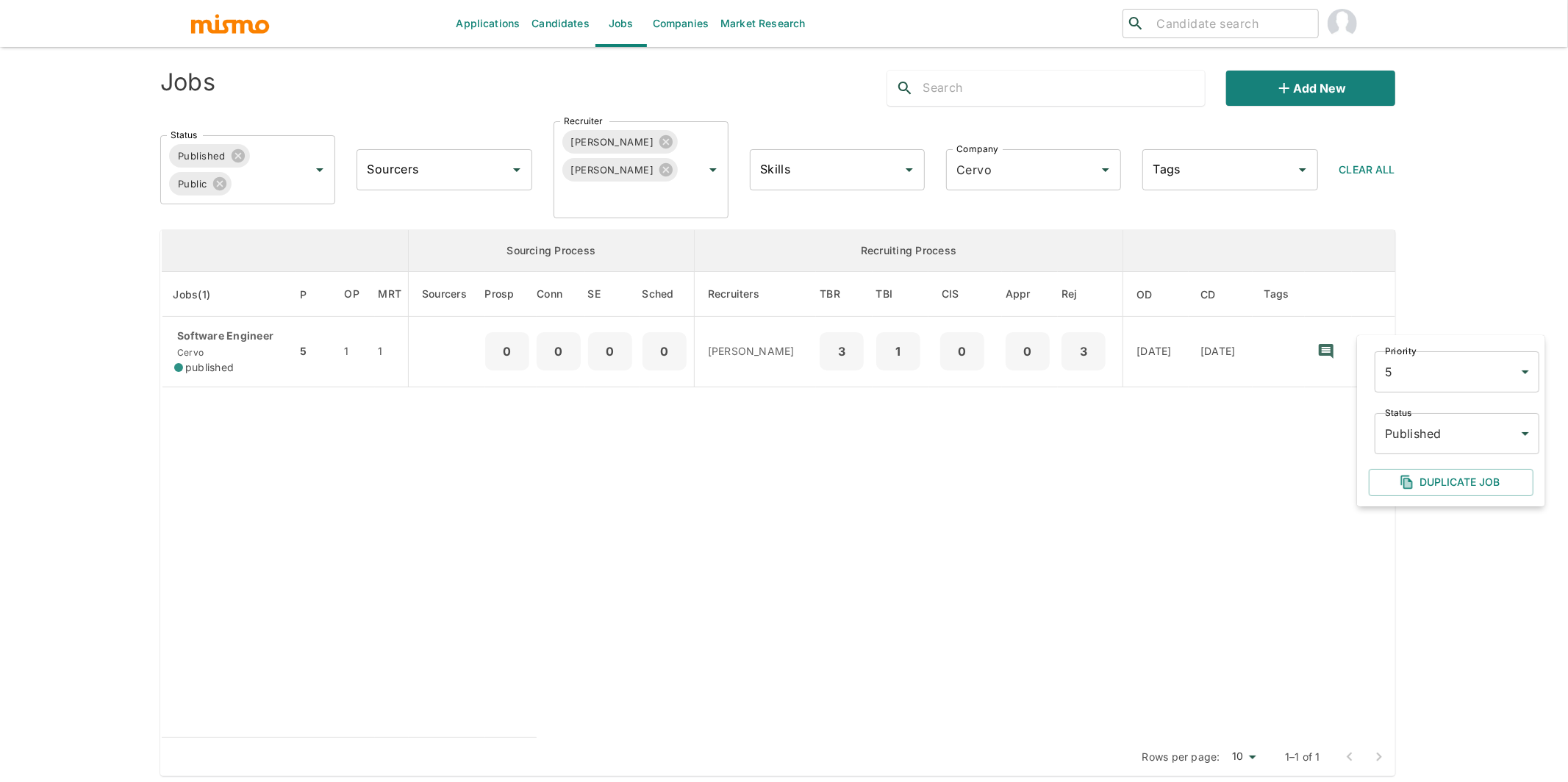 click on "Applications Candidates Jobs Companies Market Research ​ ​ Jobs  Add new Status Published Public Status Sourcers Sourcers Recruiter Carmen Vilachá Maria Lujan Ciommo Recruiter Skills Skills Company Cervo Company Tags Tags Clear All Sourcing Process Recruiting Process Jobs(1) P OP MRT Sourcers Prosp Conn SE Sched Recruiters TBR TBI CIS Appr Rej OD CD Tags Software Engineer Cervo published 5 1 1 0 0 0 0 Carmen Vilachá 3 1 0 0 3 06/04/2025 06/04/2025 Rows per page: 10 10 1–1 of 1
Manage Users Manage Assessments Manage Templates Manage Skills Manage Candidate Tags Manage Job Tags Feature Flags Log out Priority 5 5 ​ Status Published published ​   Duplicate Job" at bounding box center [784, 403] 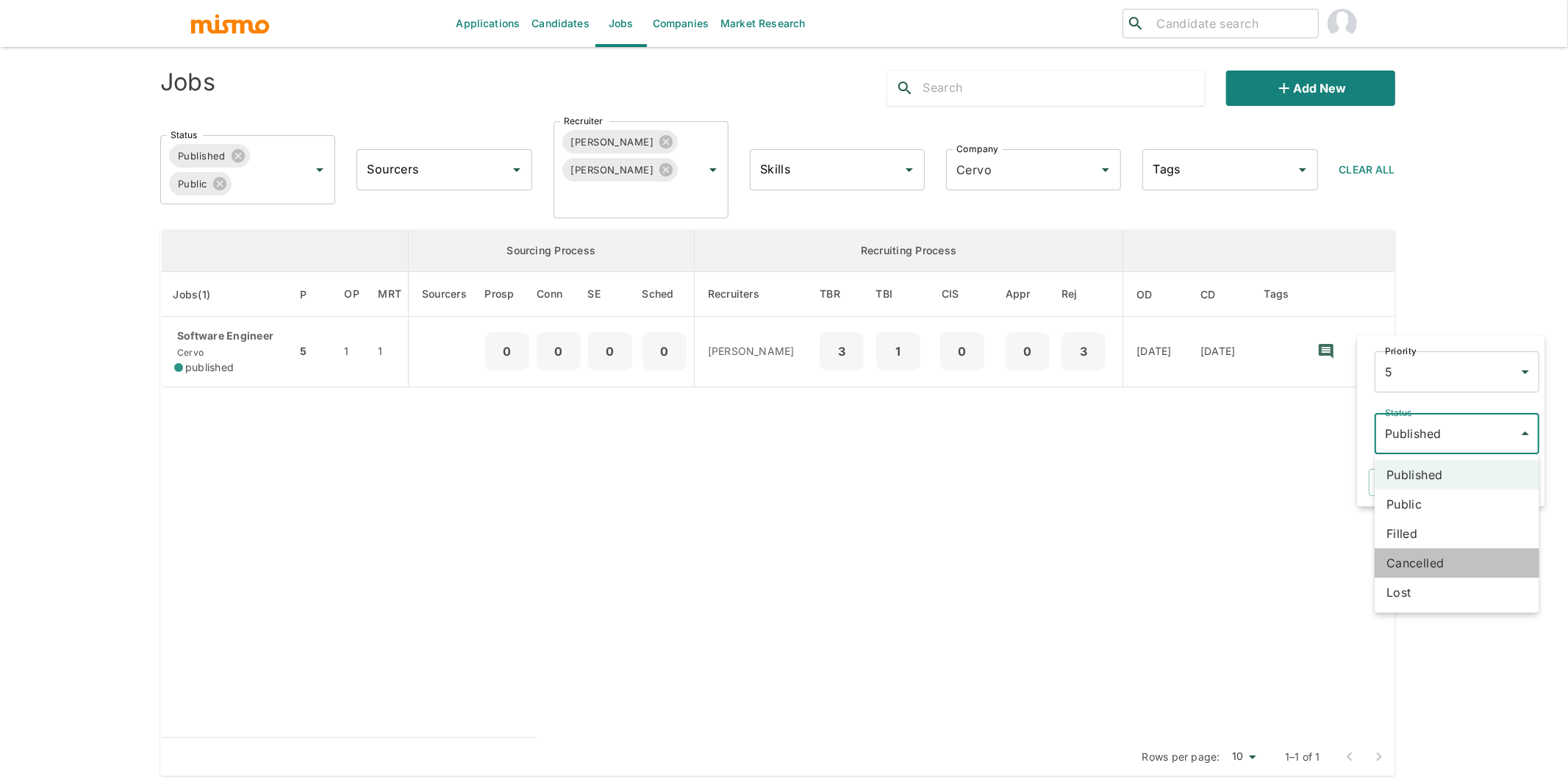 click on "Cancelled" at bounding box center [1457, 563] 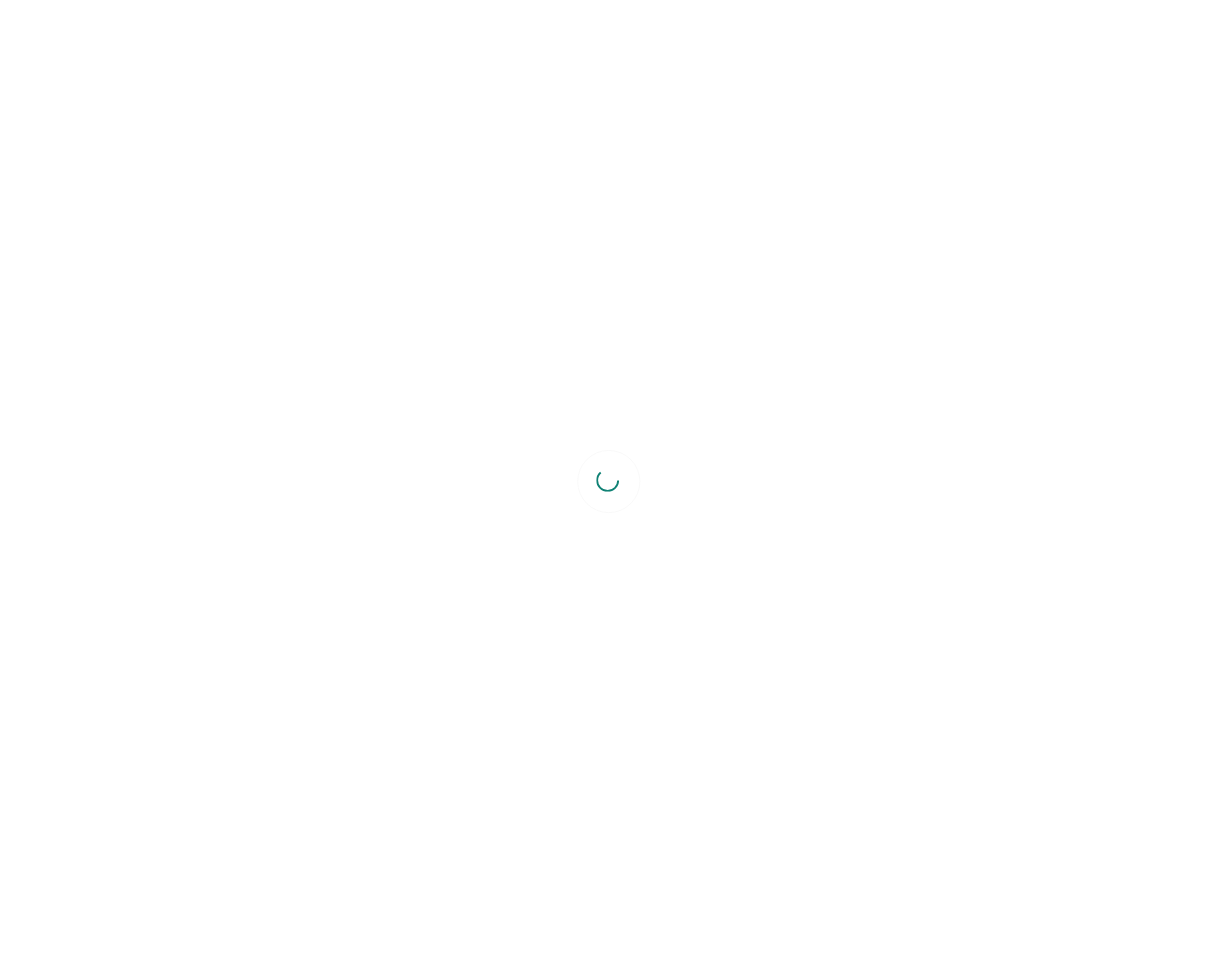 scroll, scrollTop: 0, scrollLeft: 0, axis: both 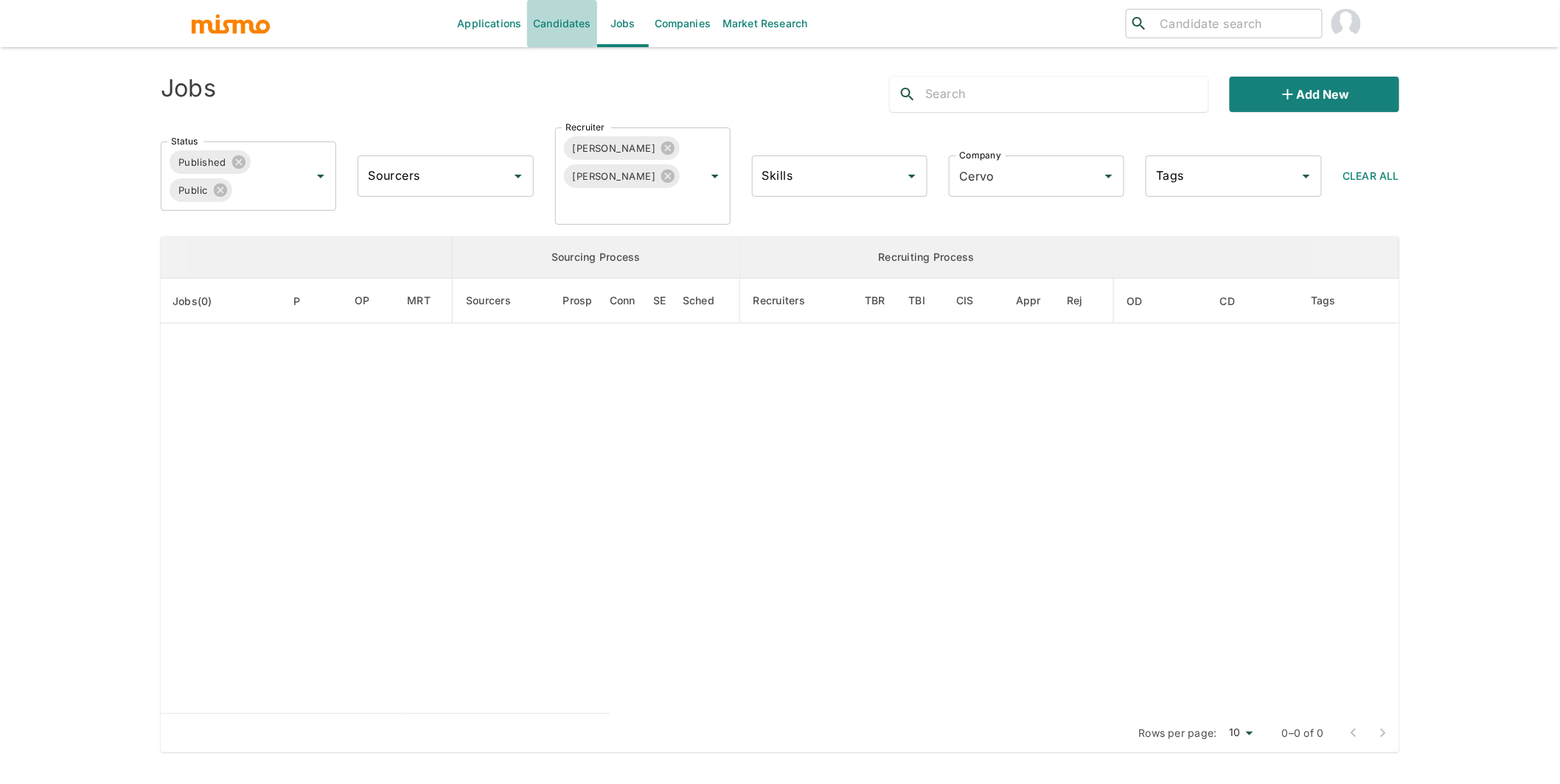 click on "Candidates" at bounding box center [562, 24] 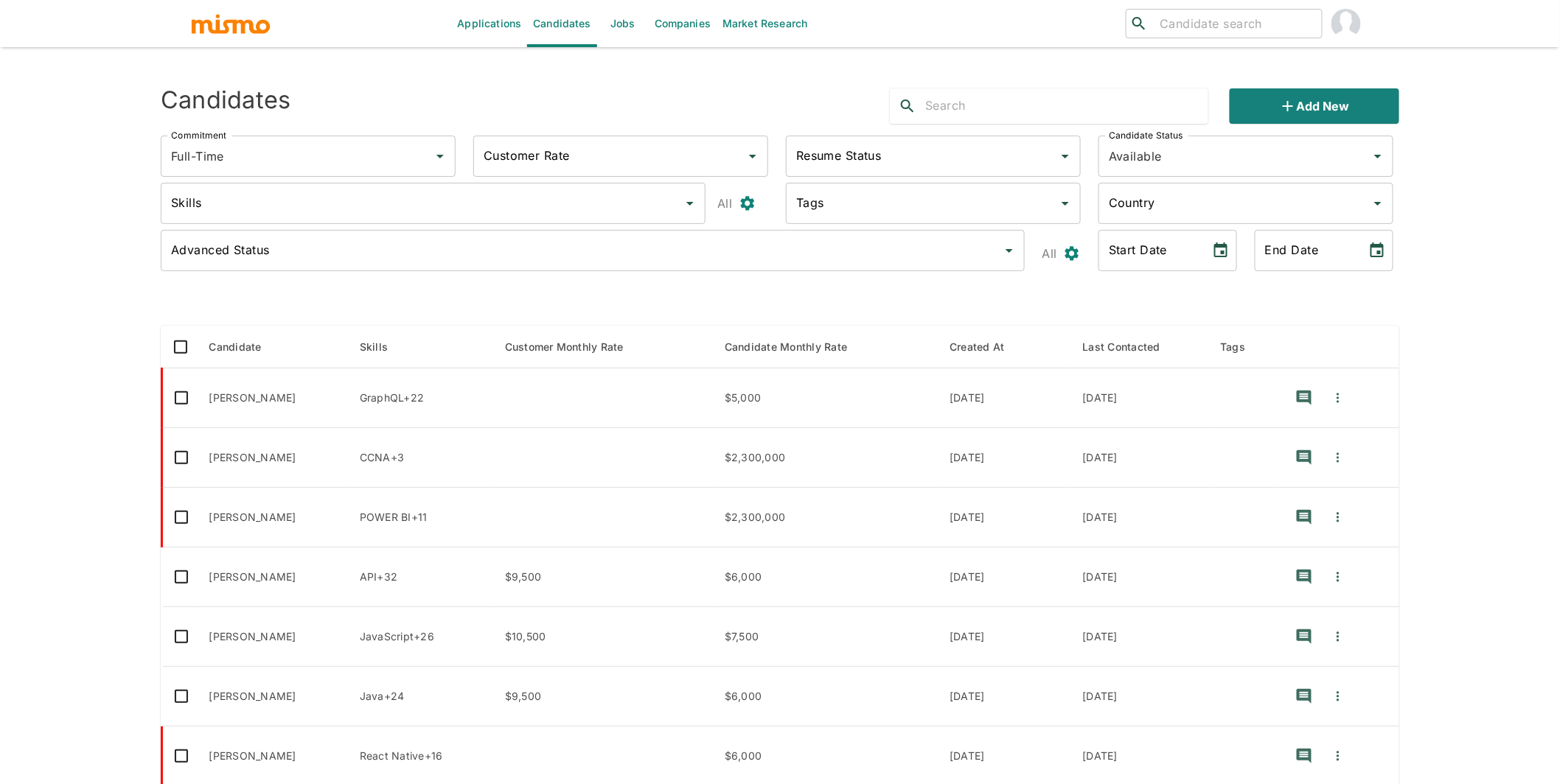click at bounding box center [1067, 106] 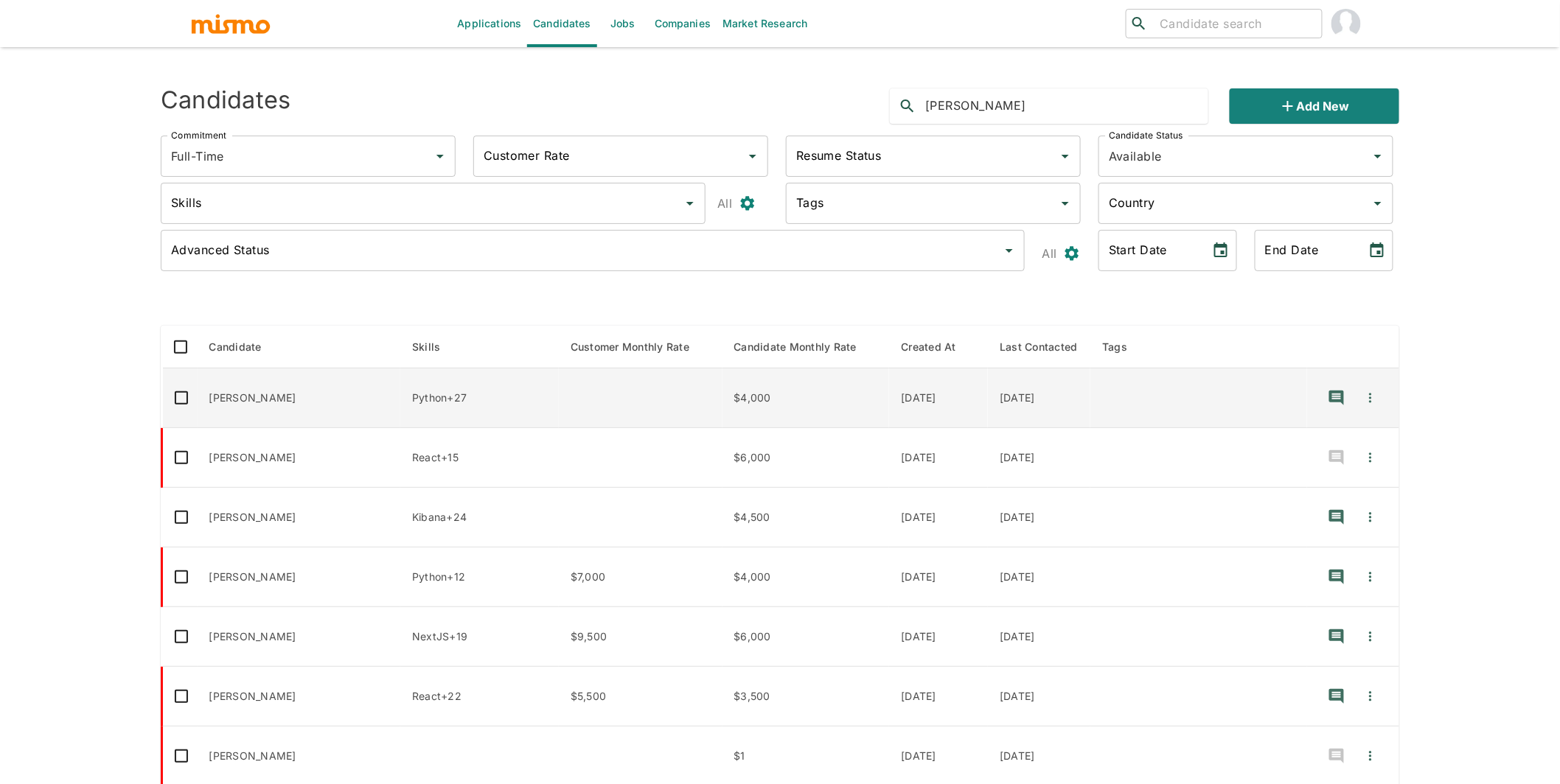 type on "franco" 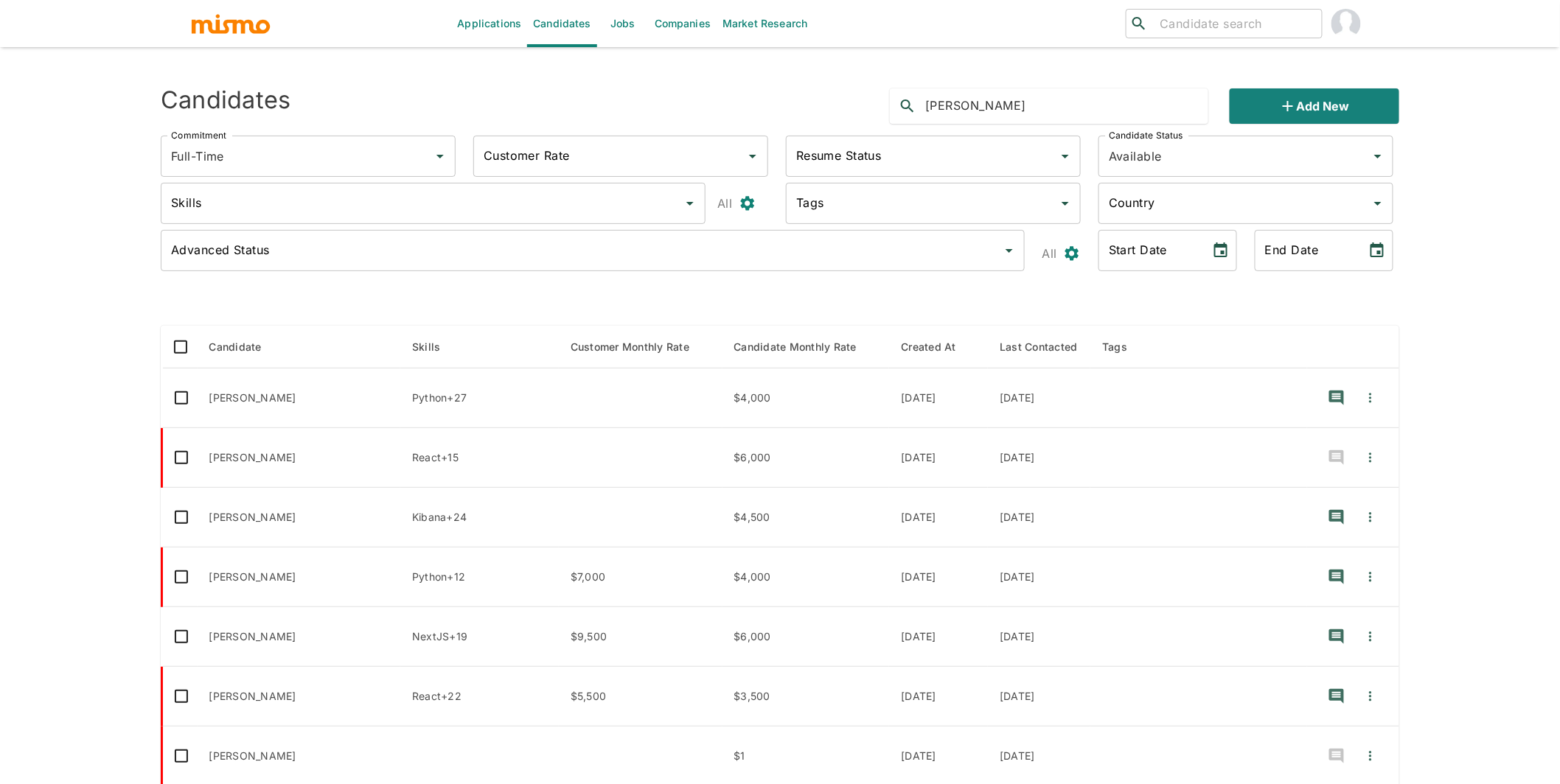 click at bounding box center (780, 301) 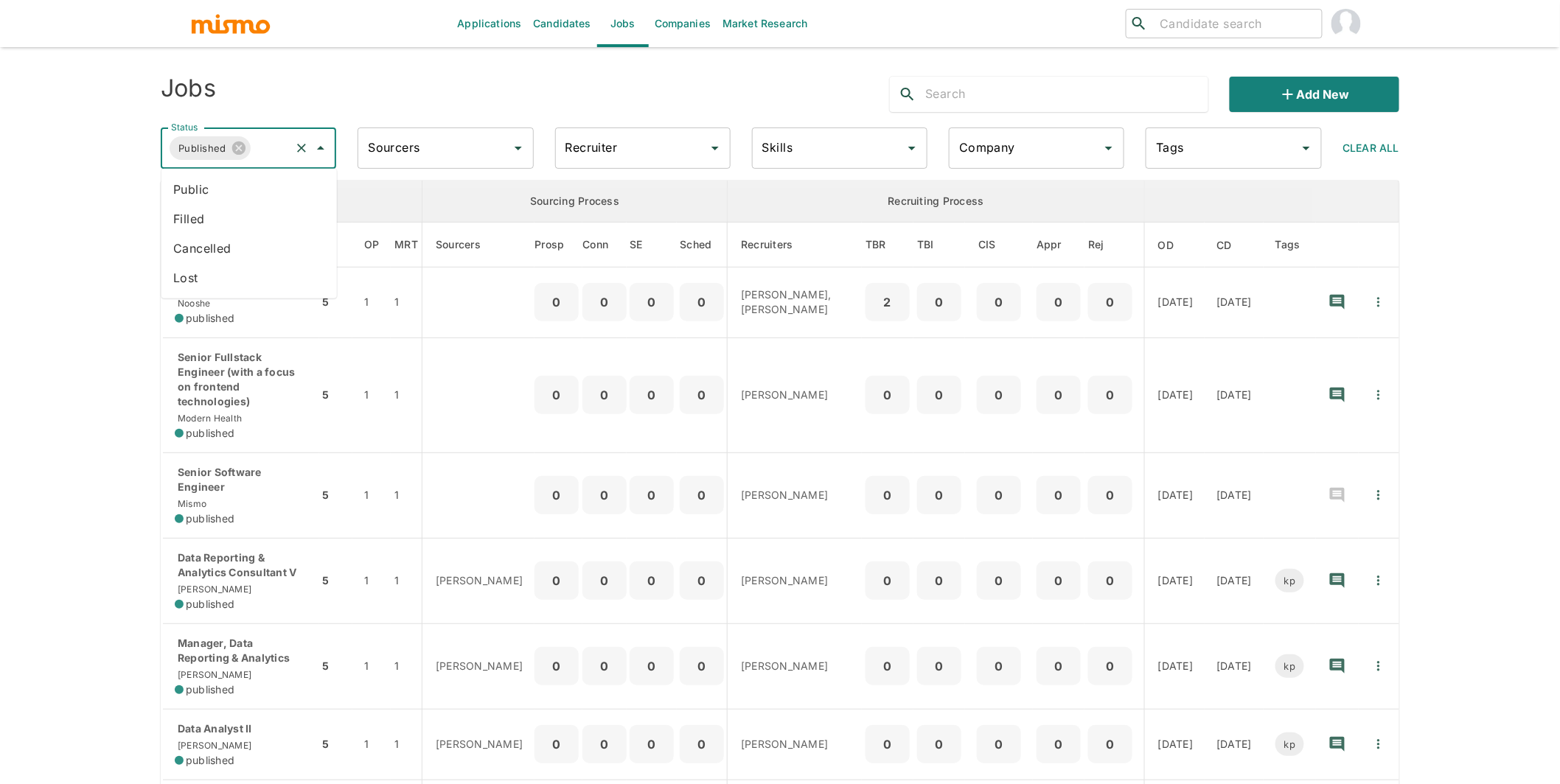 click on "Status" at bounding box center (271, 148) 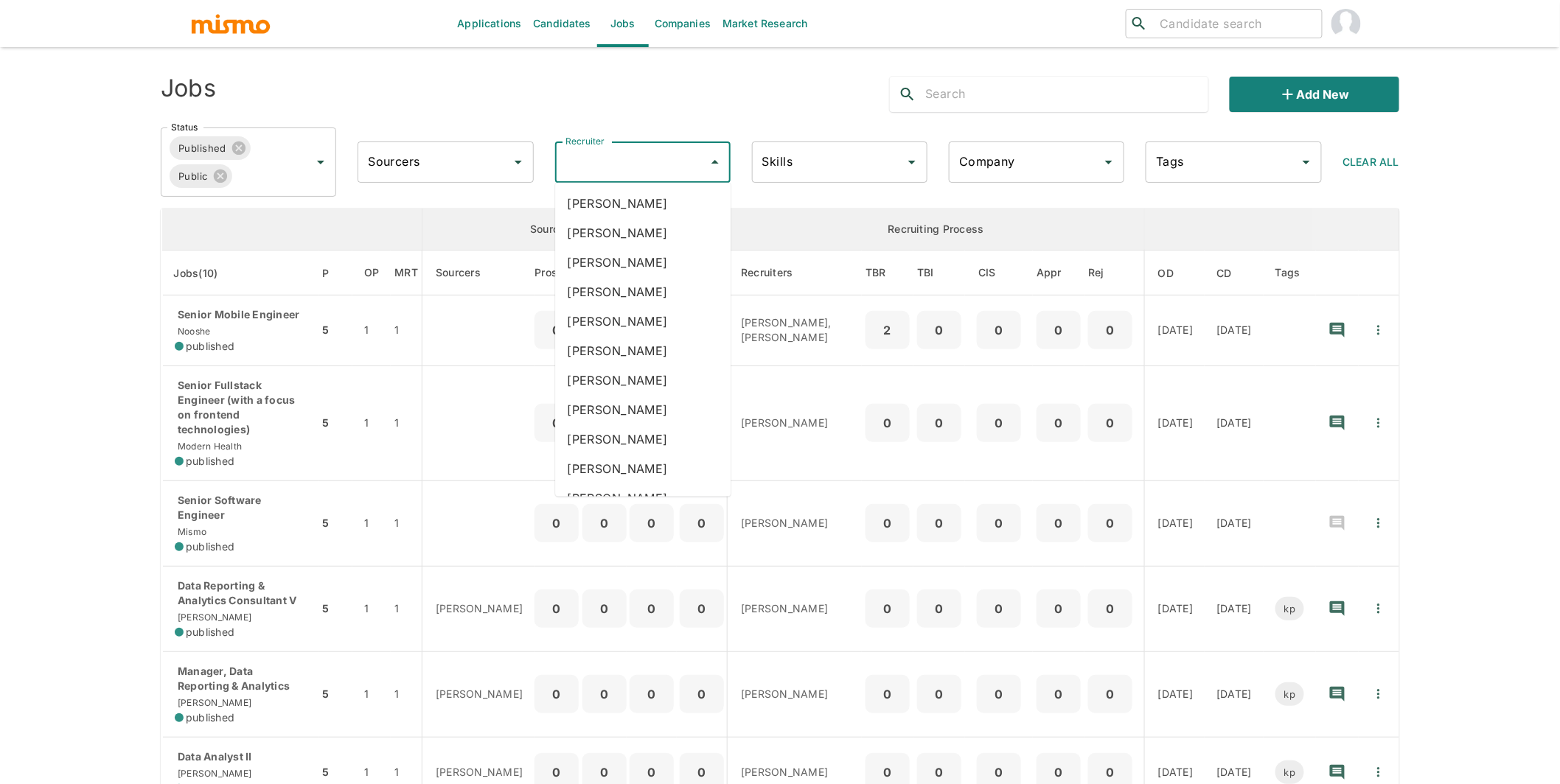 click on "Recruiter" at bounding box center (632, 162) 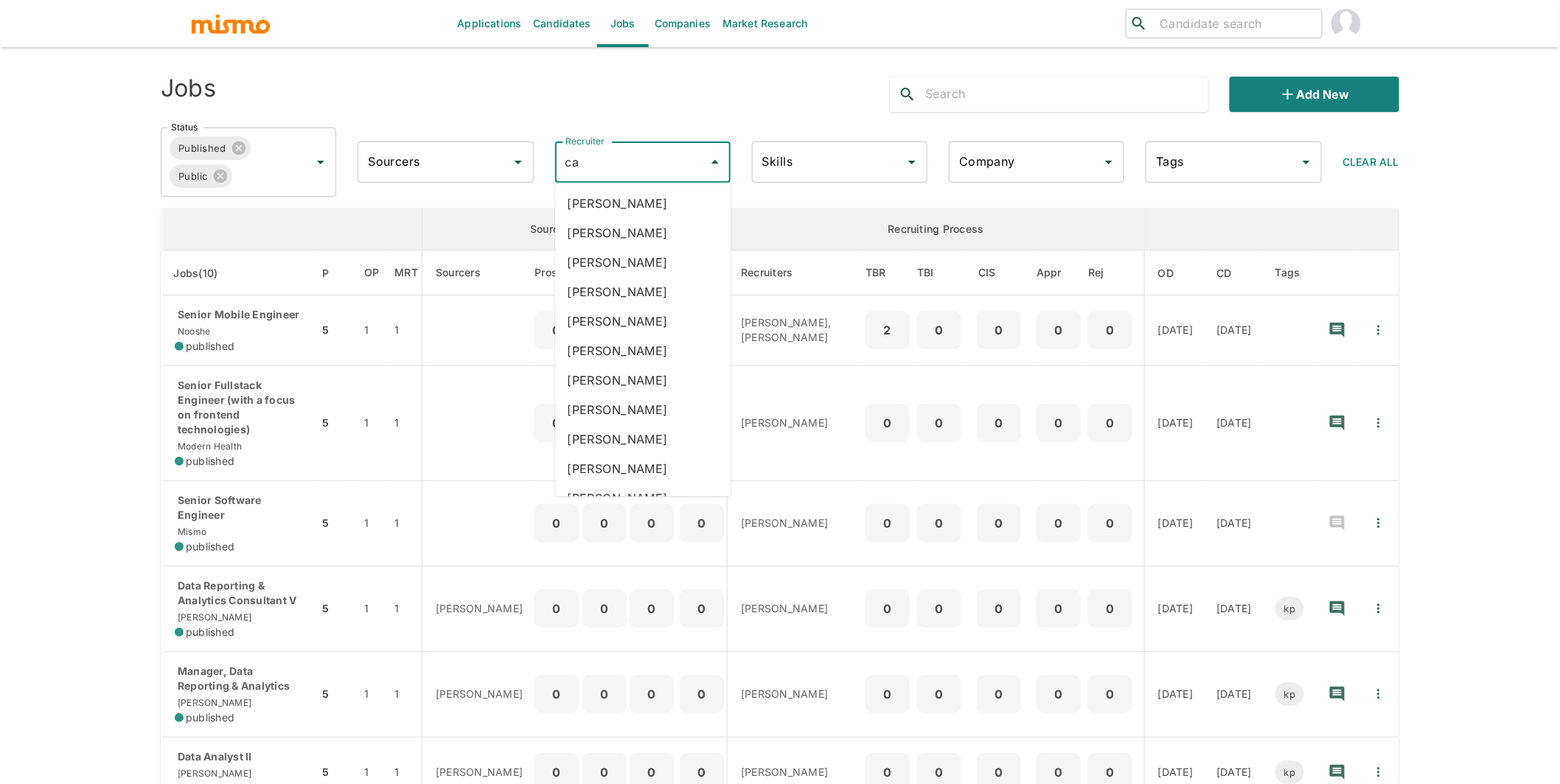 type on "car" 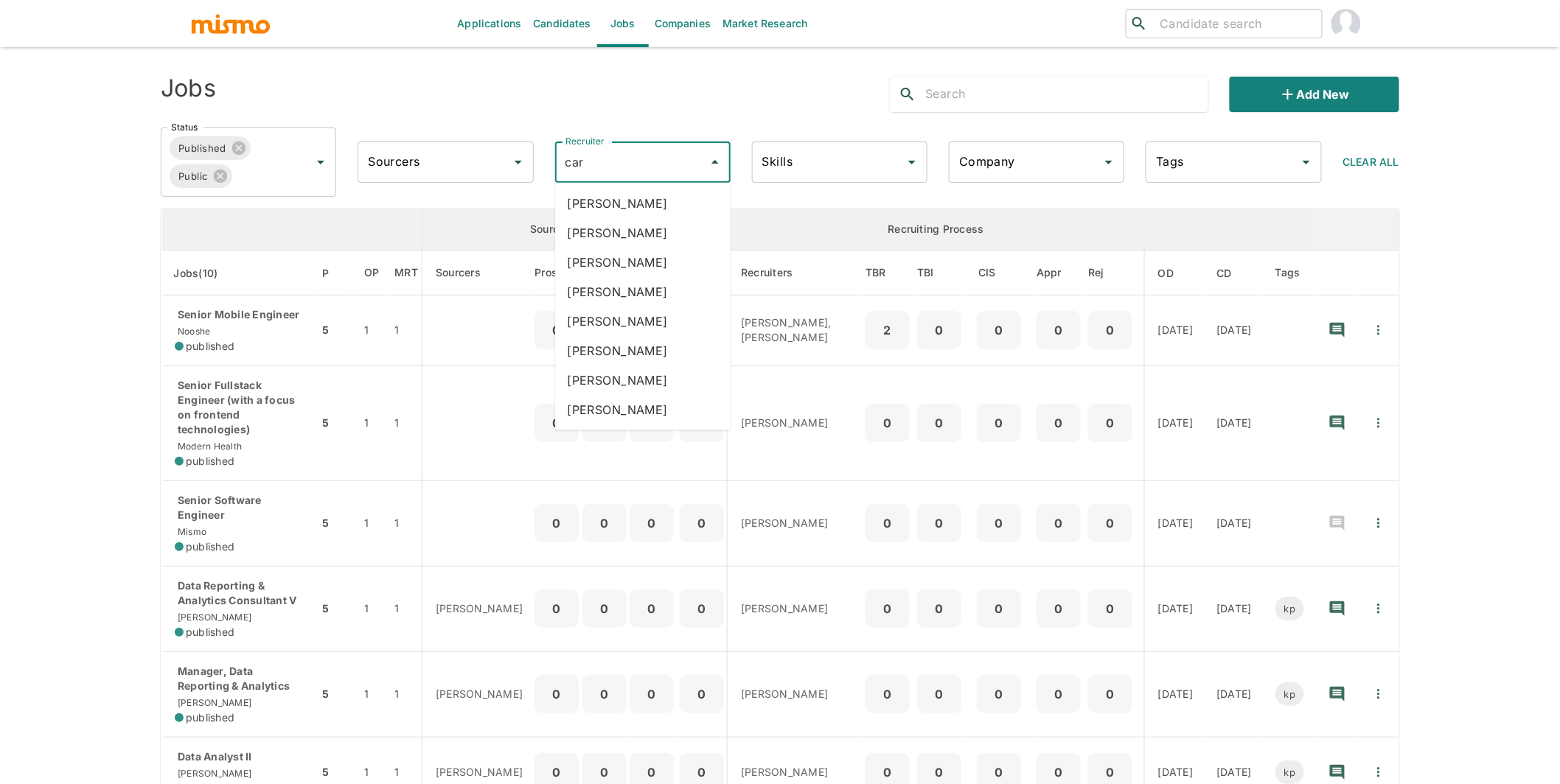 click on "Carmen Vilachá" at bounding box center [643, 292] 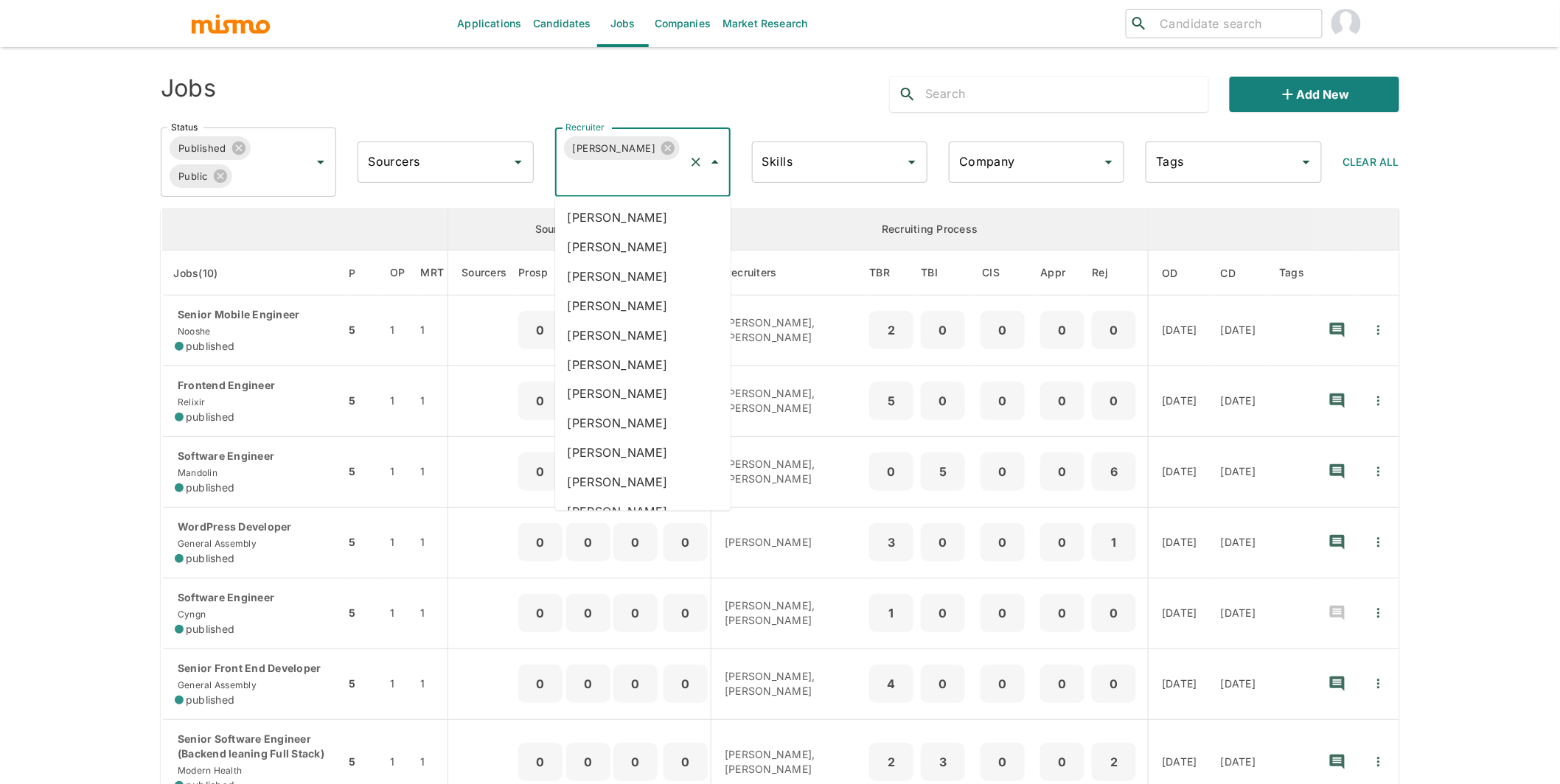click on "Recruiter" at bounding box center [622, 176] 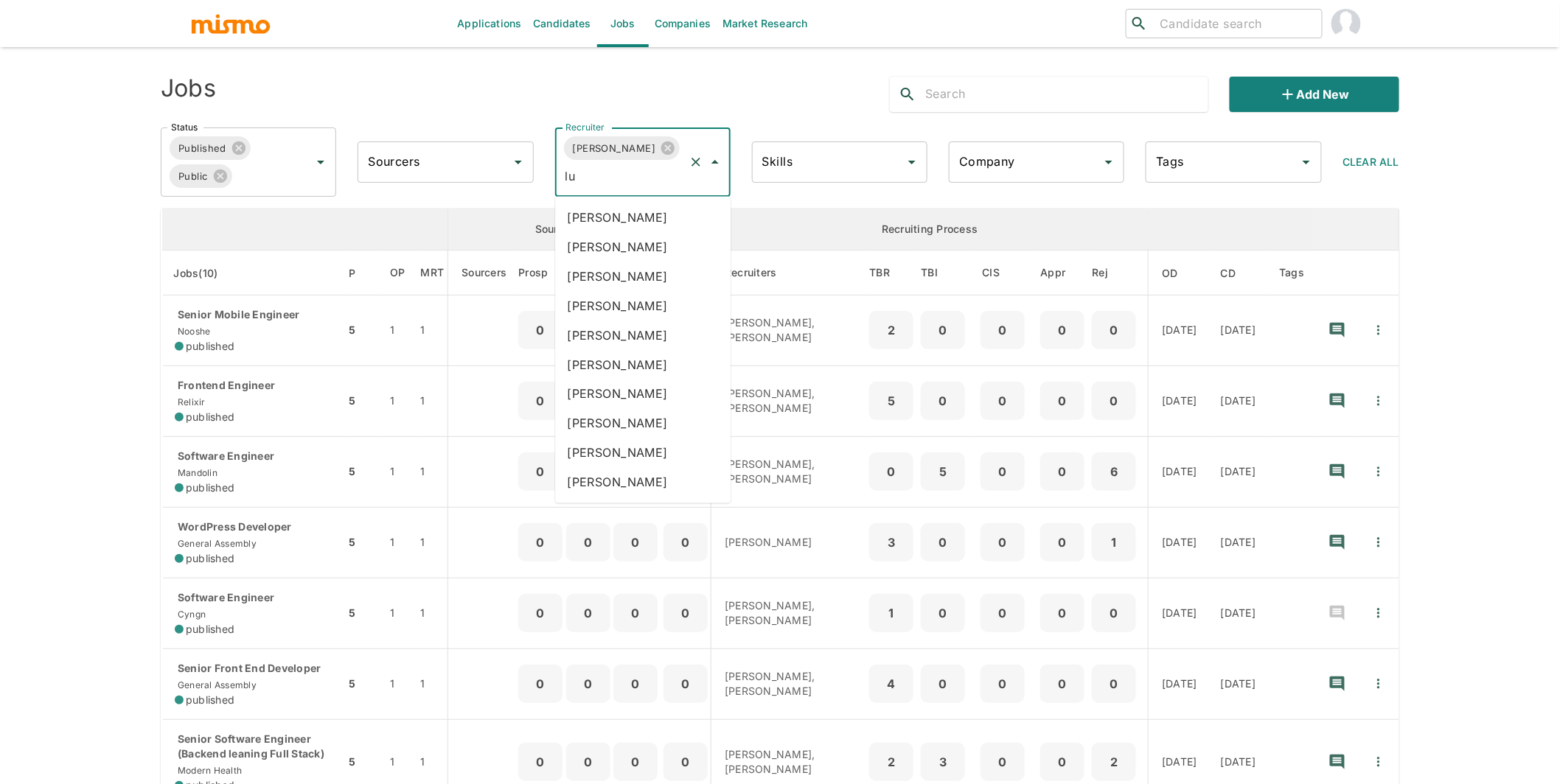 type on "luj" 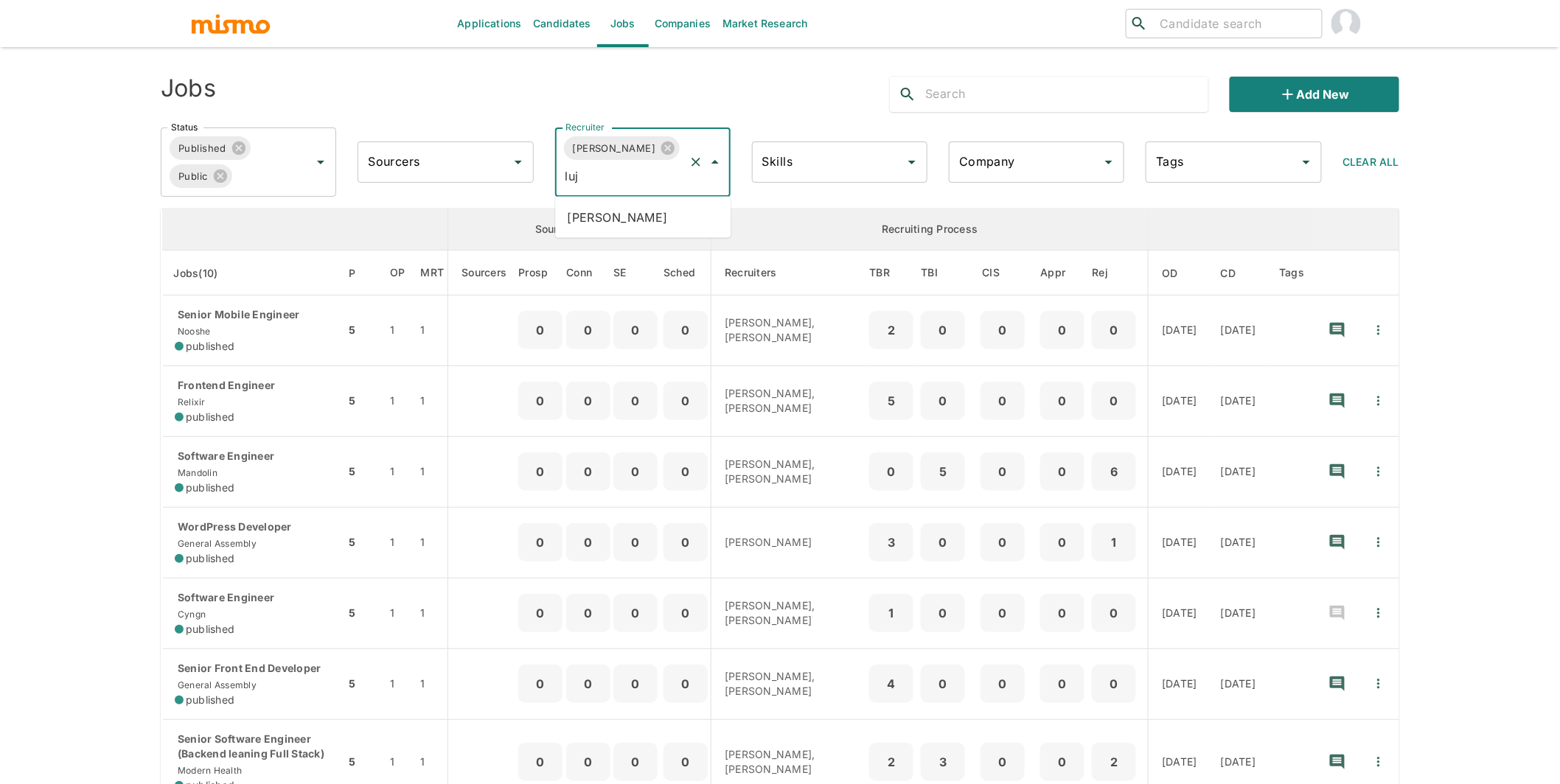 click on "[PERSON_NAME]" at bounding box center (643, 217) 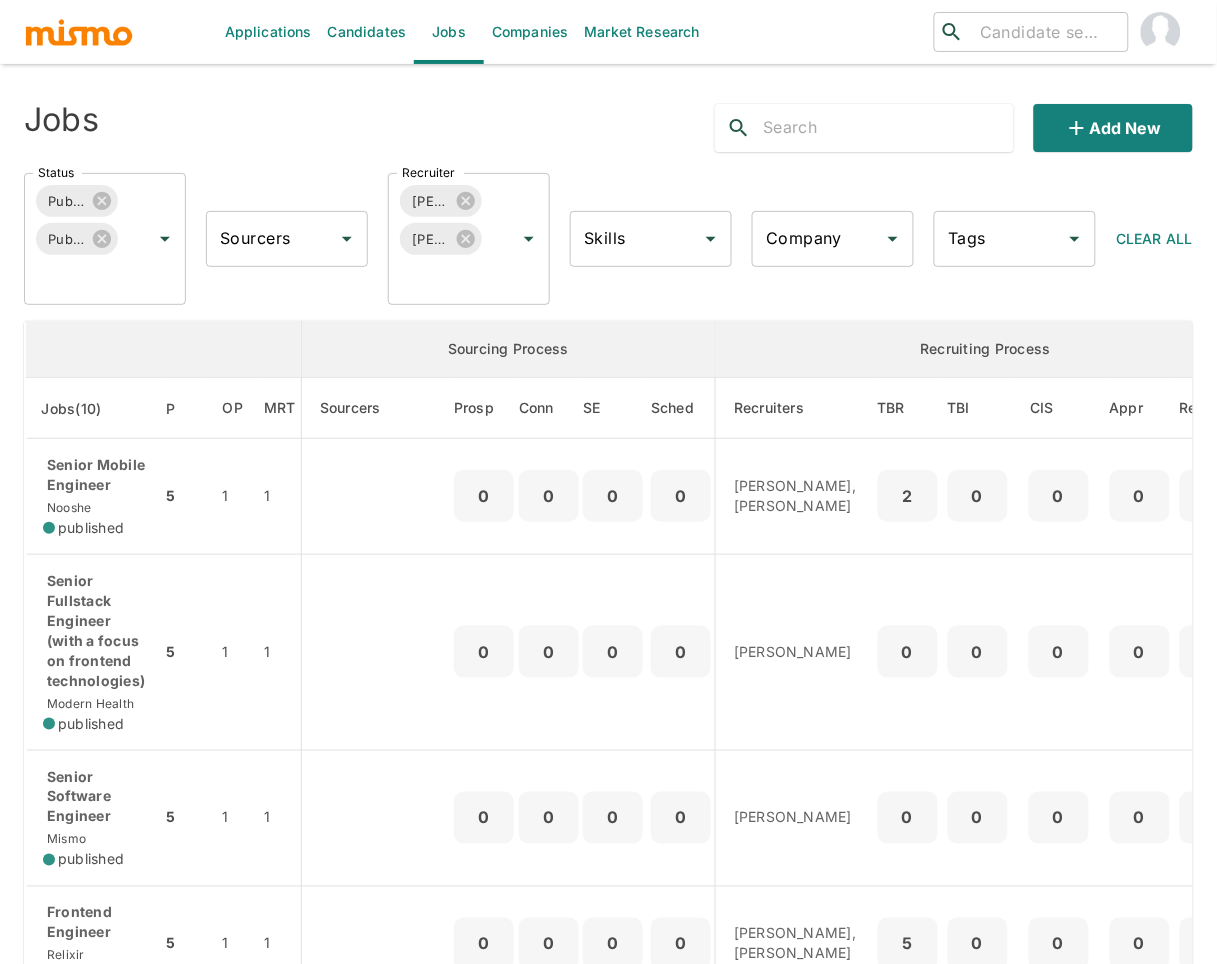 click on "Jobs  Add new" at bounding box center (600, 120) 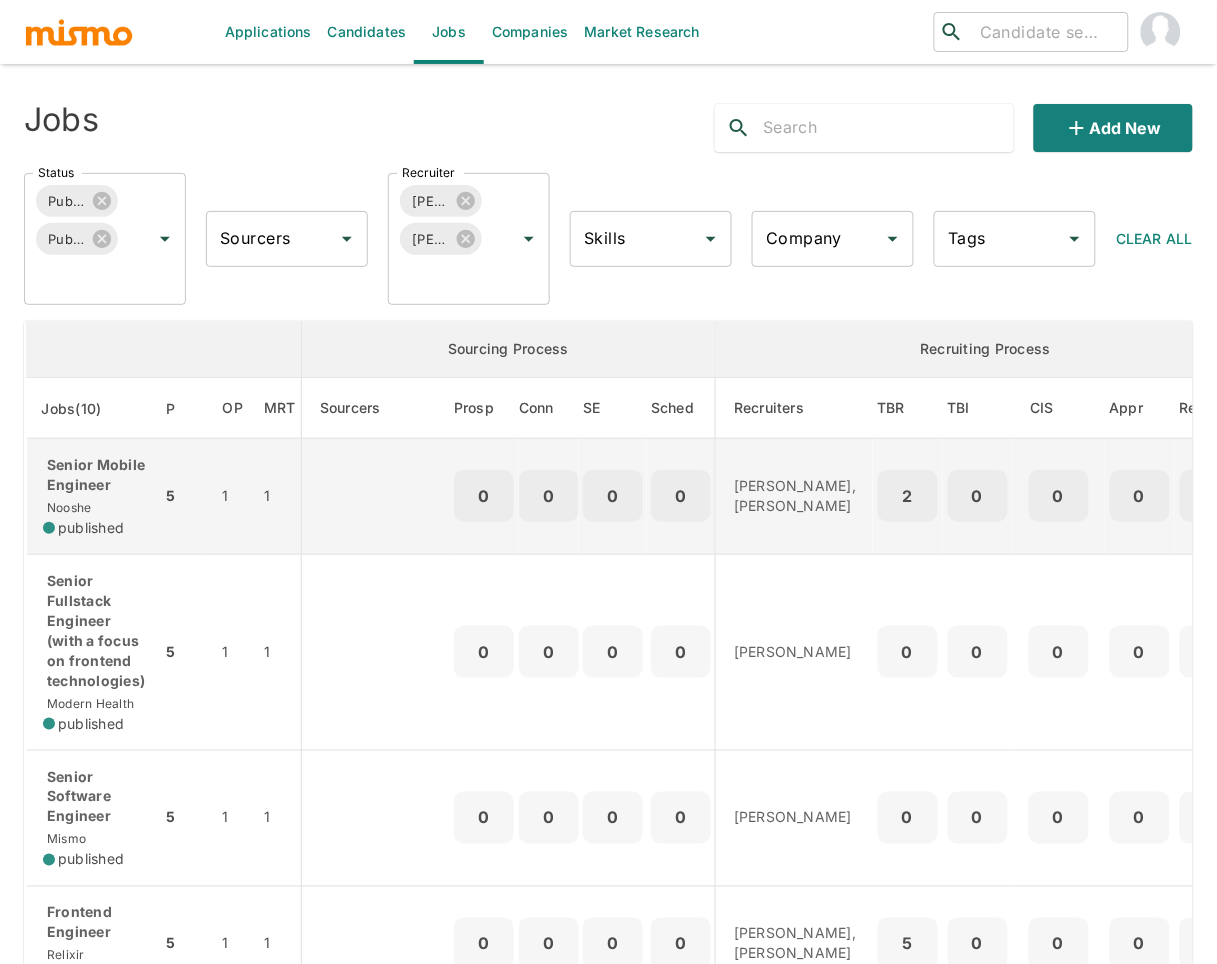 click on "Senior Mobile Engineer" at bounding box center (94, 475) 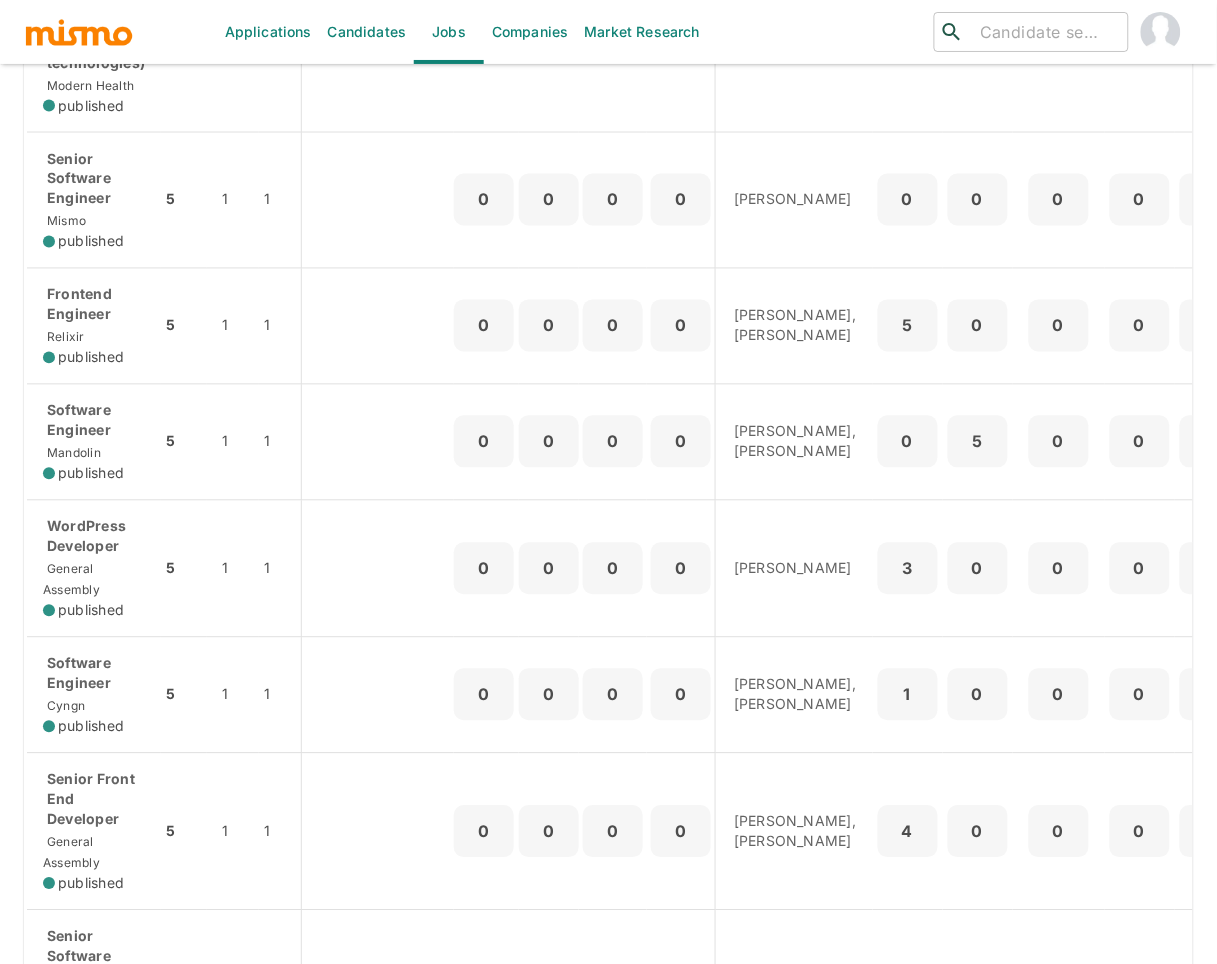scroll, scrollTop: 623, scrollLeft: 0, axis: vertical 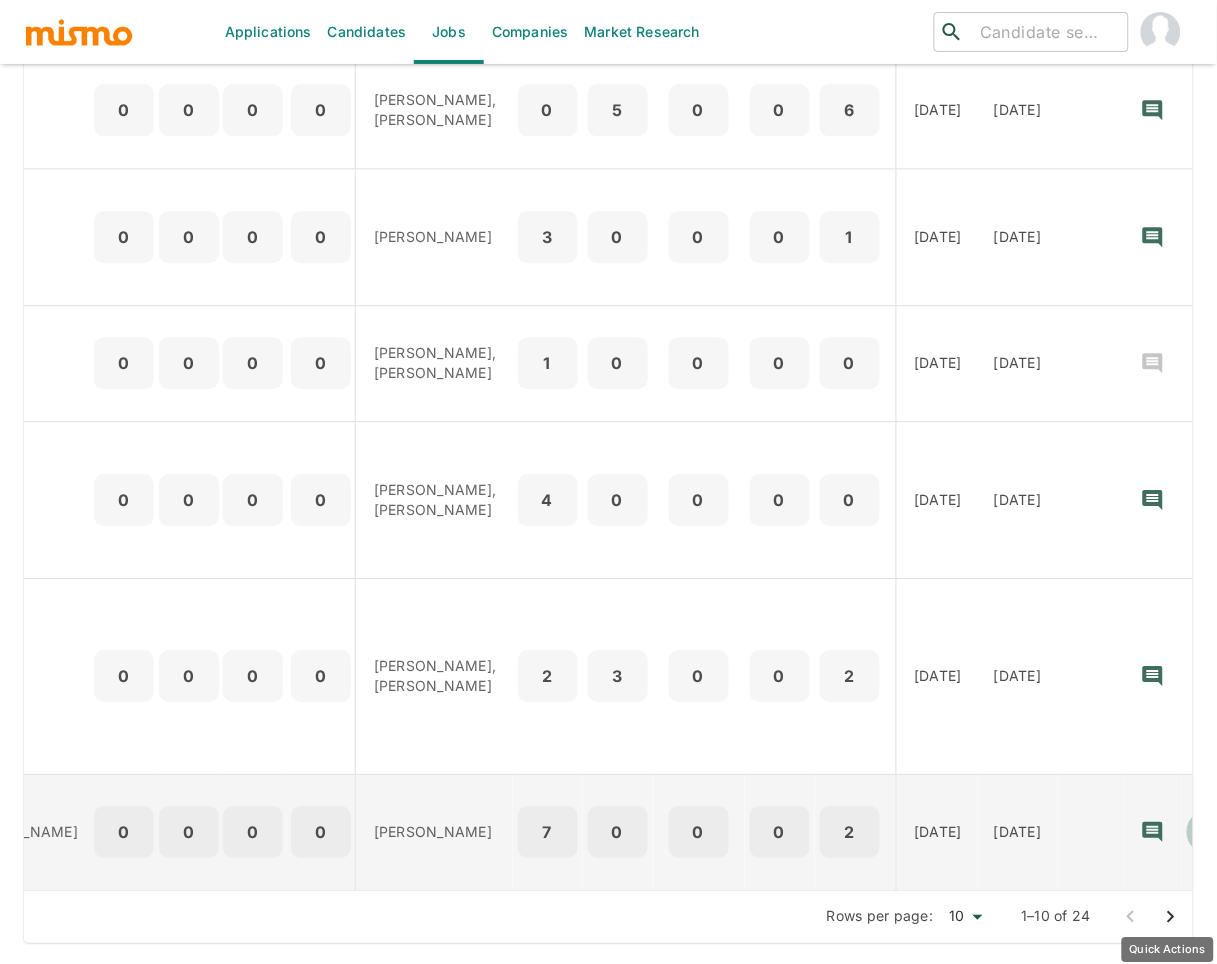 click 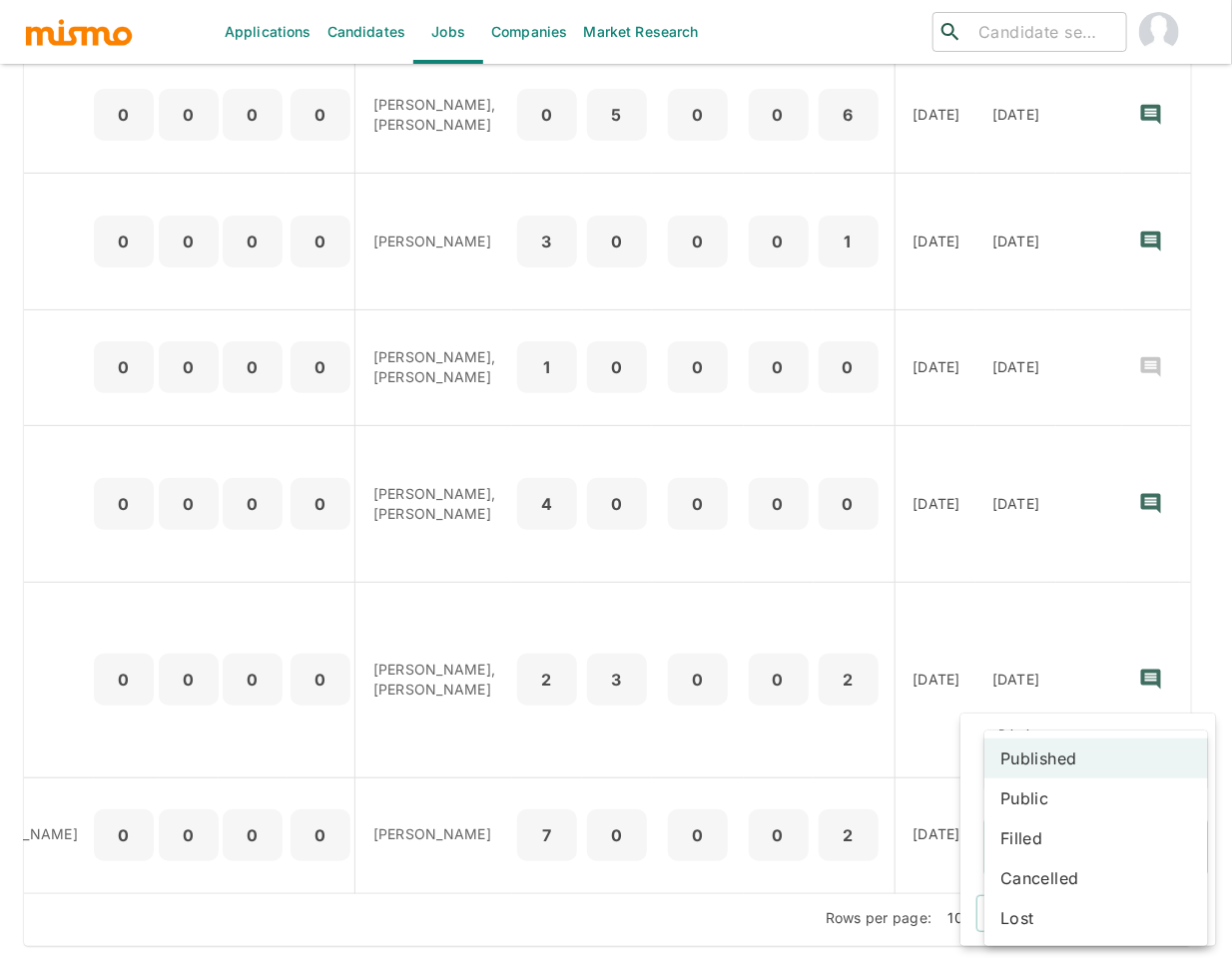 click on "Applications Candidates Jobs Companies Market Research ​ ​ Jobs  Add new Status Published Public Status Sourcers Sourcers Recruiter Carmen Vilachá Maria Lujan Ciommo Recruiter Skills Skills Company Company Tags Tags Clear All Sourcing Process Recruiting Process Jobs(10) P OP MRT Sourcers Prosp Conn SE Sched Recruiters TBR TBI CIS Appr Rej OD CD Tags Senior Mobile Engineer Nooshe published 5 1 1 0 0 0 0 Maria Lujan Ciommo, Carmen Vilachá 2 0 0 0 0 07/11/2025 07/14/2025 Senior Fullstack Engineer (with a focus on frontend technologies) Modern Health published 5 1 1 0 0 0 0 Maria Lujan Ciommo 0 0 0 0 0 07/11/2025 07/11/2025 Senior Software Engineer Mismo published 5 1 1 0 0 0 0 Maria Lujan Ciommo 0 0 0 0 0 07/29/2025 07/09/2025 Frontend Engineer Relixir published 5 1 1 0 0 0 0 Carmen Vilachá, Maria Lujan Ciommo 5 0 0 0 0 07/03/2025 07/03/2025 Software Engineer Mandolin published 5 1 1 0 0 0 0 Carmen Vilachá, Maria Lujan Ciommo 0 5 0 0 6 07/03/2025 07/03/2025 WordPress Developer General Assembly 5 1" at bounding box center [616, -438] 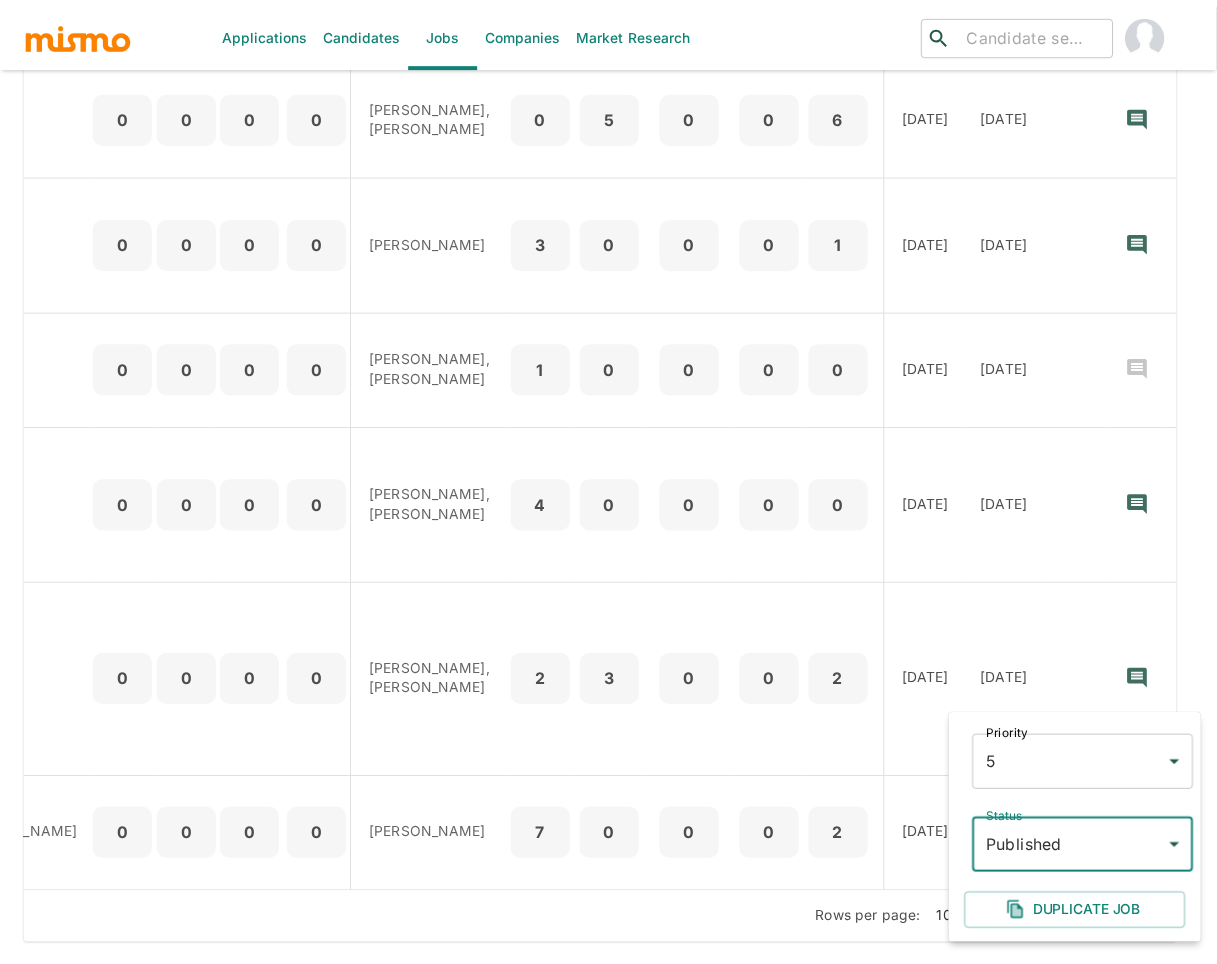 scroll, scrollTop: 0, scrollLeft: 343, axis: horizontal 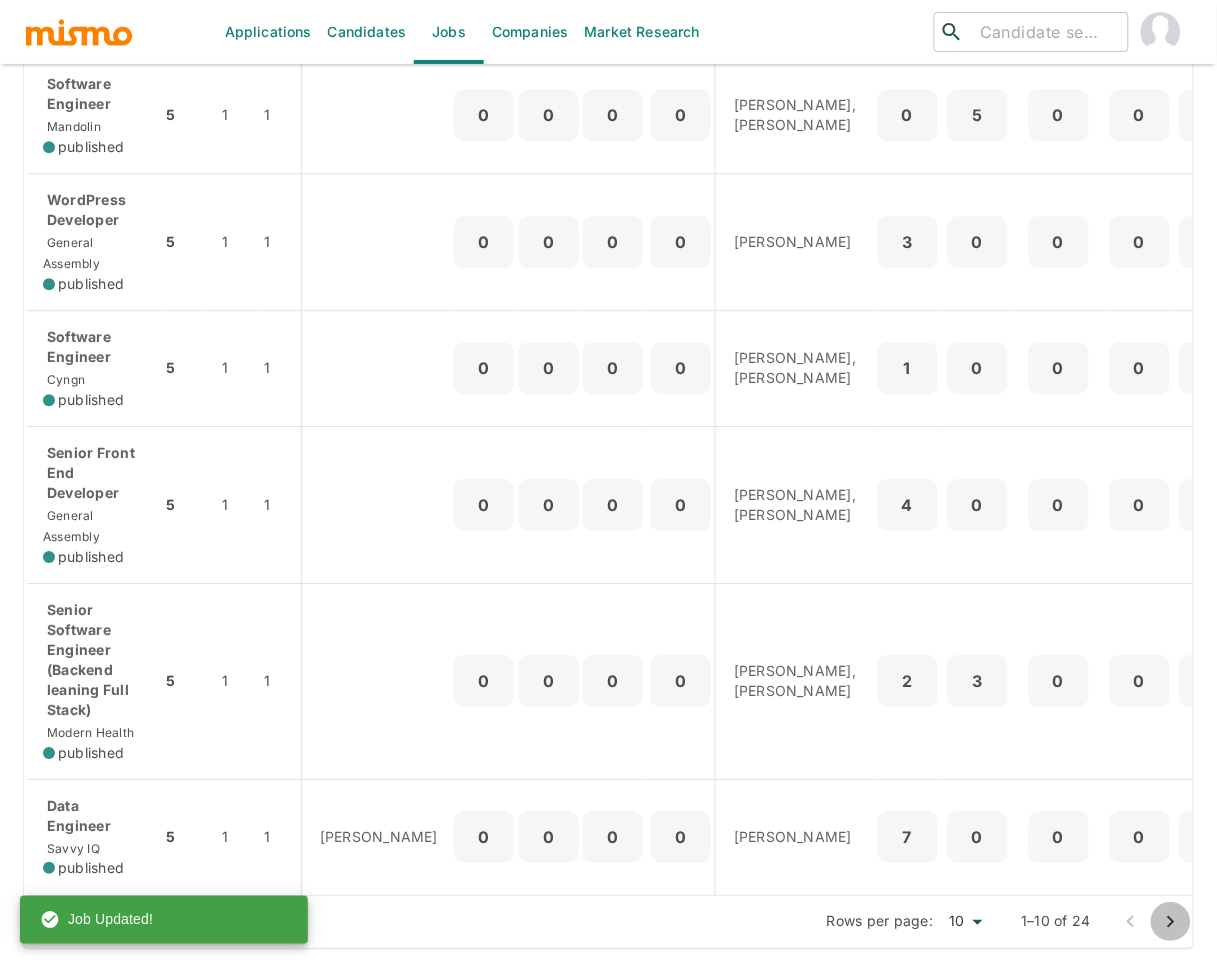 click 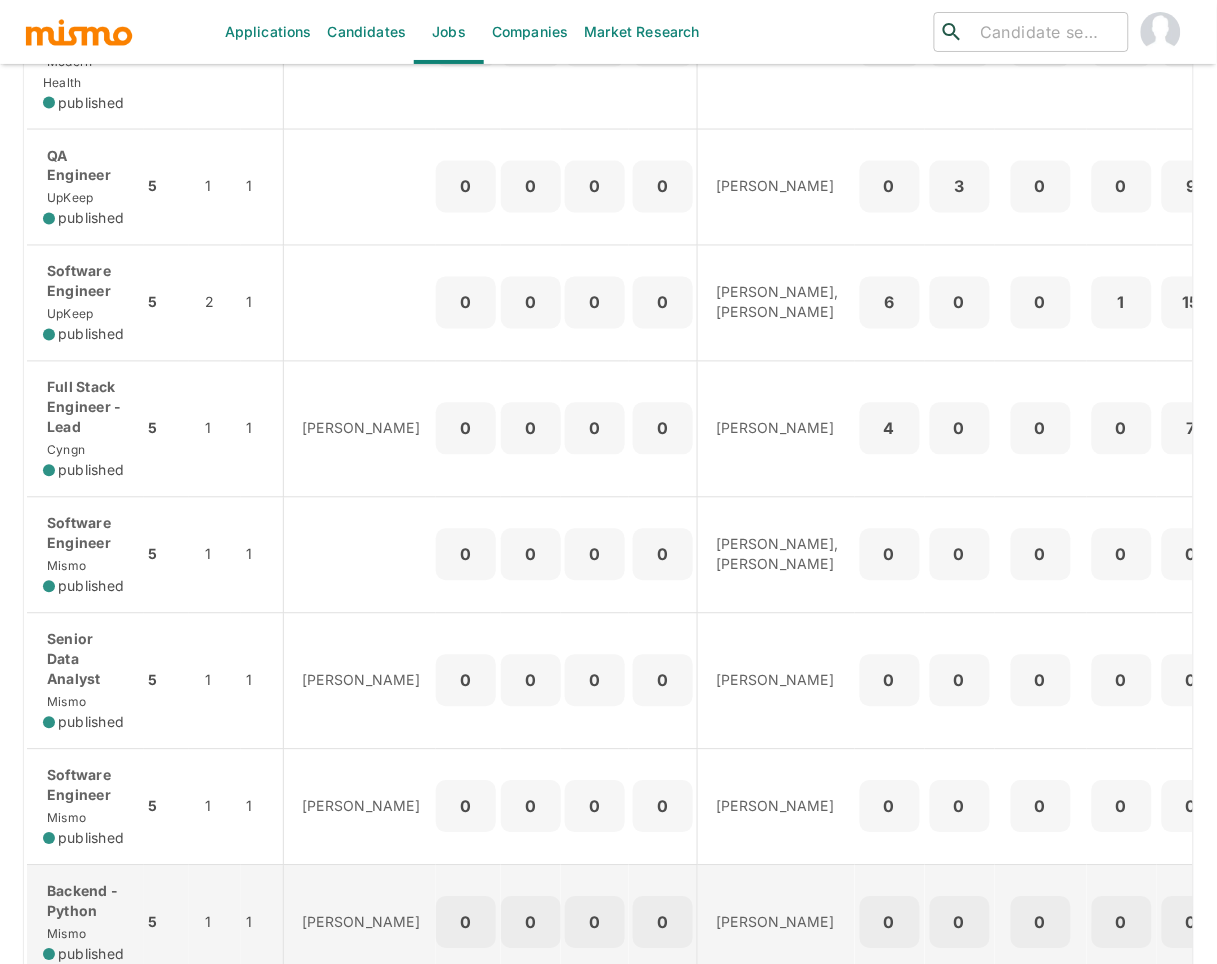scroll, scrollTop: 872, scrollLeft: 0, axis: vertical 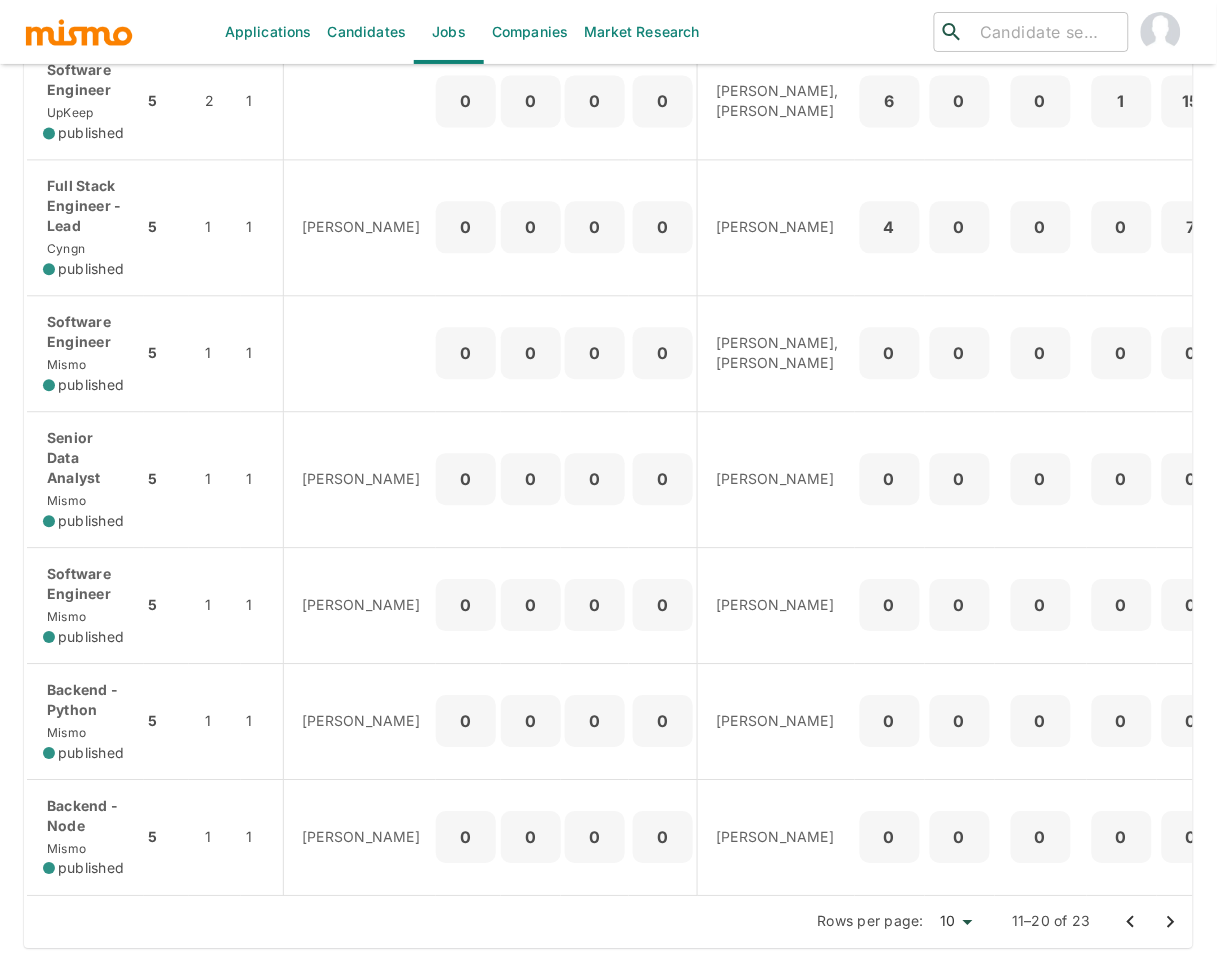 click 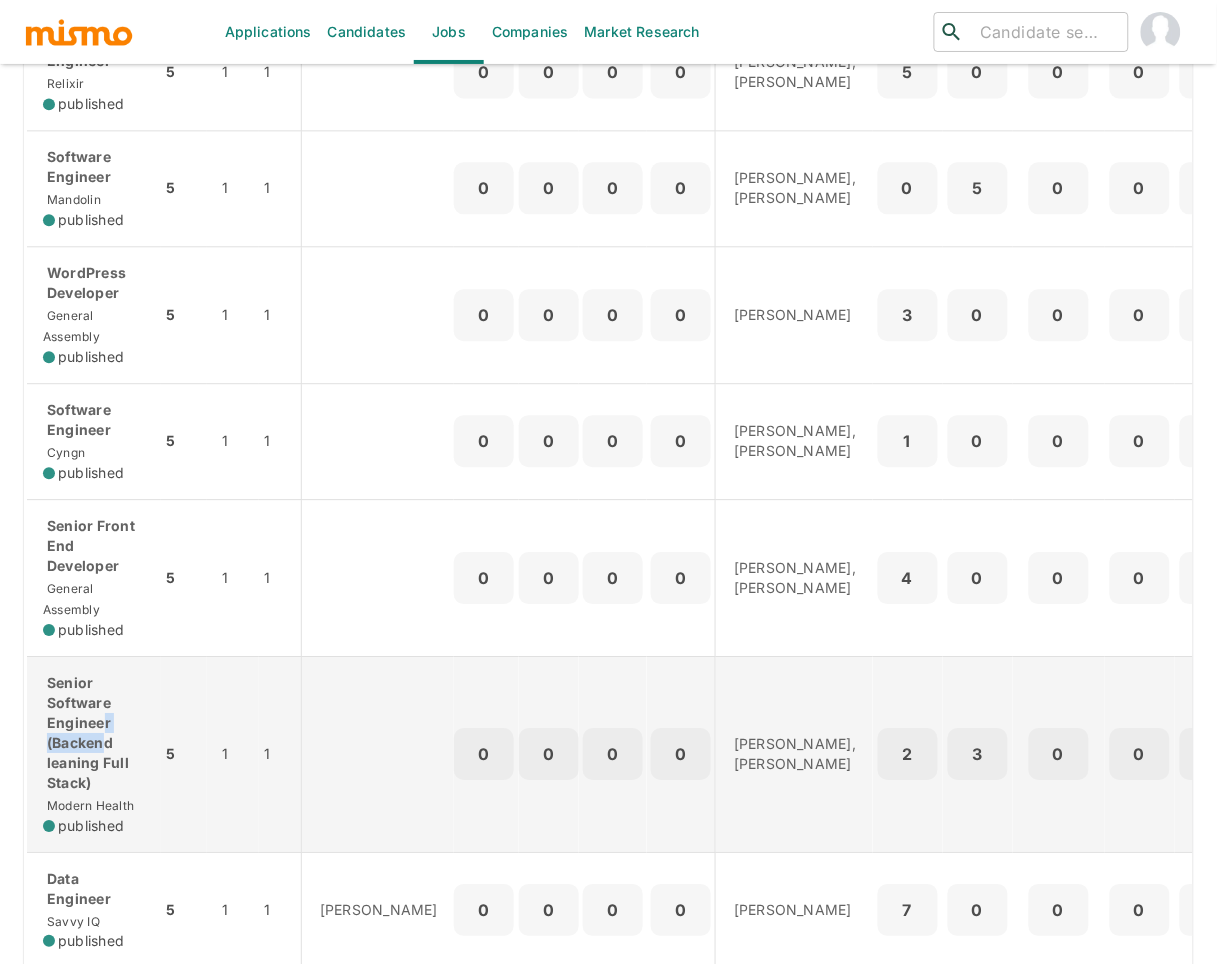 click on "Senior Software Engineer (Backend leaning Full Stack)" at bounding box center [94, 733] 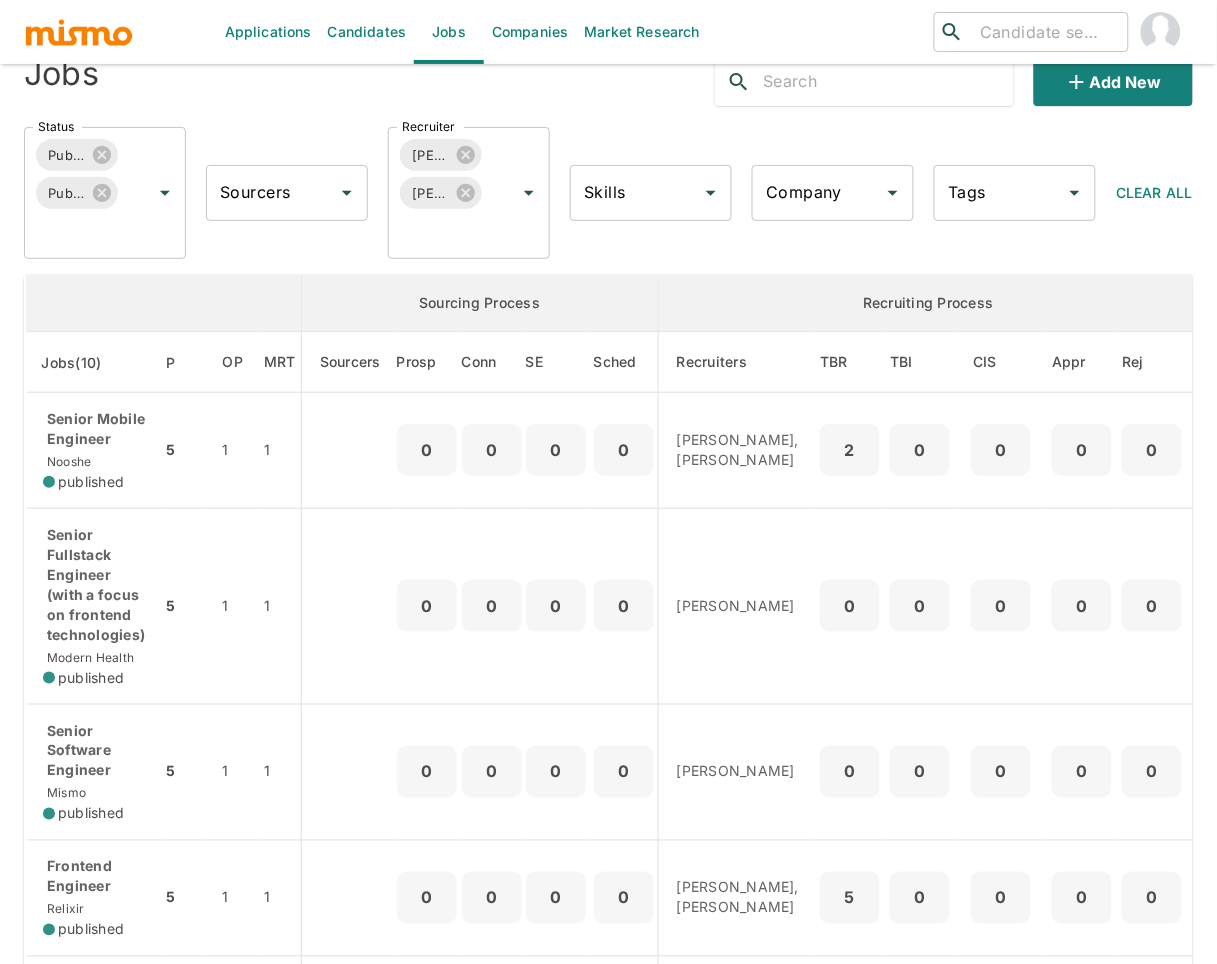 scroll, scrollTop: 44, scrollLeft: 0, axis: vertical 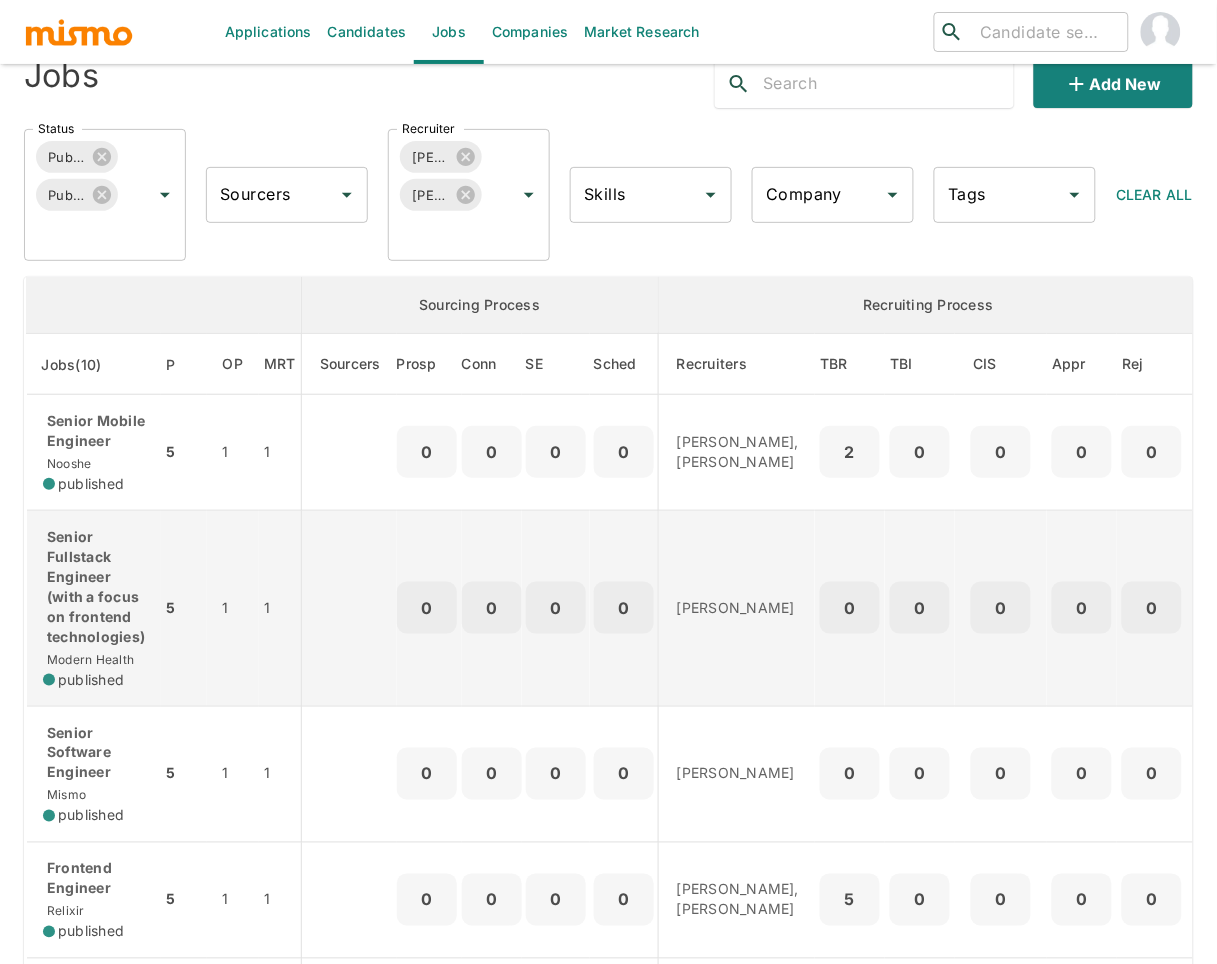 click on "Senior Fullstack Engineer (with a focus on frontend technologies)" at bounding box center [94, 587] 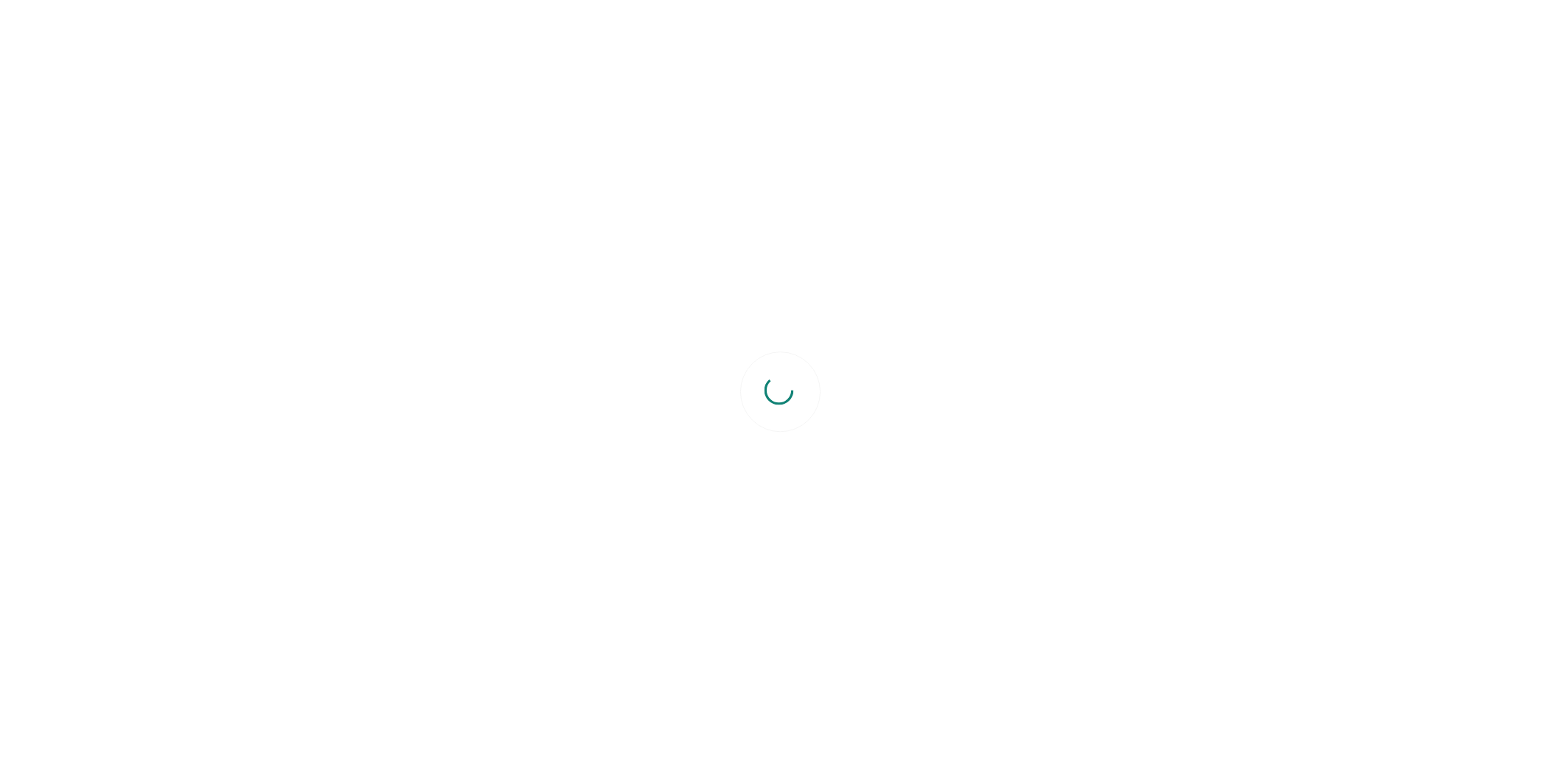 scroll, scrollTop: 0, scrollLeft: 0, axis: both 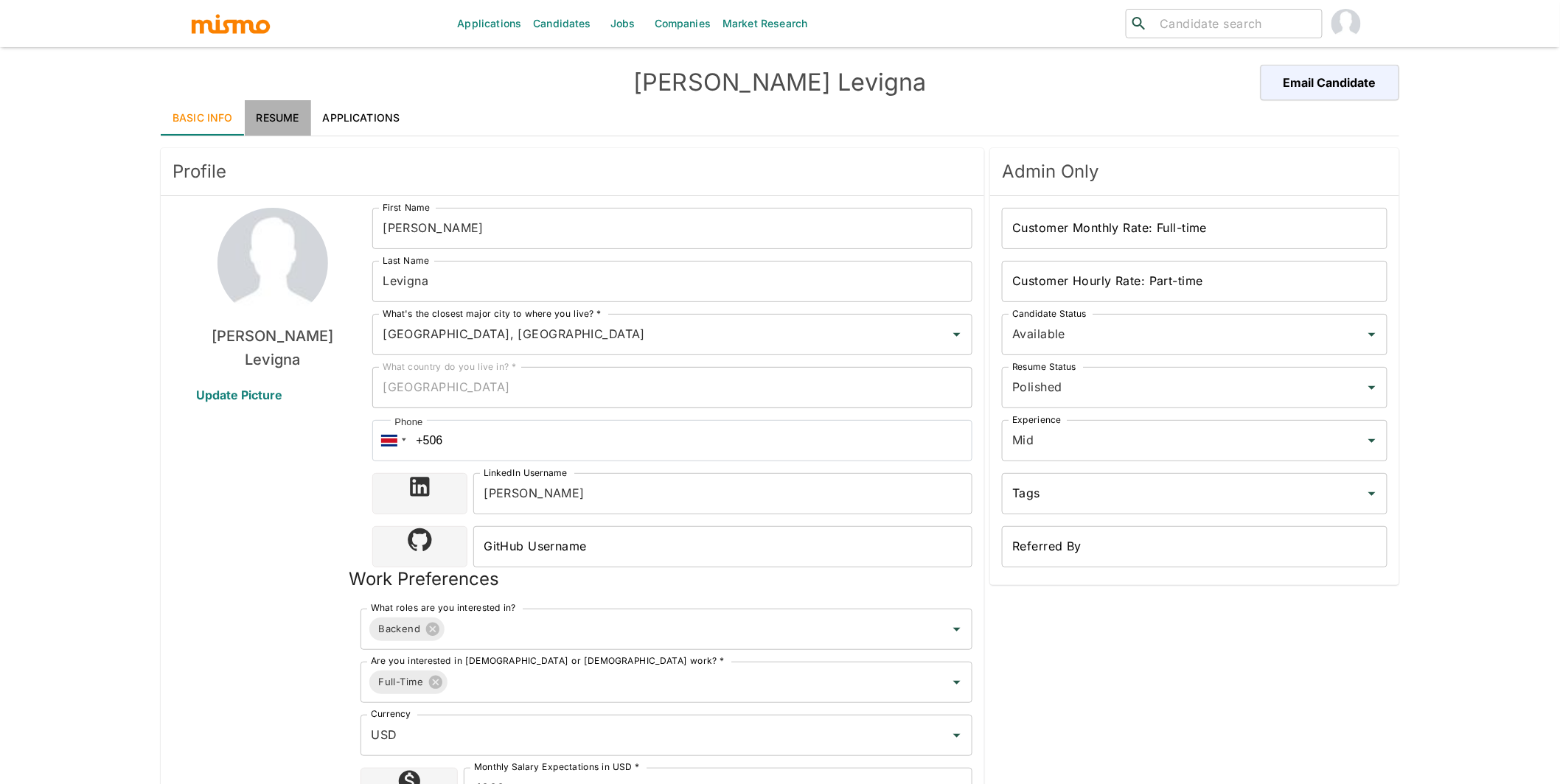click on "Resume" at bounding box center (278, 118) 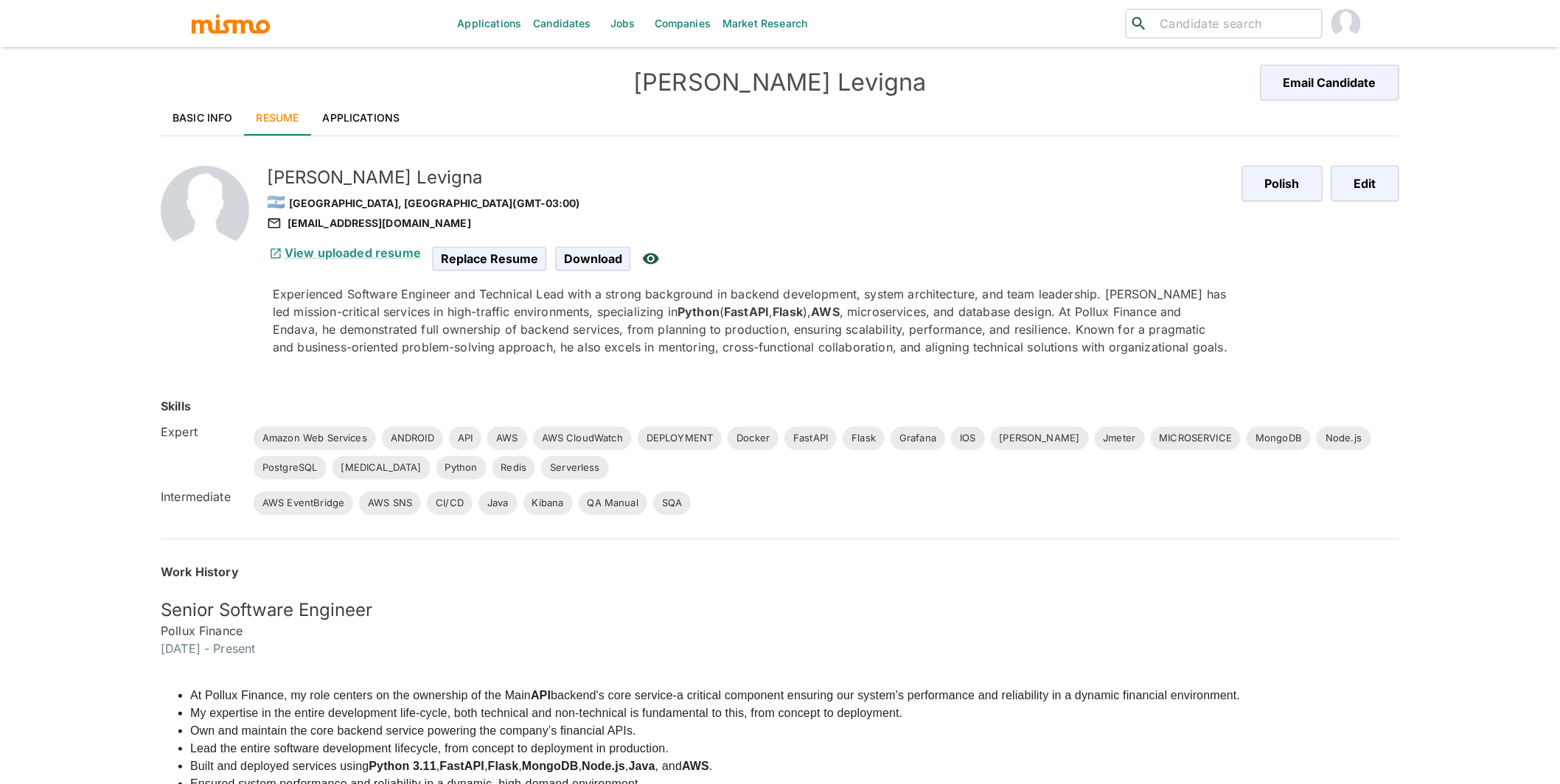 click on "Polish Edit" at bounding box center (1309, 258) 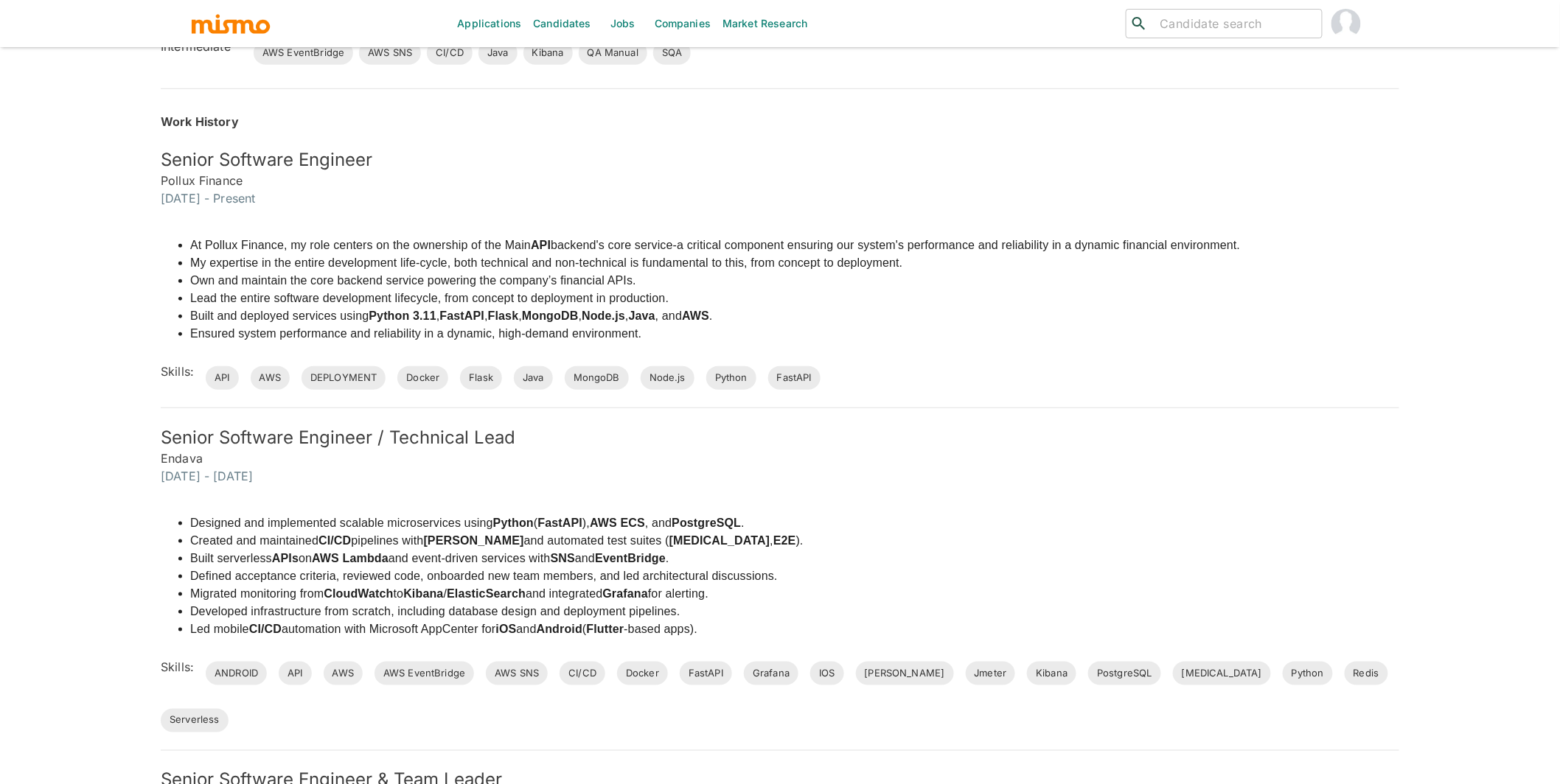 scroll, scrollTop: 455, scrollLeft: 0, axis: vertical 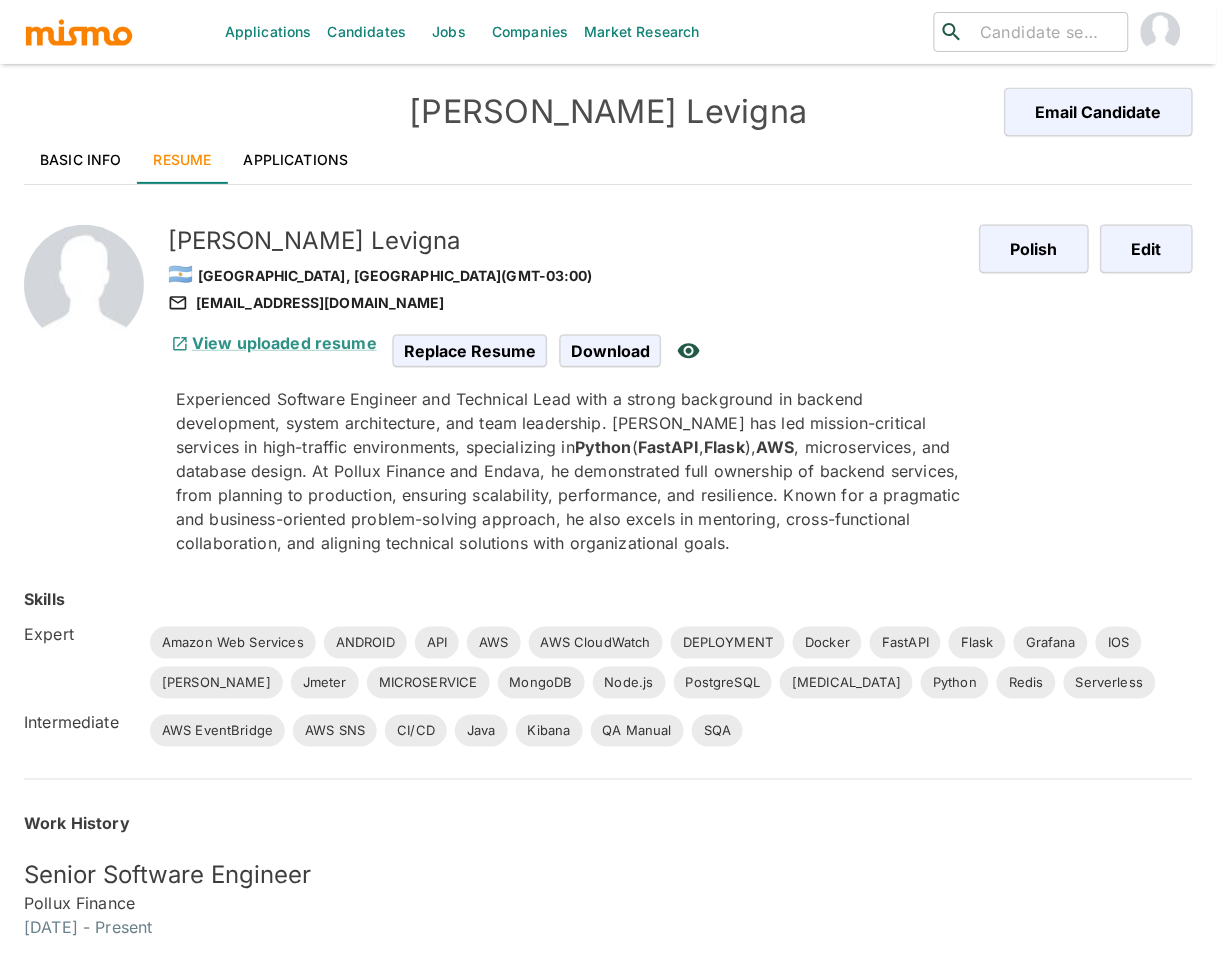 click on "Applications" at bounding box center (296, 160) 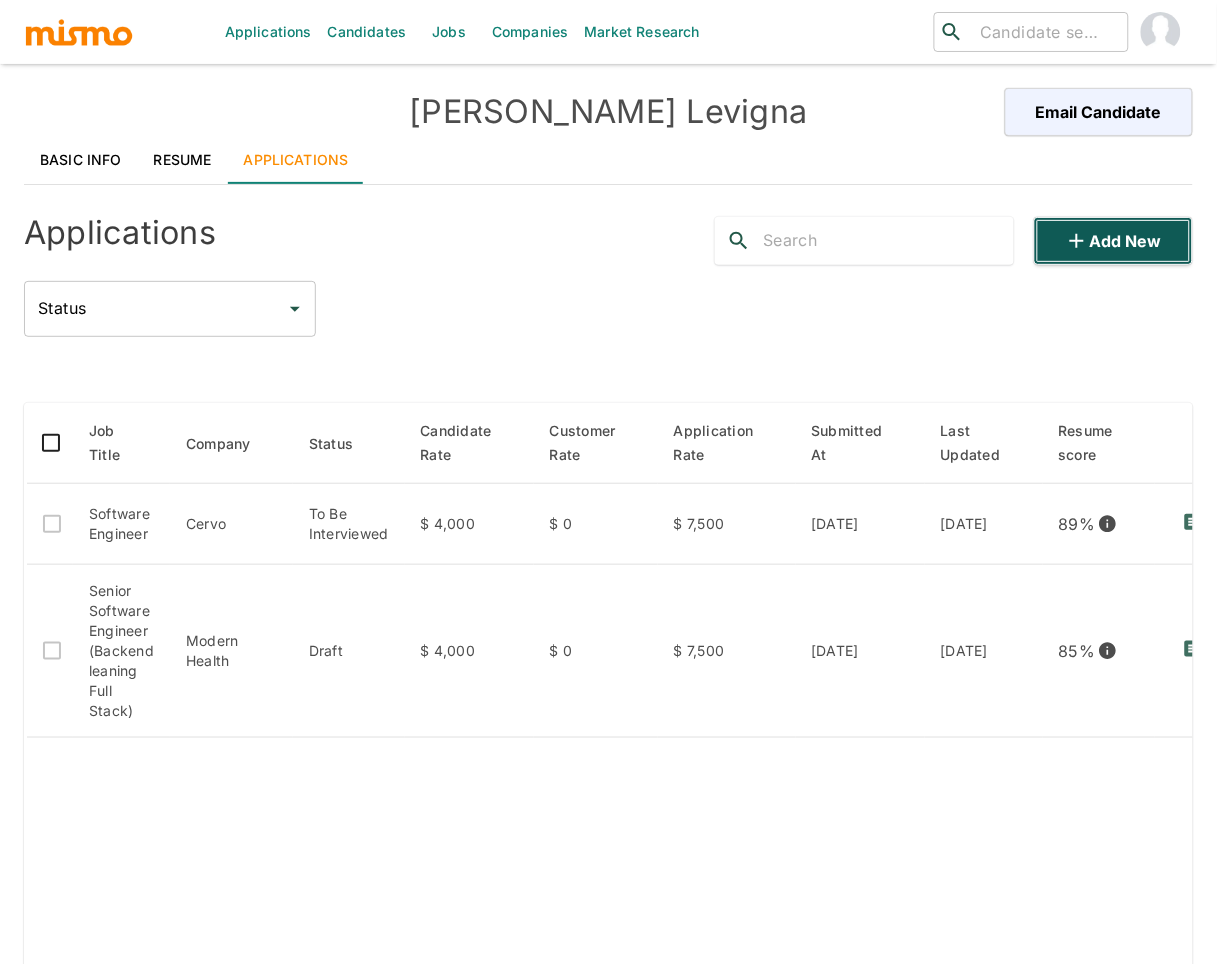 click on "Add new" at bounding box center [1113, 241] 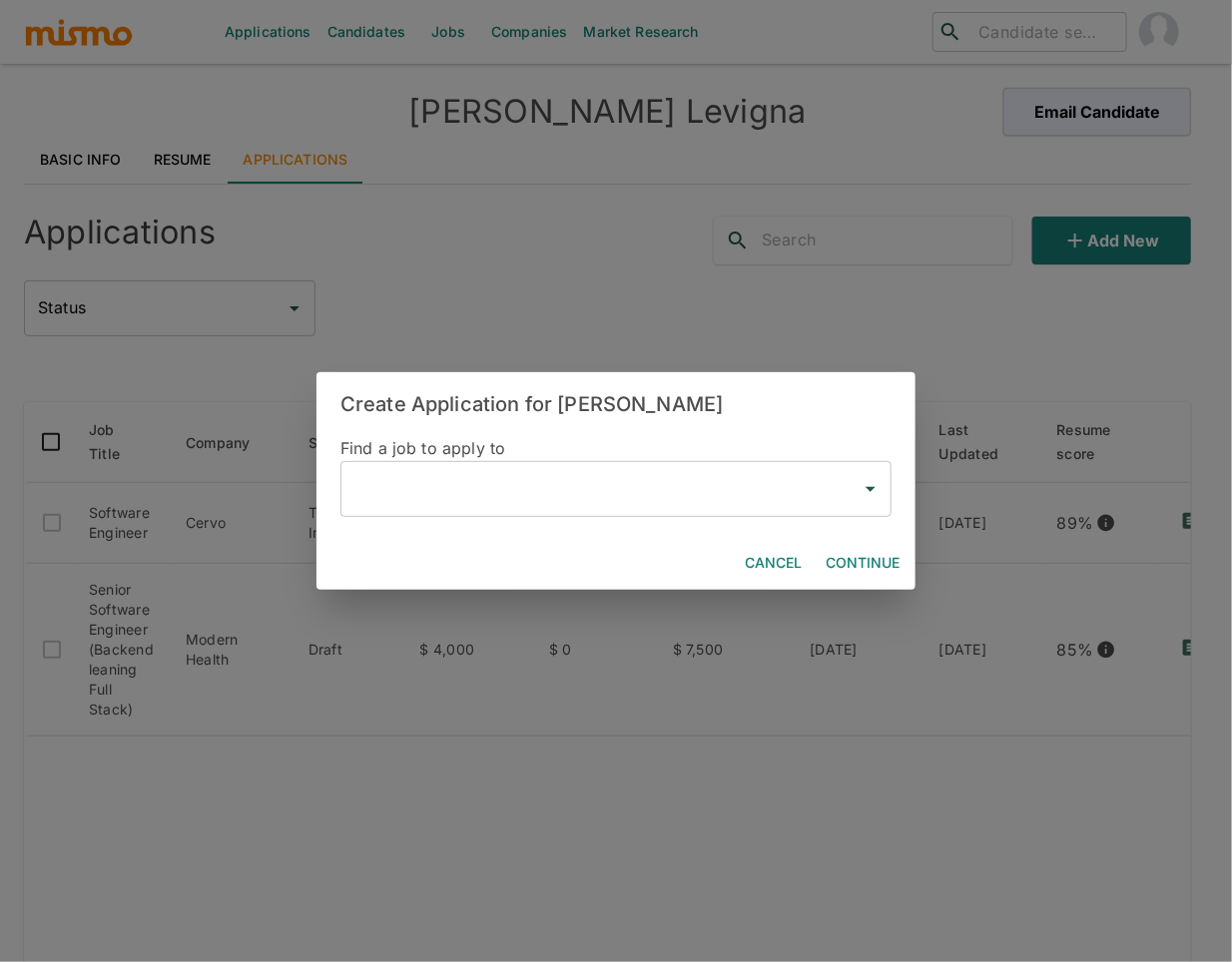 click on "Cancel" at bounding box center (773, 563) 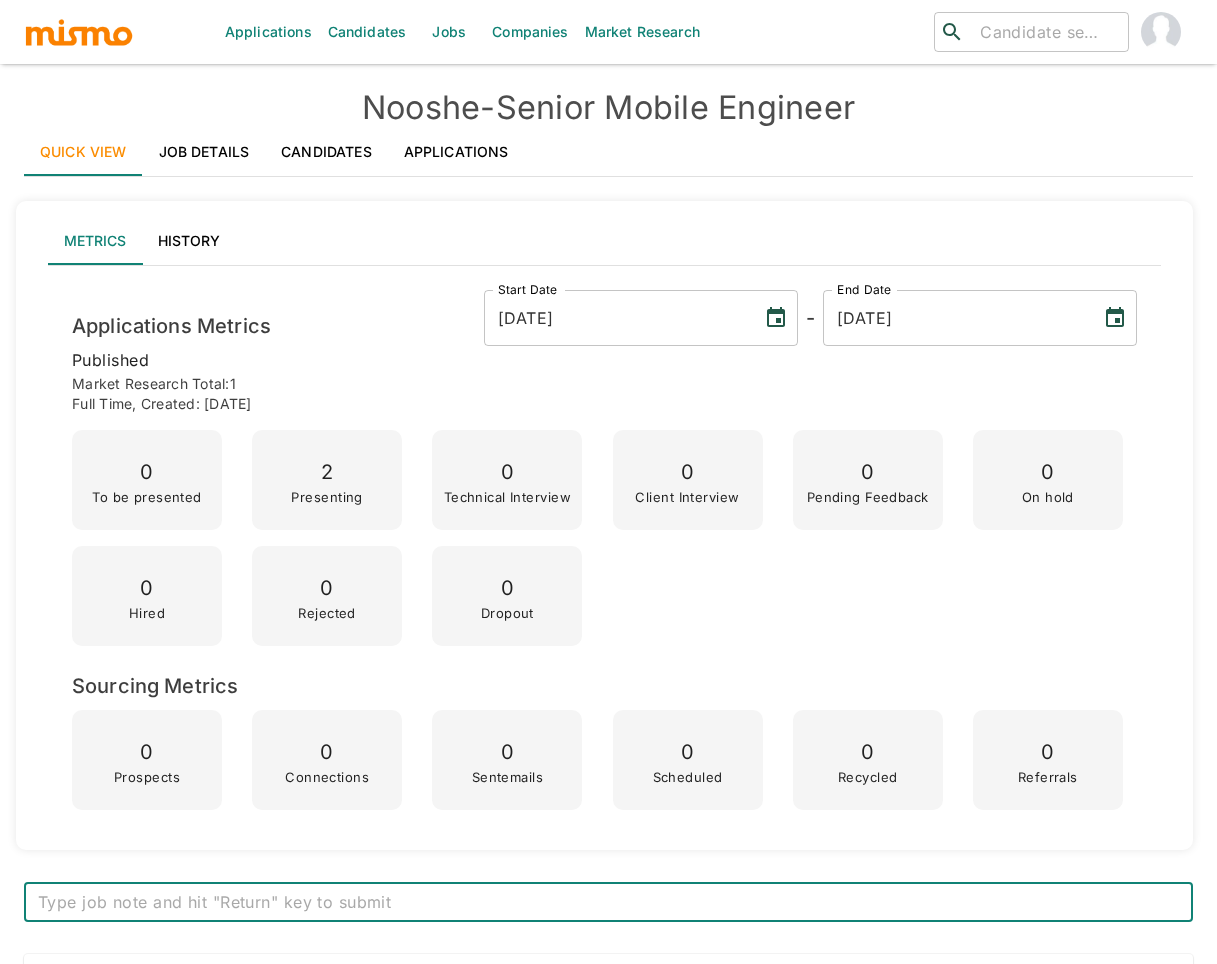 scroll, scrollTop: 0, scrollLeft: 0, axis: both 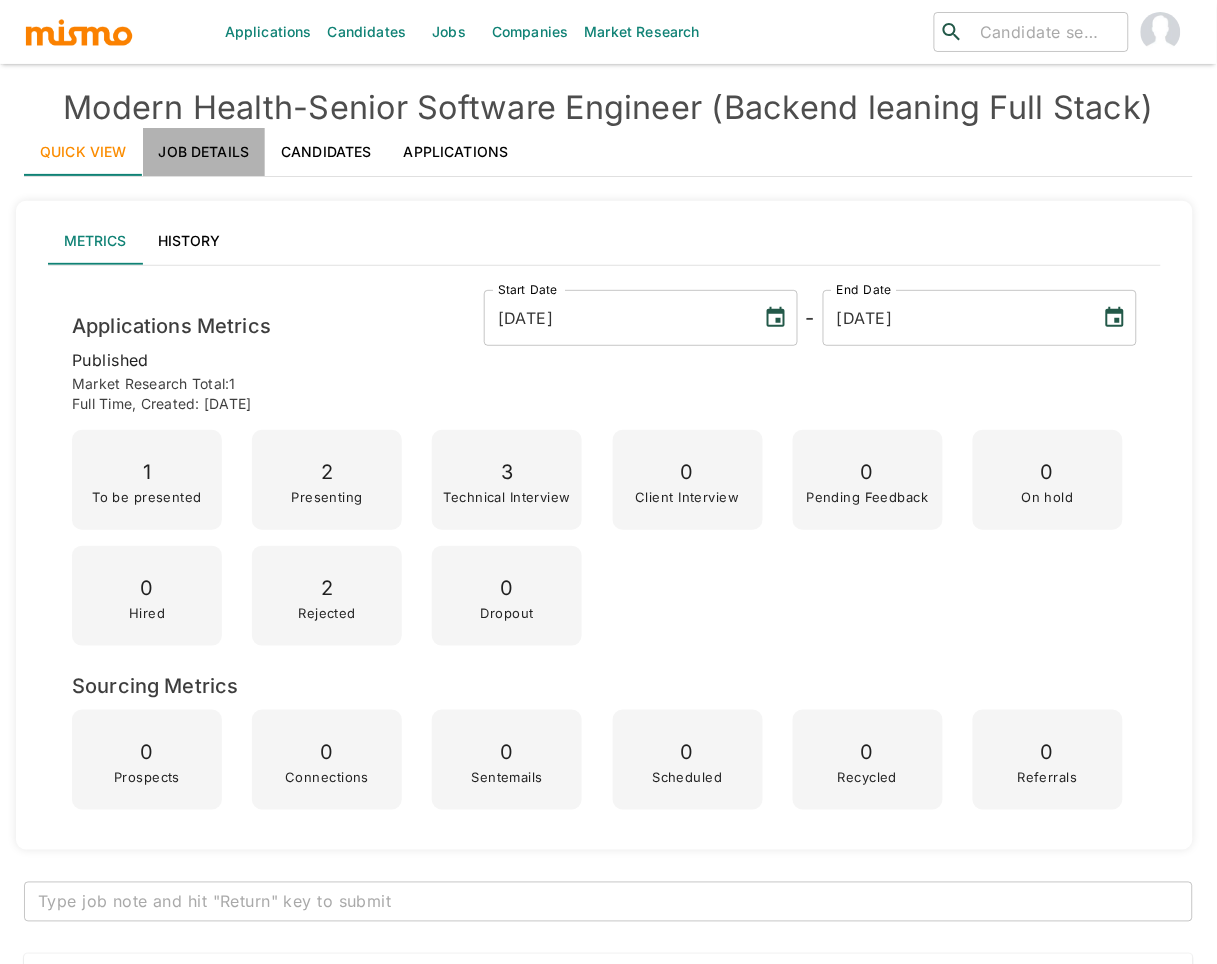 click on "Job Details" at bounding box center (204, 152) 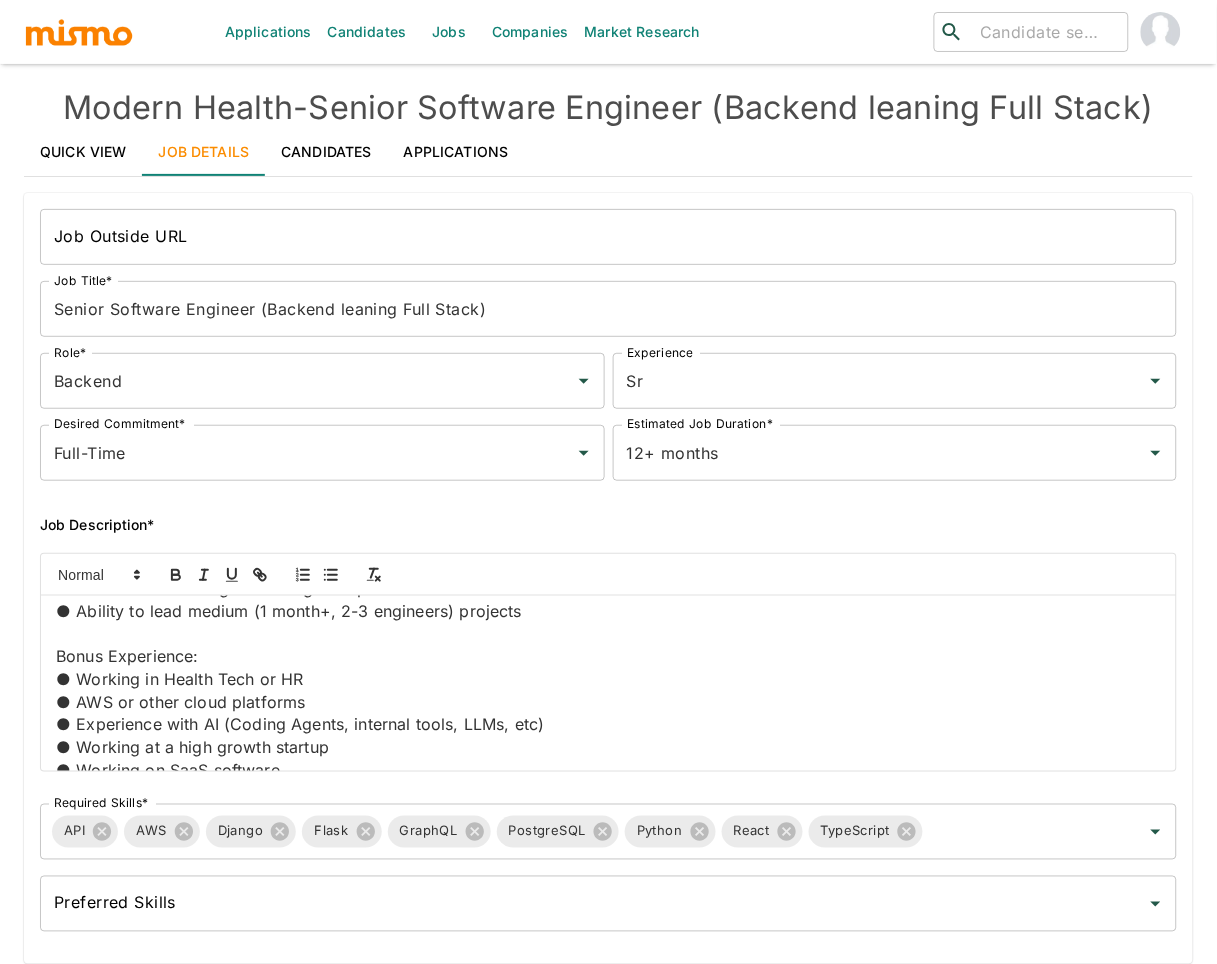 scroll, scrollTop: 0, scrollLeft: 0, axis: both 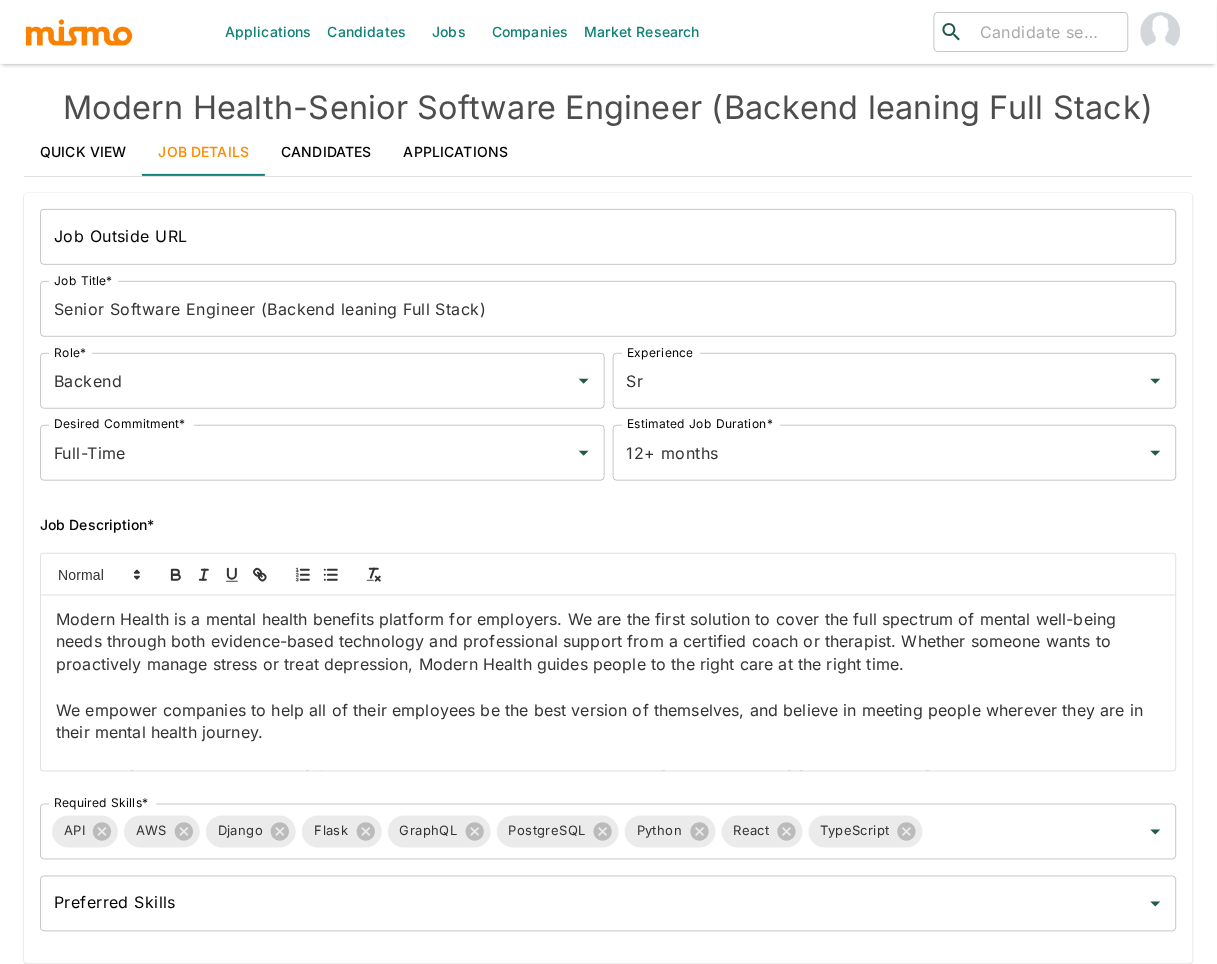 click on "Applications" at bounding box center [456, 152] 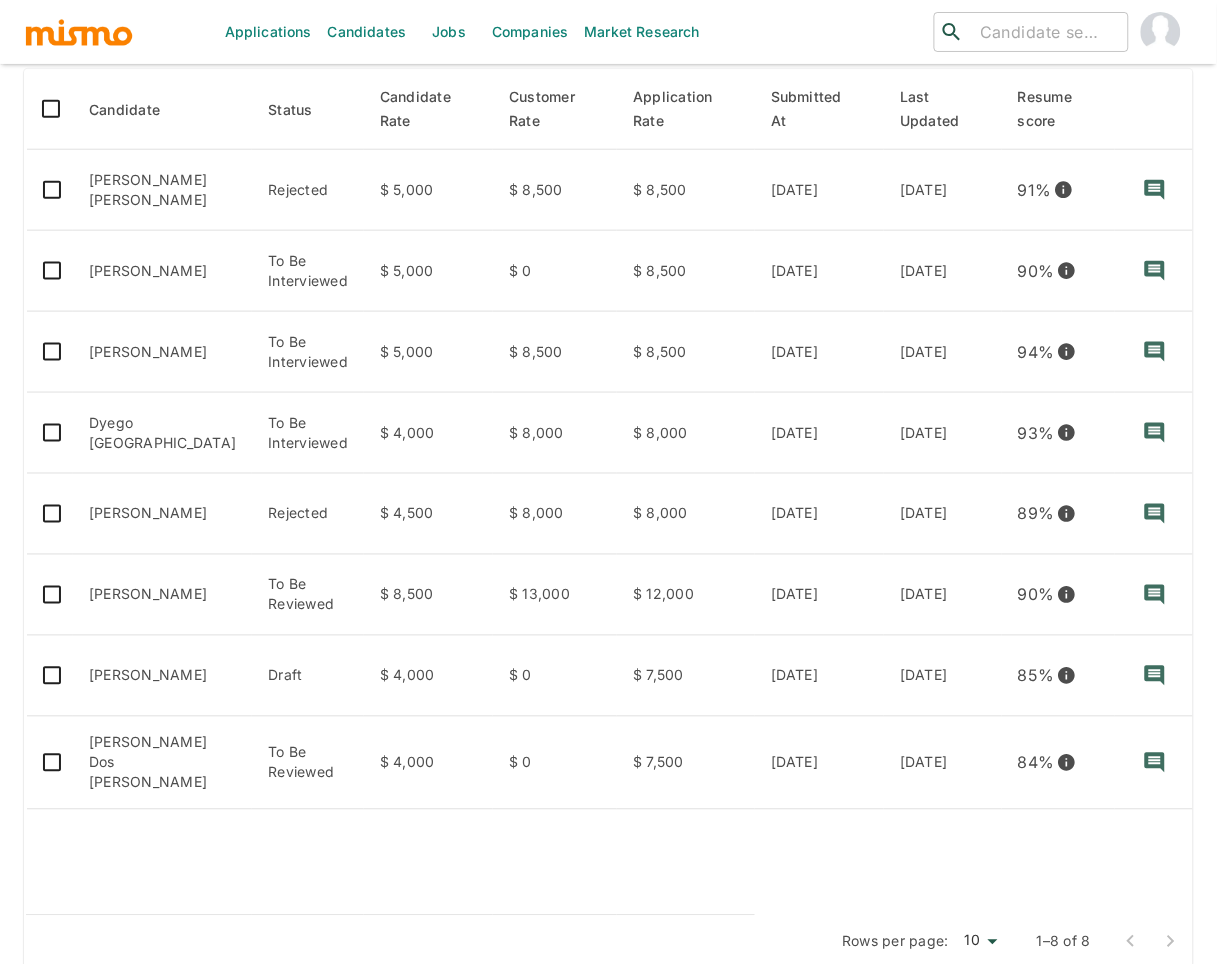 scroll, scrollTop: 327, scrollLeft: 0, axis: vertical 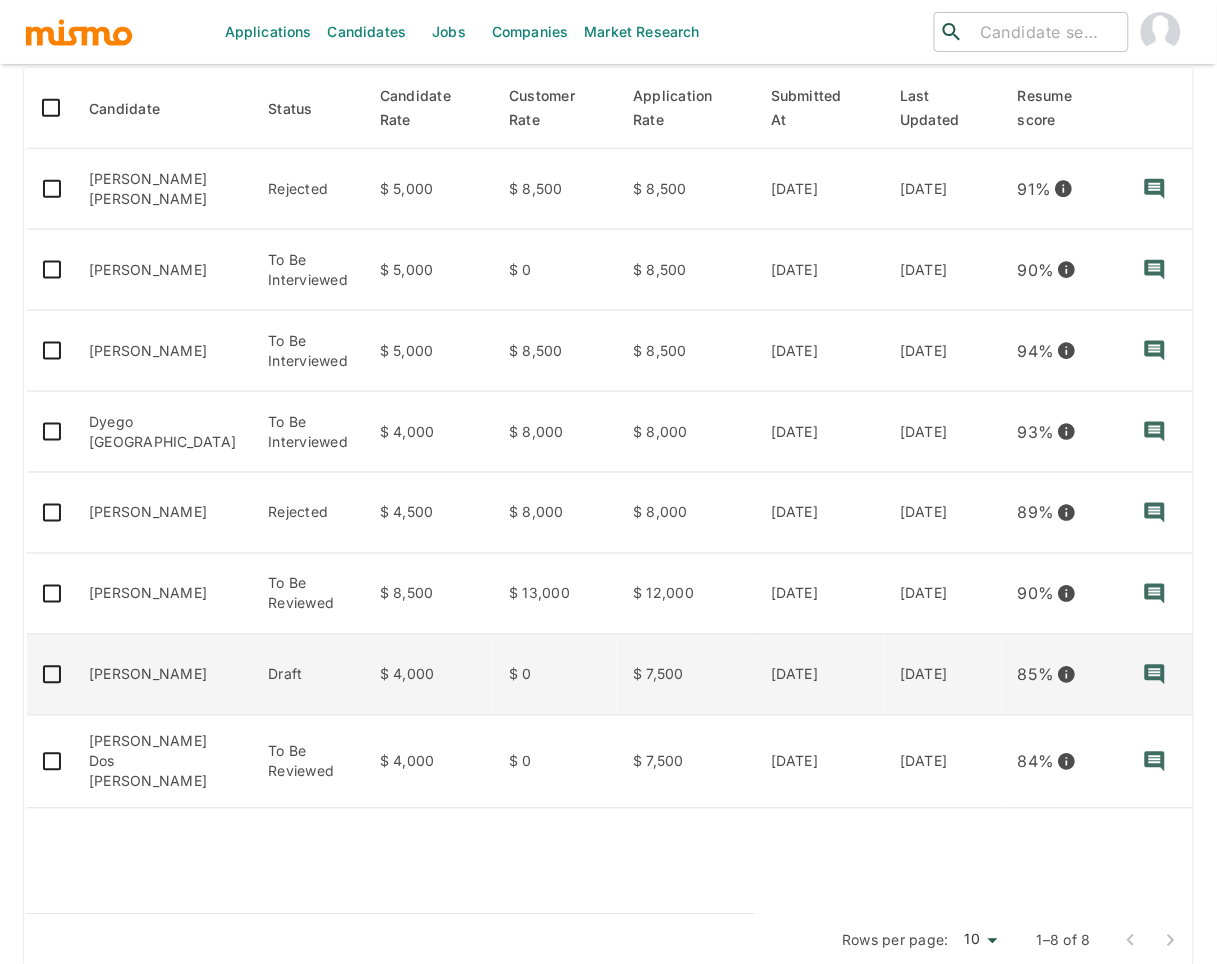 click on "[PERSON_NAME]" at bounding box center (162, 675) 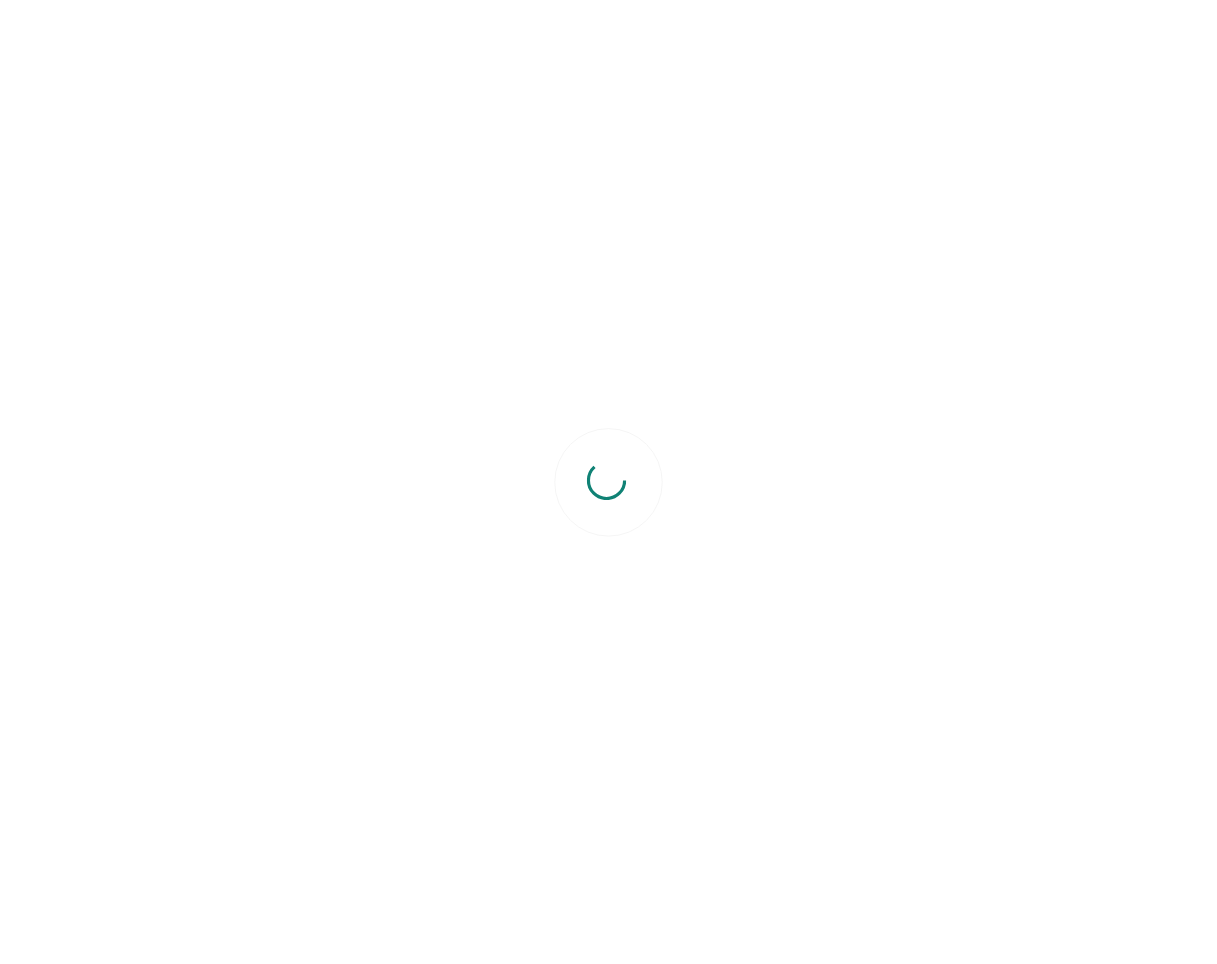 scroll, scrollTop: 0, scrollLeft: 0, axis: both 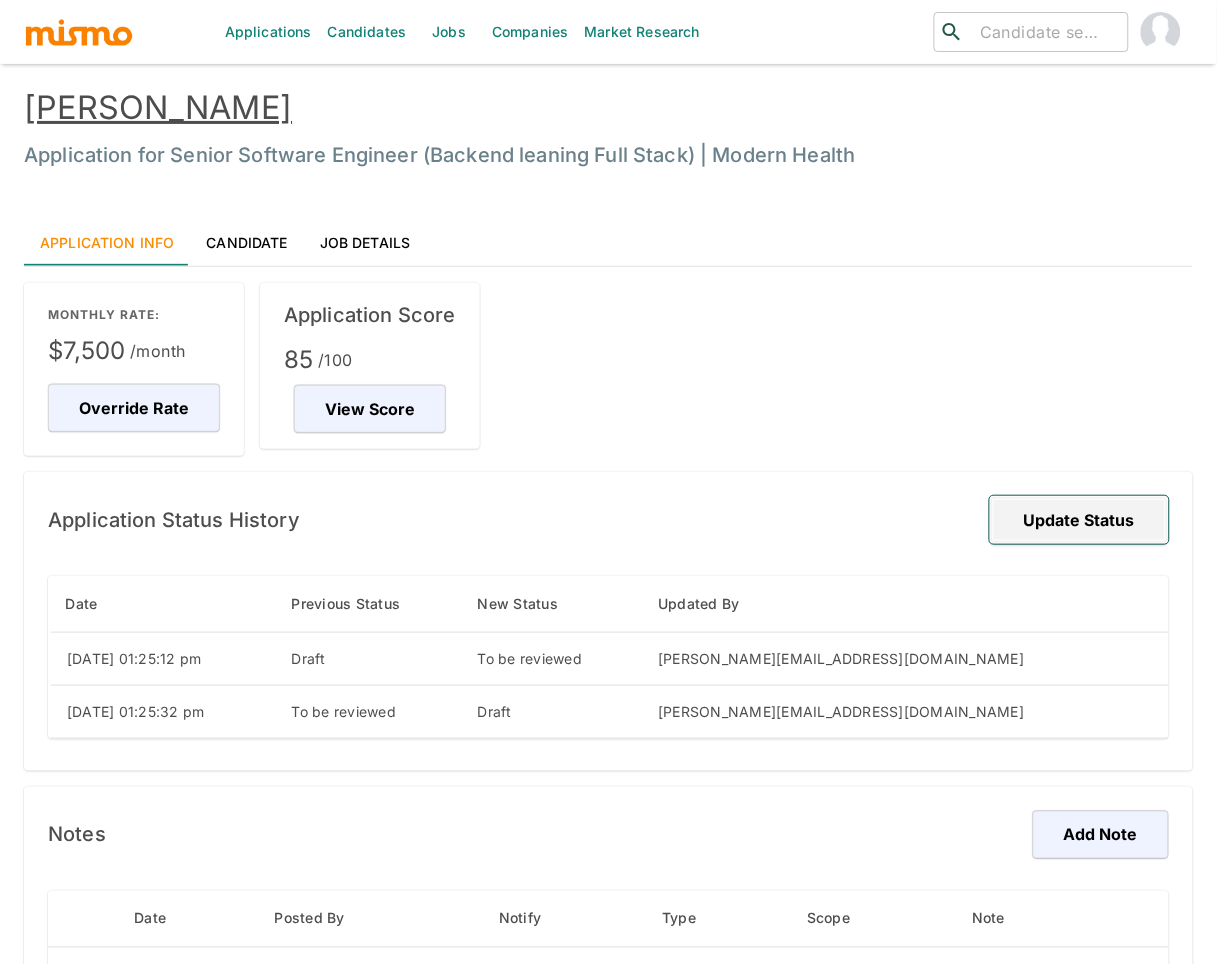 click on "Update Status" at bounding box center (1079, 520) 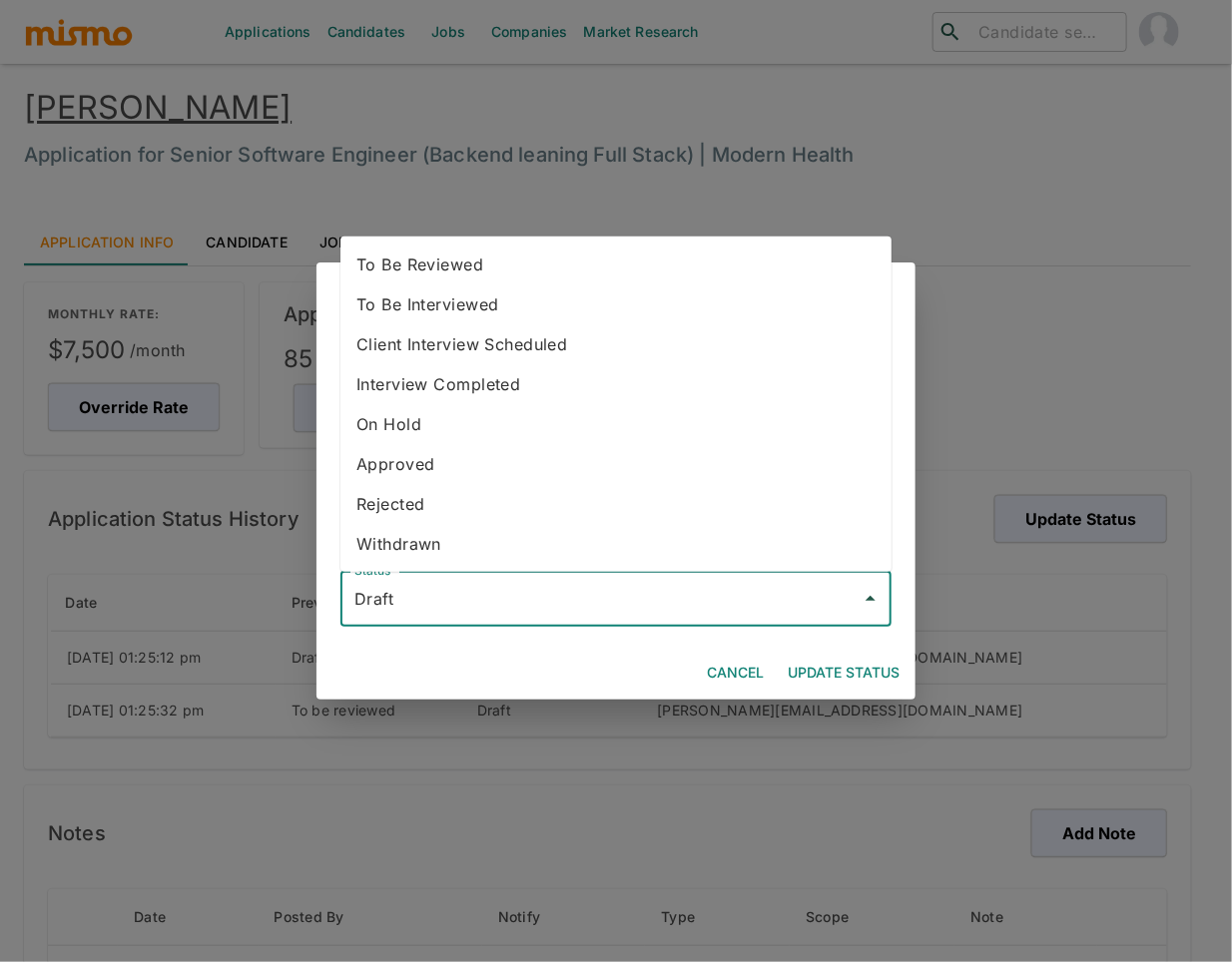 click on "Draft" at bounding box center (601, 599) 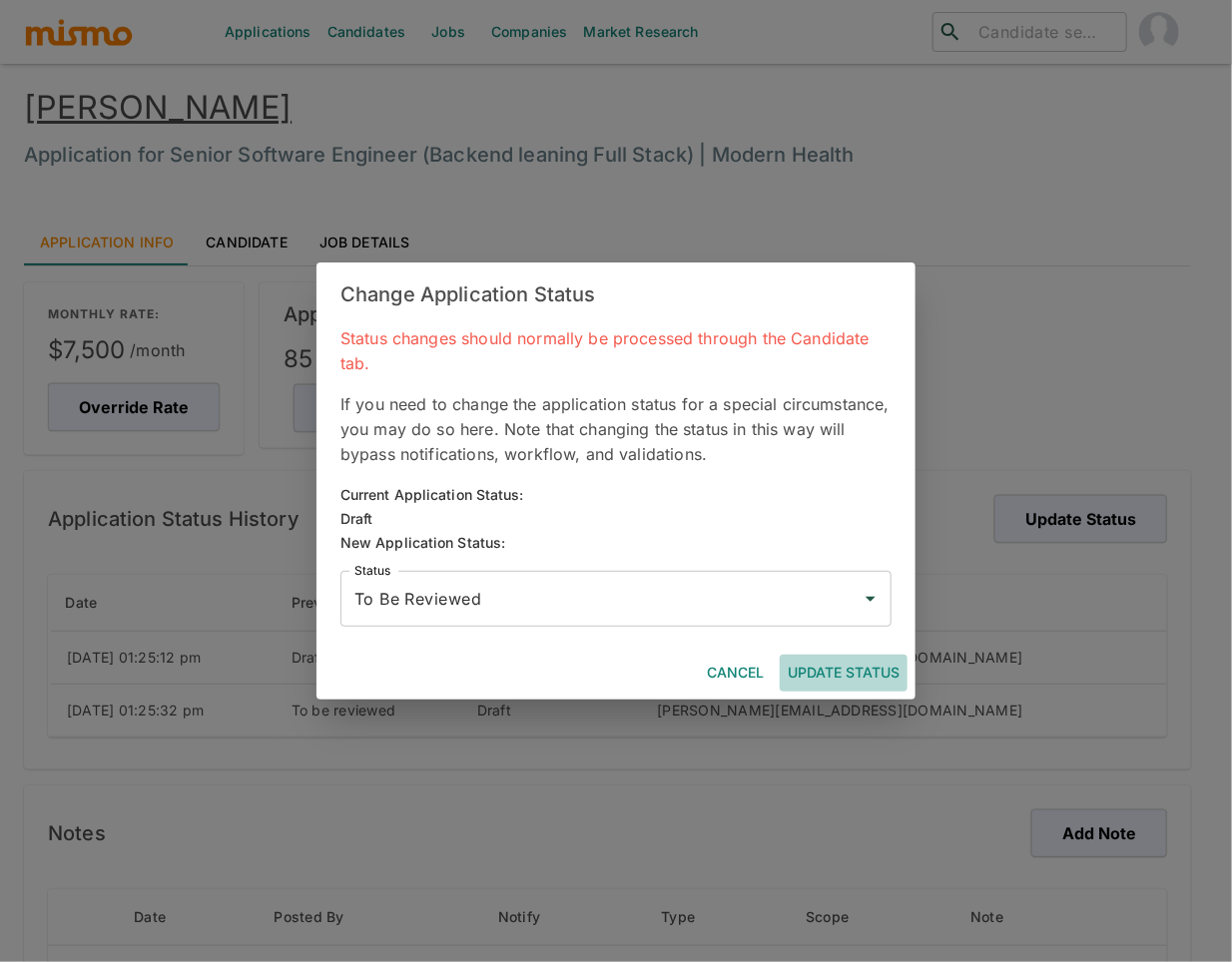 click on "Update Status" at bounding box center (844, 673) 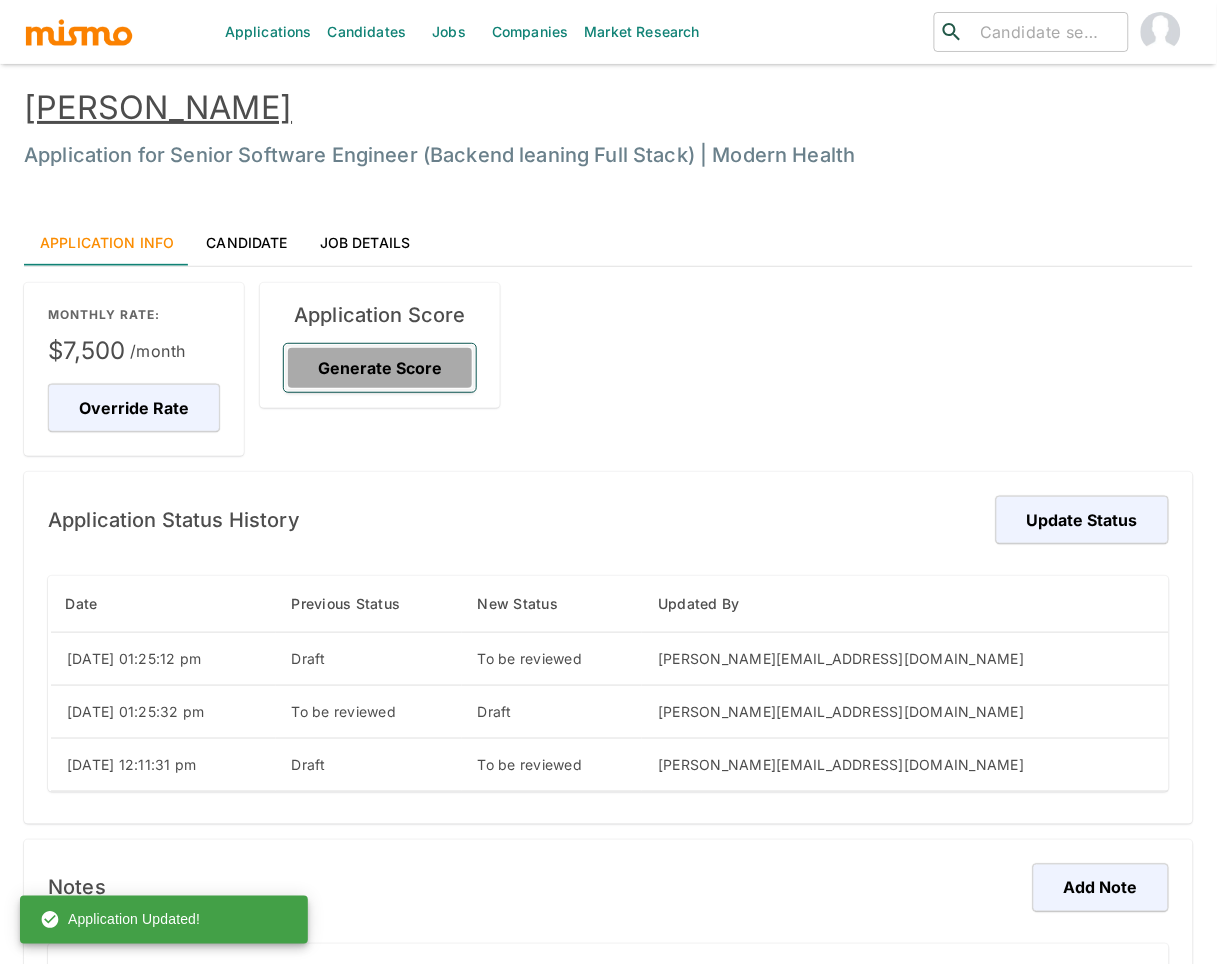 click on "Generate Score" at bounding box center (380, 368) 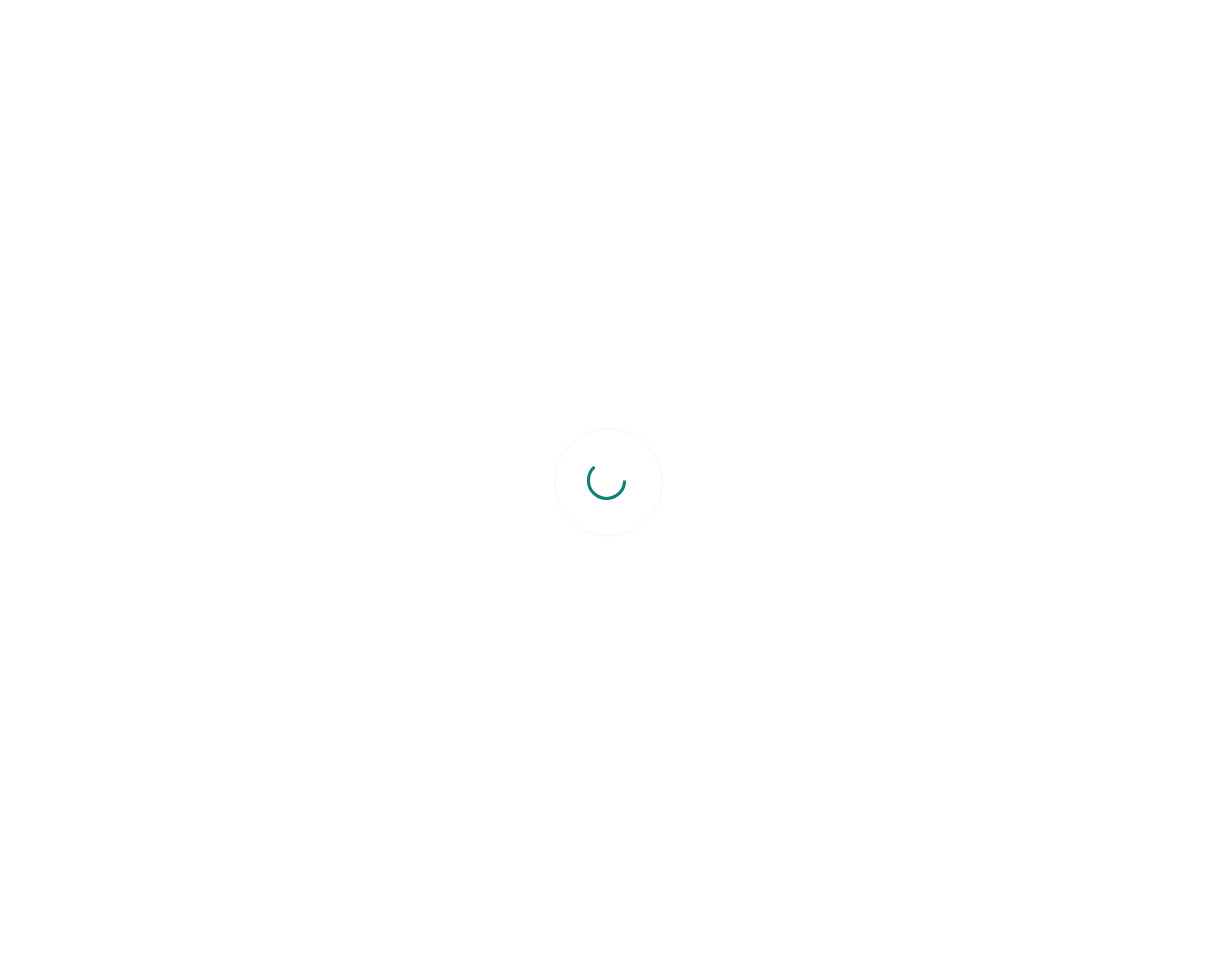 scroll, scrollTop: 0, scrollLeft: 0, axis: both 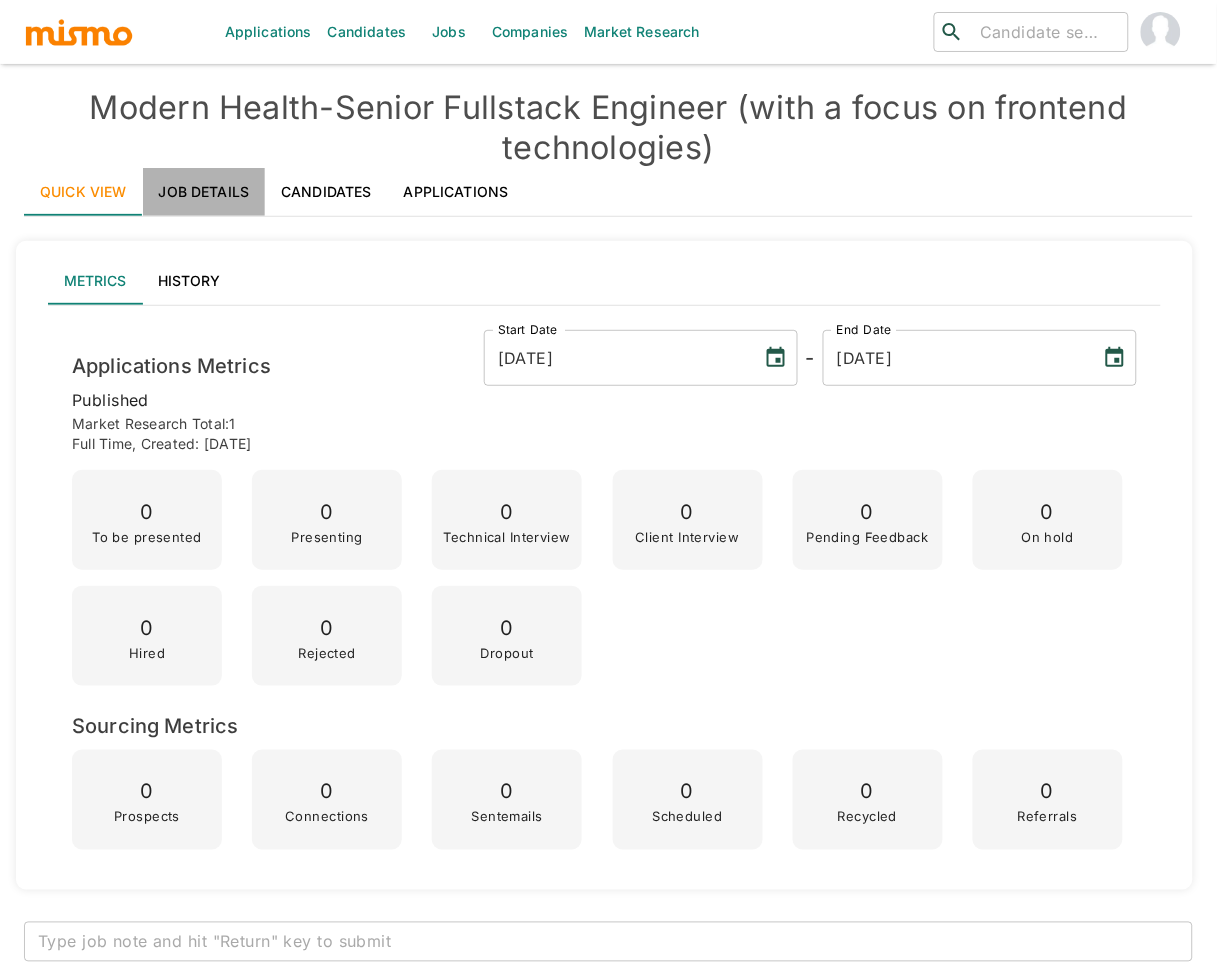 click on "Job Details" at bounding box center (204, 192) 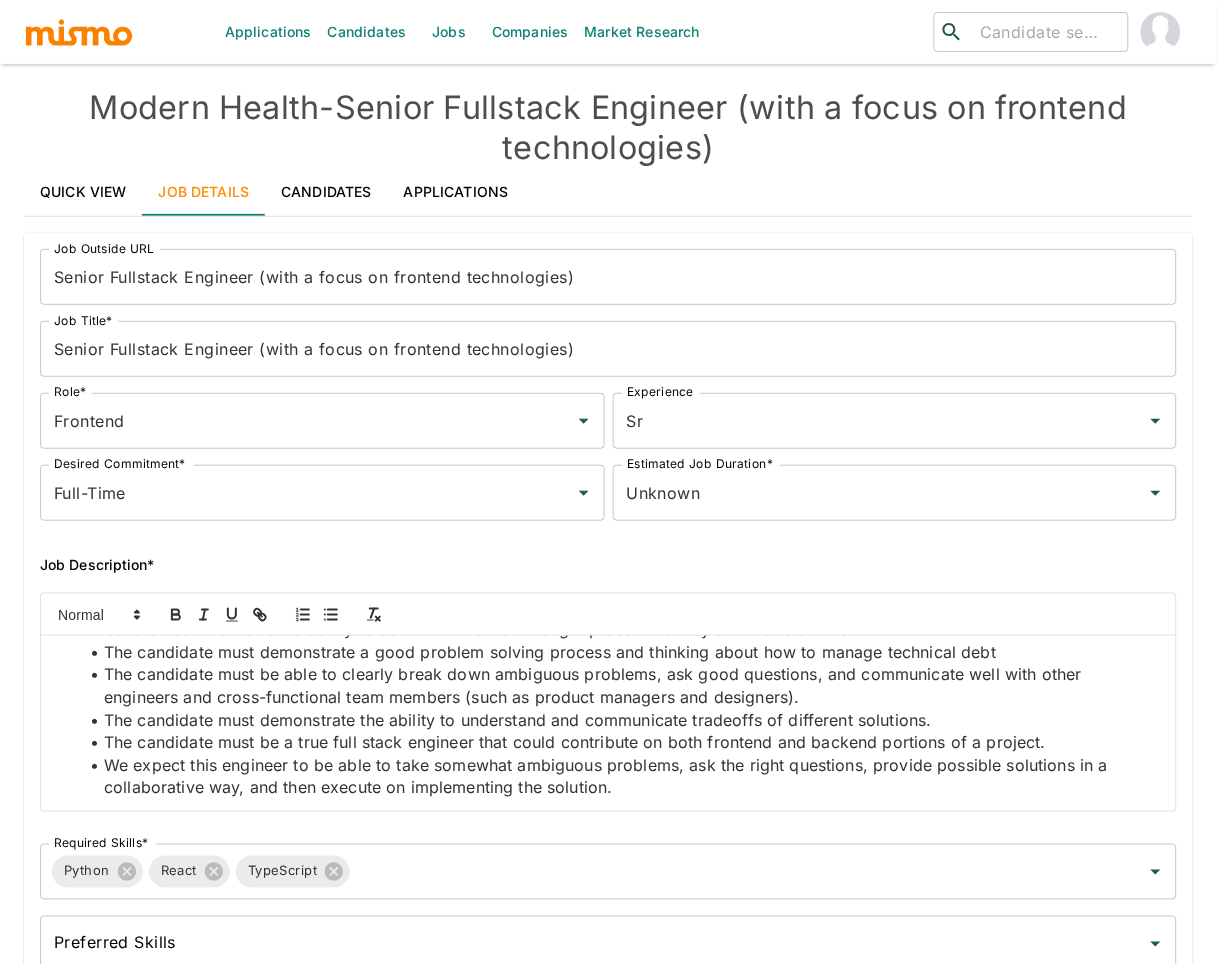 scroll, scrollTop: 0, scrollLeft: 0, axis: both 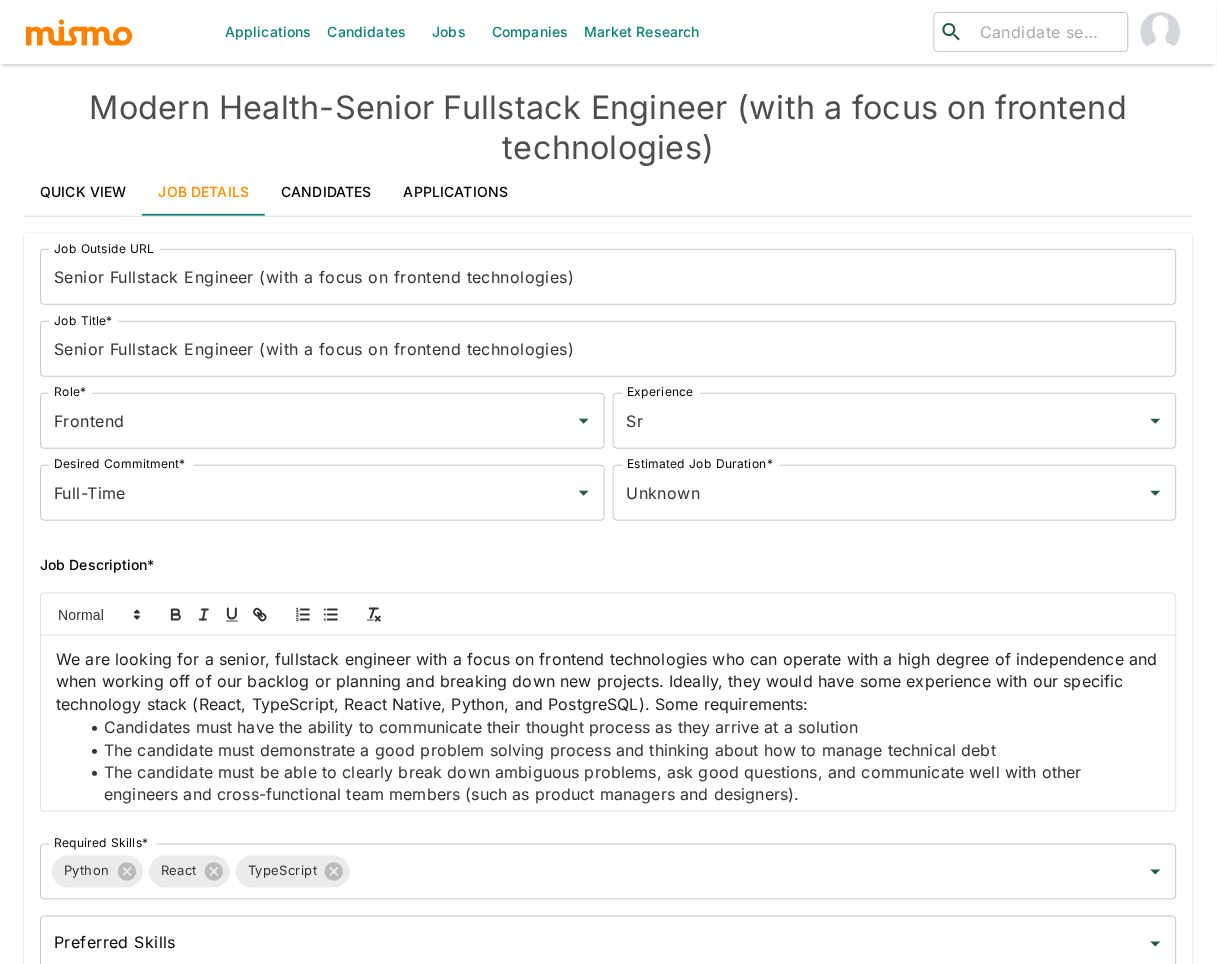 click on "Companies" at bounding box center [530, 32] 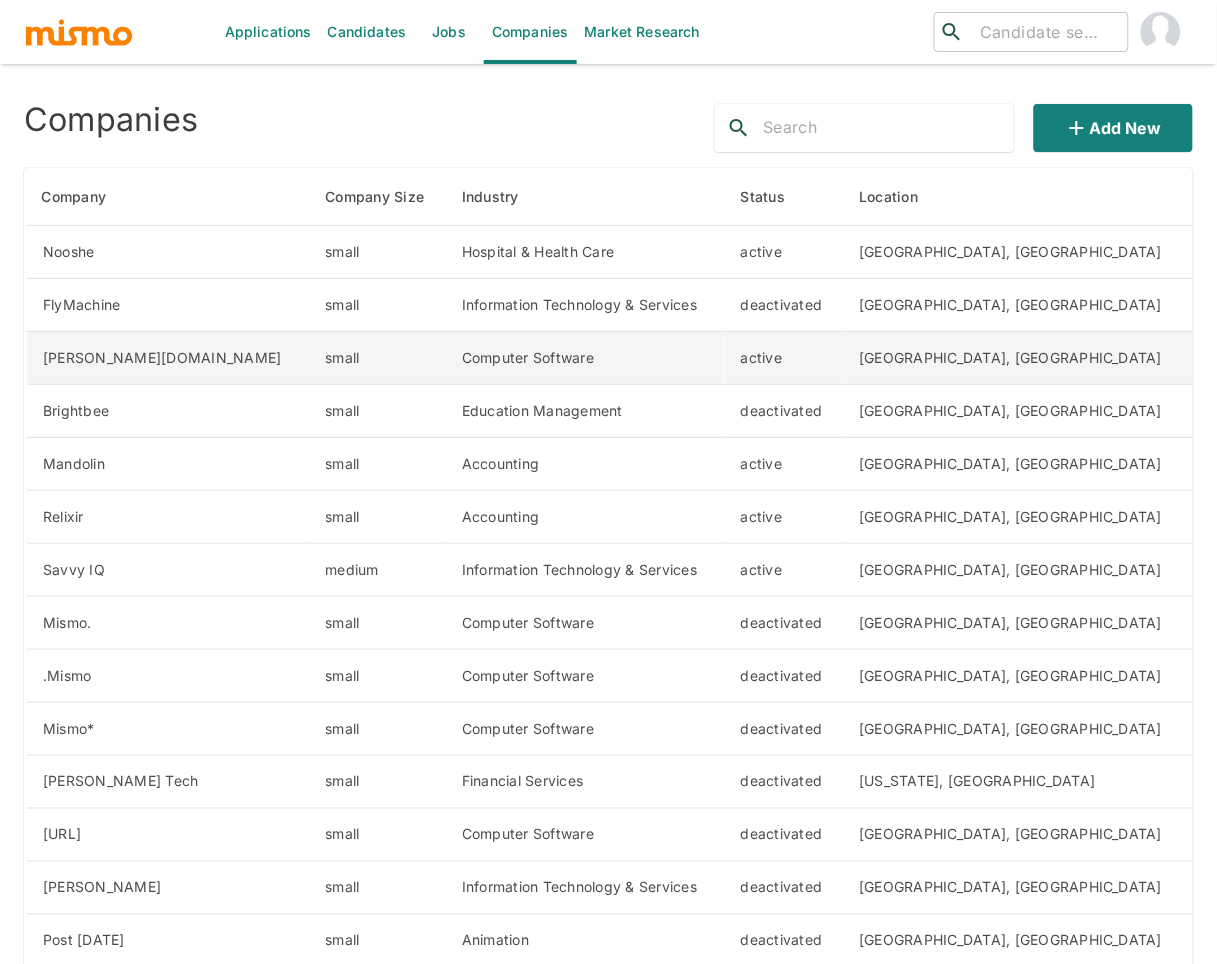 click on "Computer Software" at bounding box center (585, 358) 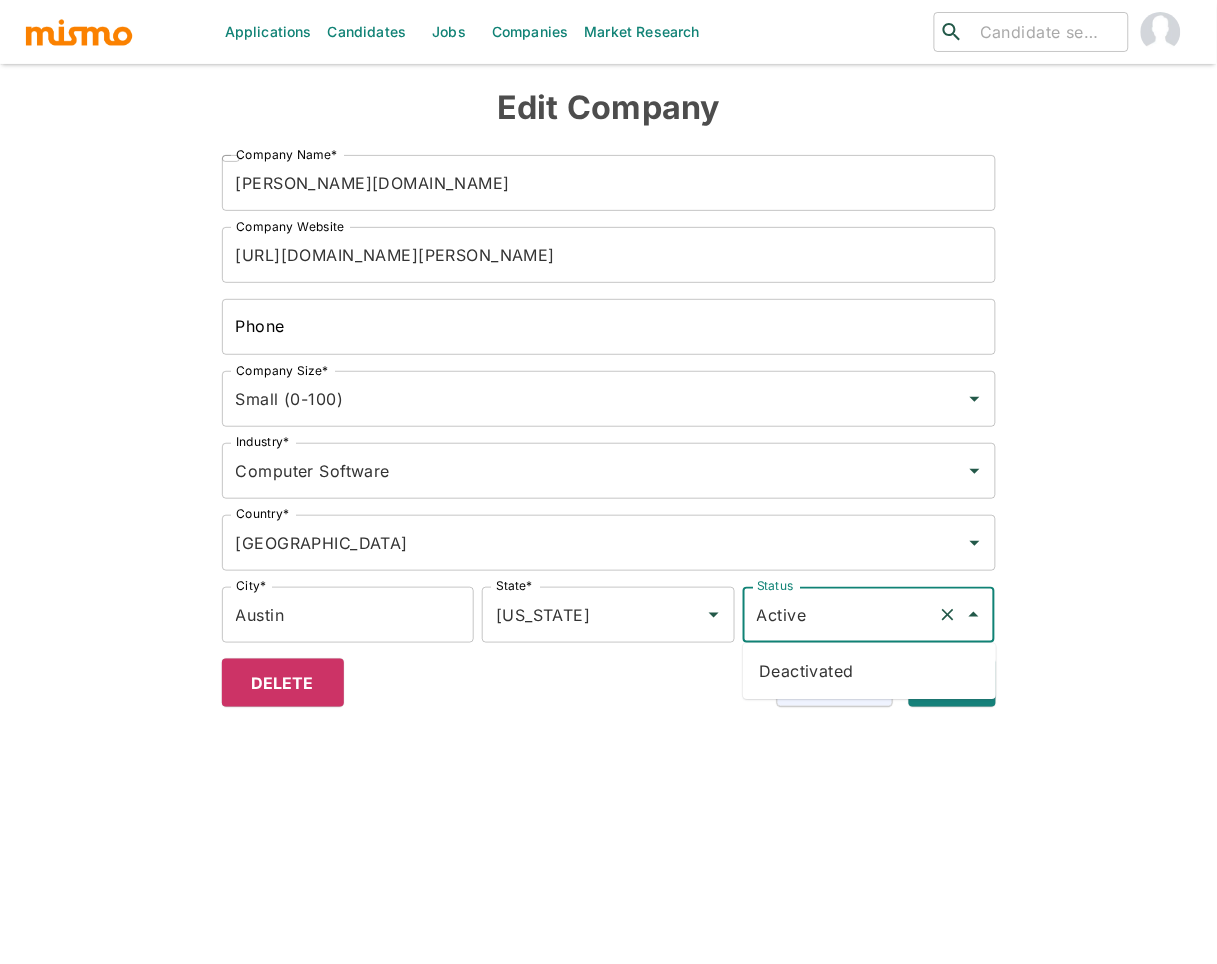click on "Active" at bounding box center [841, 615] 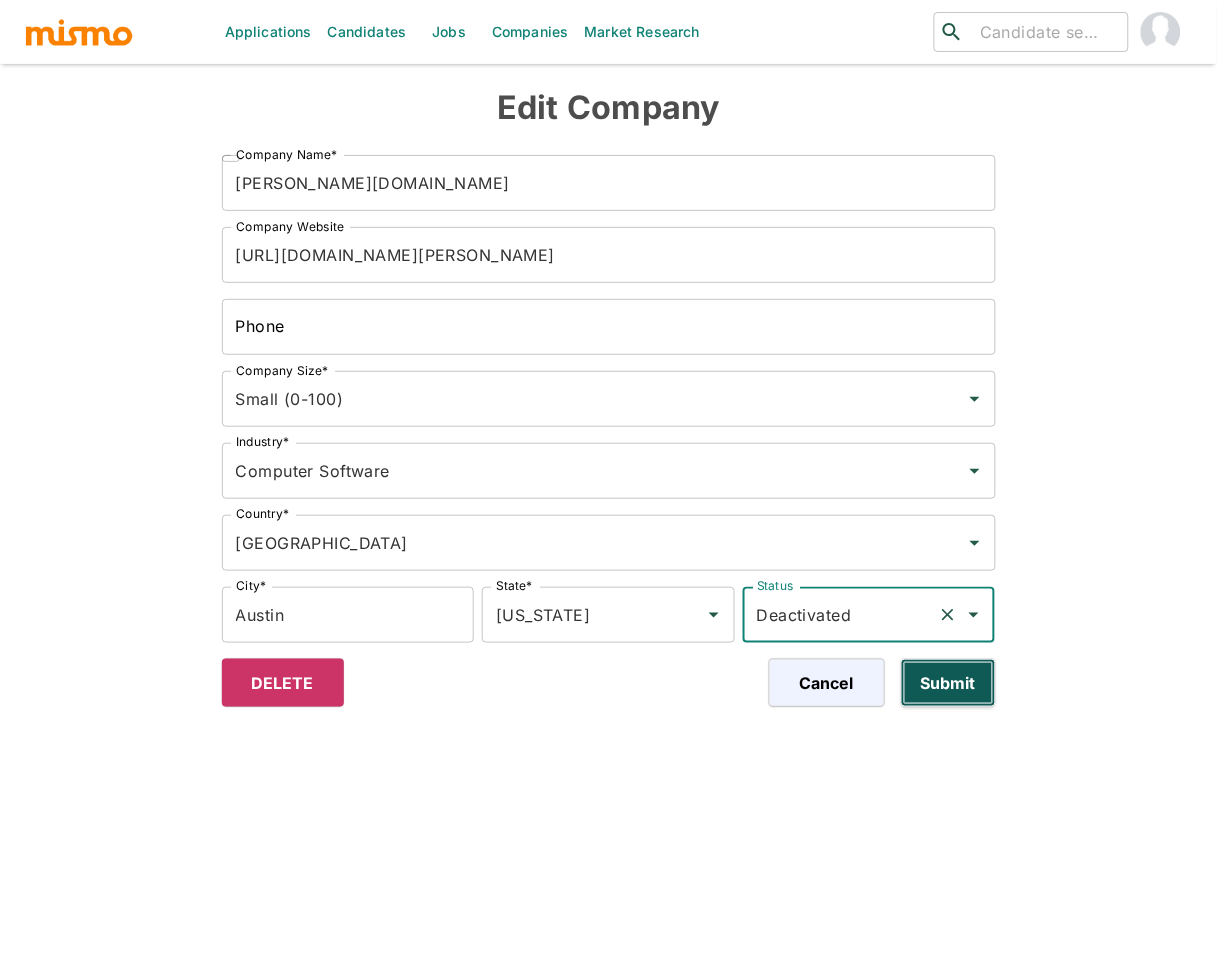click on "Submit" at bounding box center (948, 683) 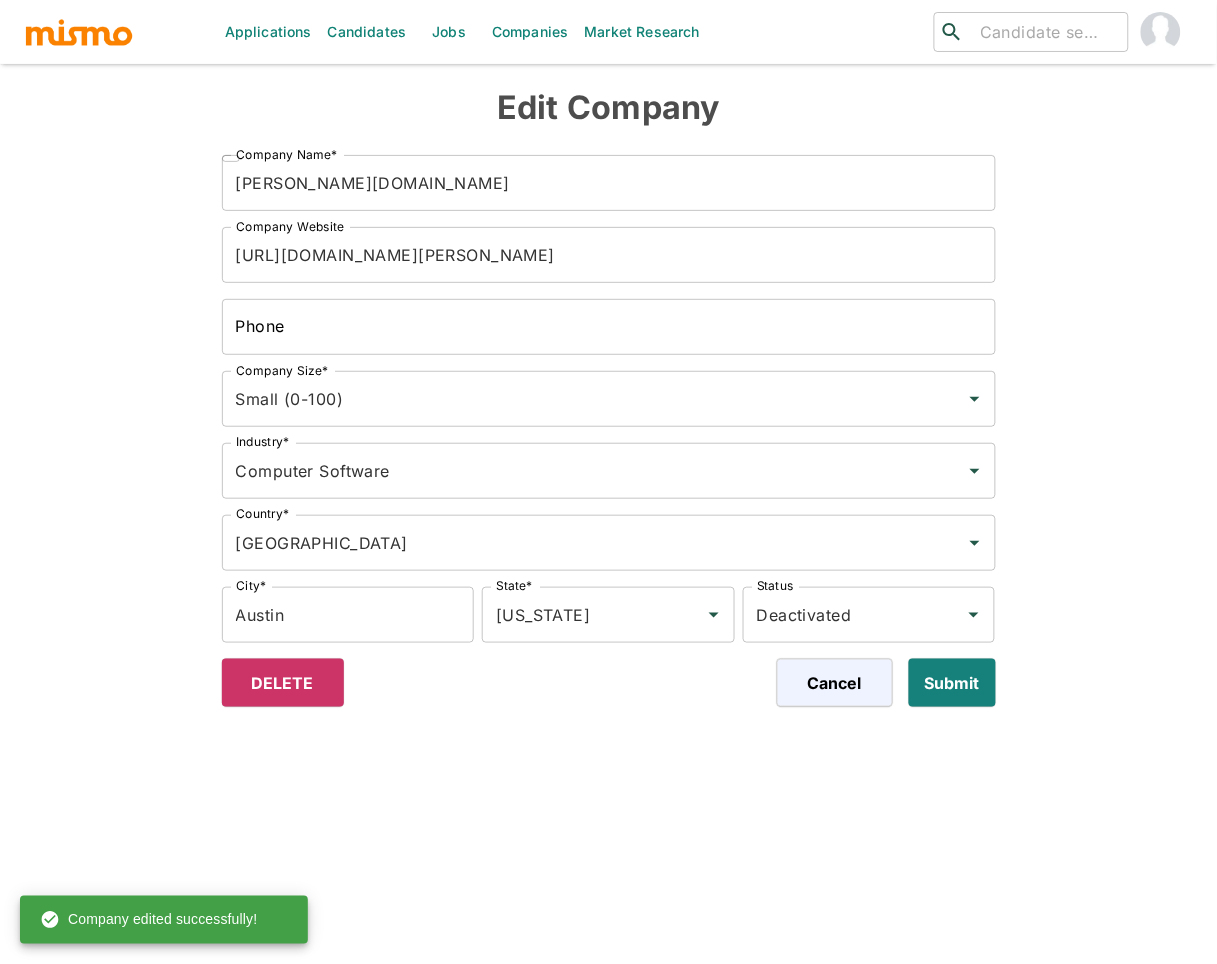 click on "Companies" at bounding box center (530, 32) 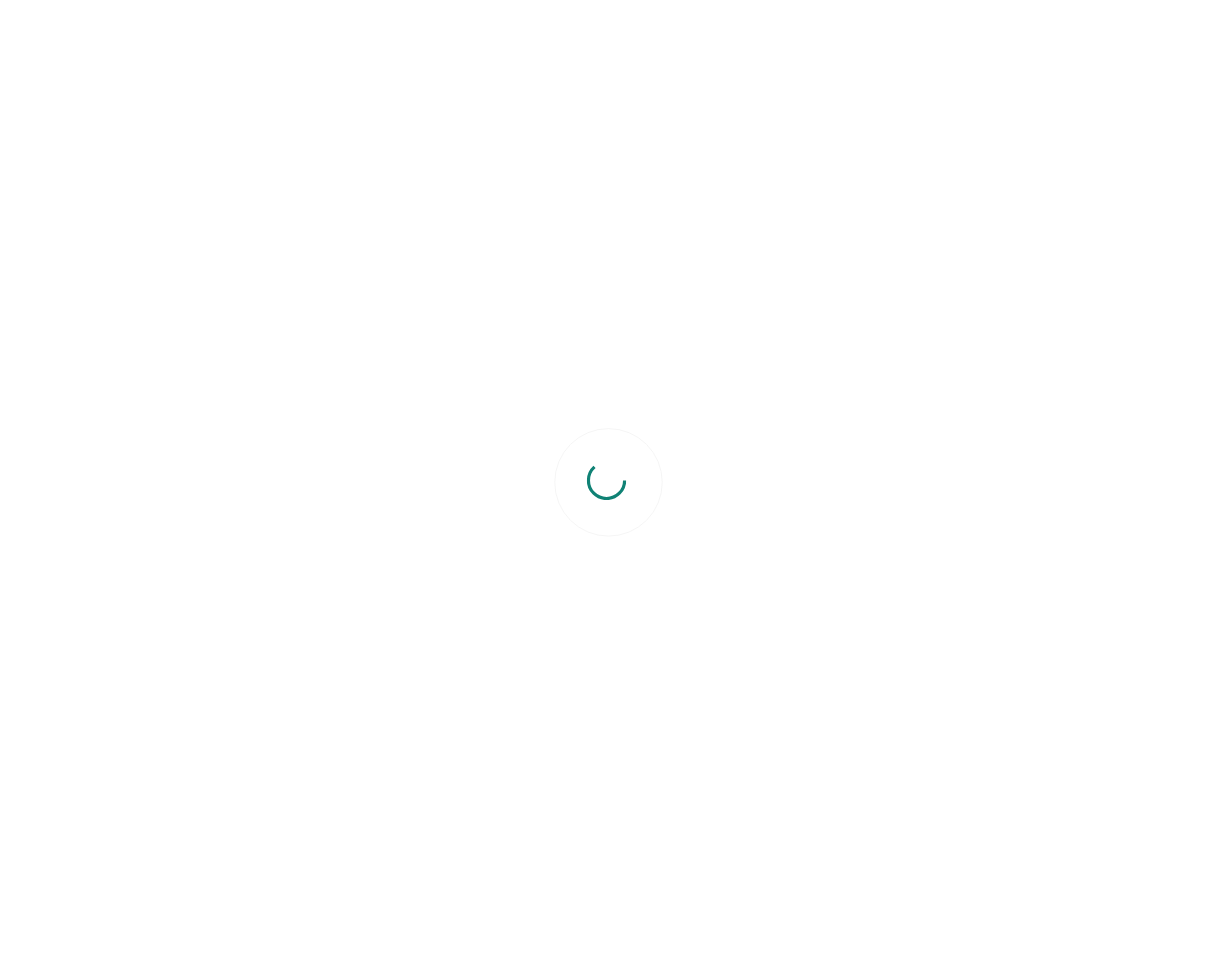 scroll, scrollTop: 0, scrollLeft: 0, axis: both 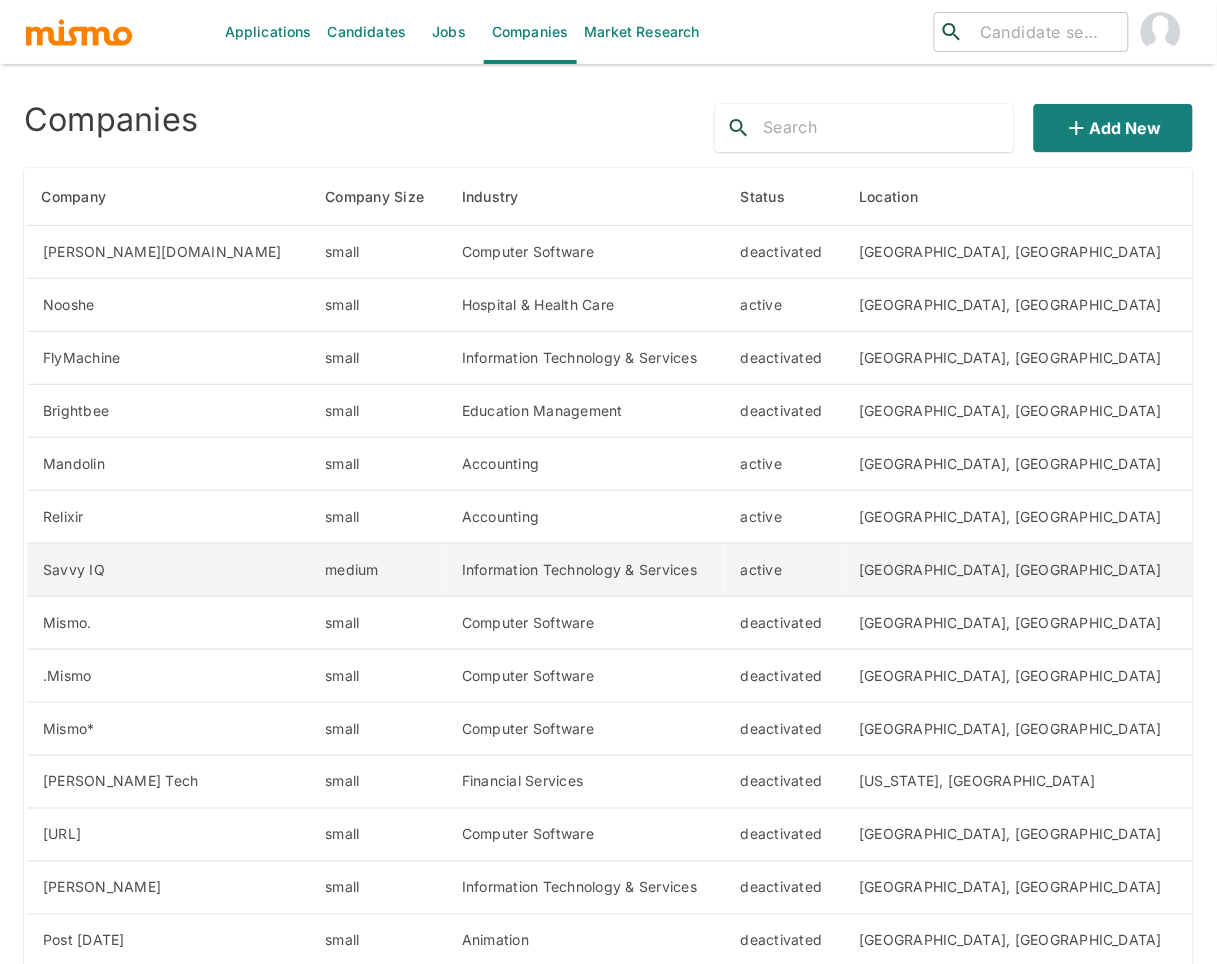 click on "Information Technology & Services" at bounding box center (585, 570) 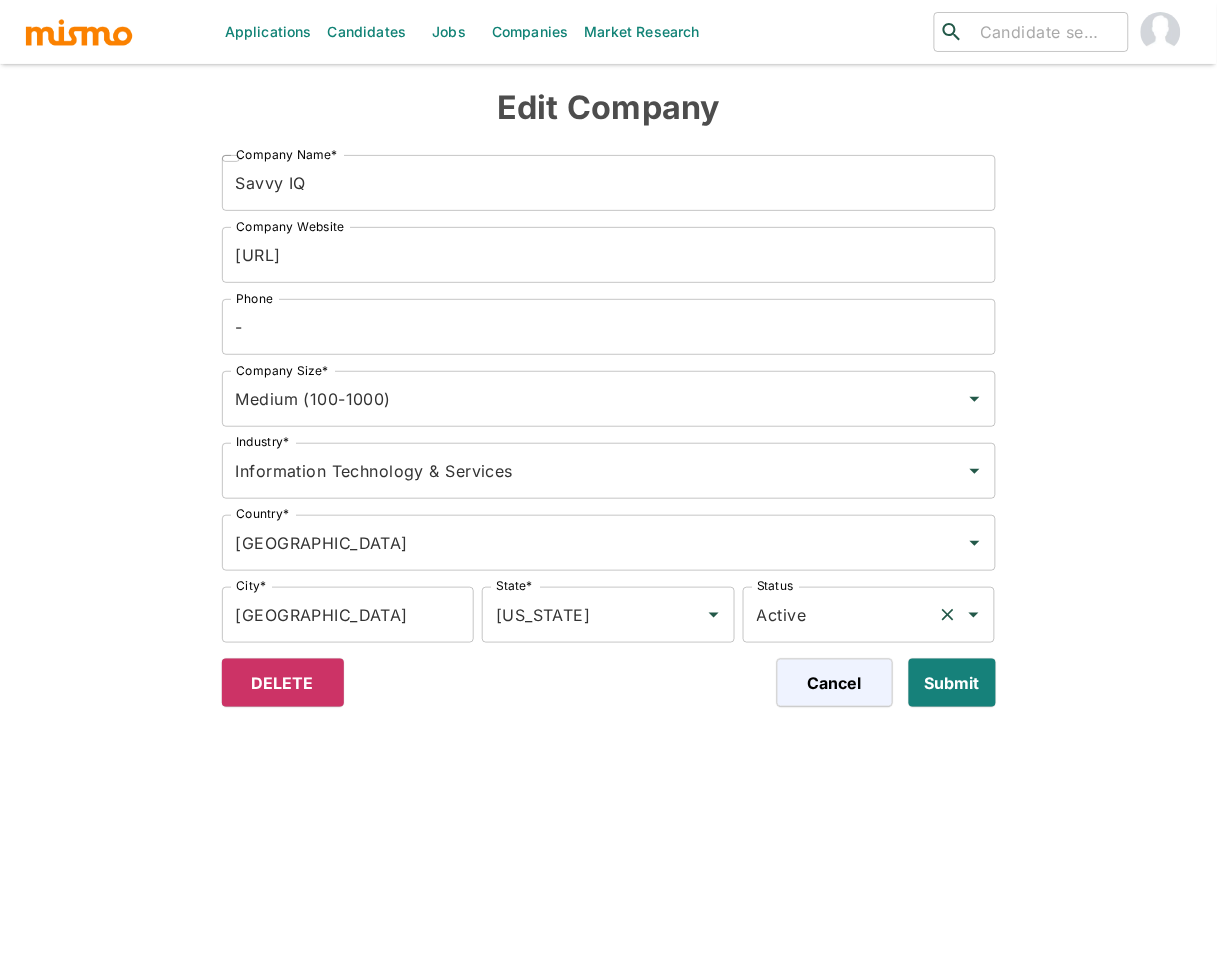 click on "Active Status" at bounding box center [869, 615] 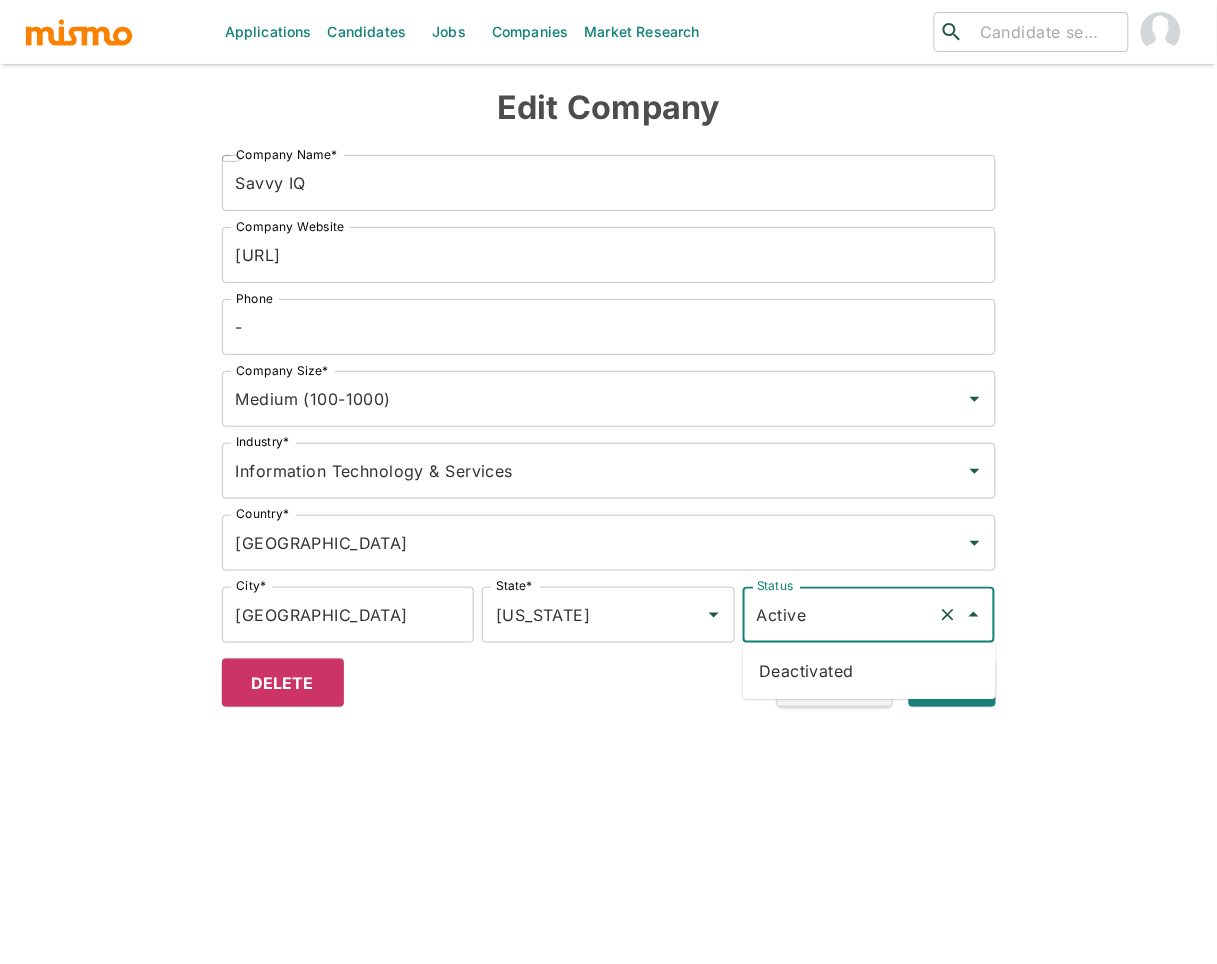 click on "Deactivated" at bounding box center [869, 671] 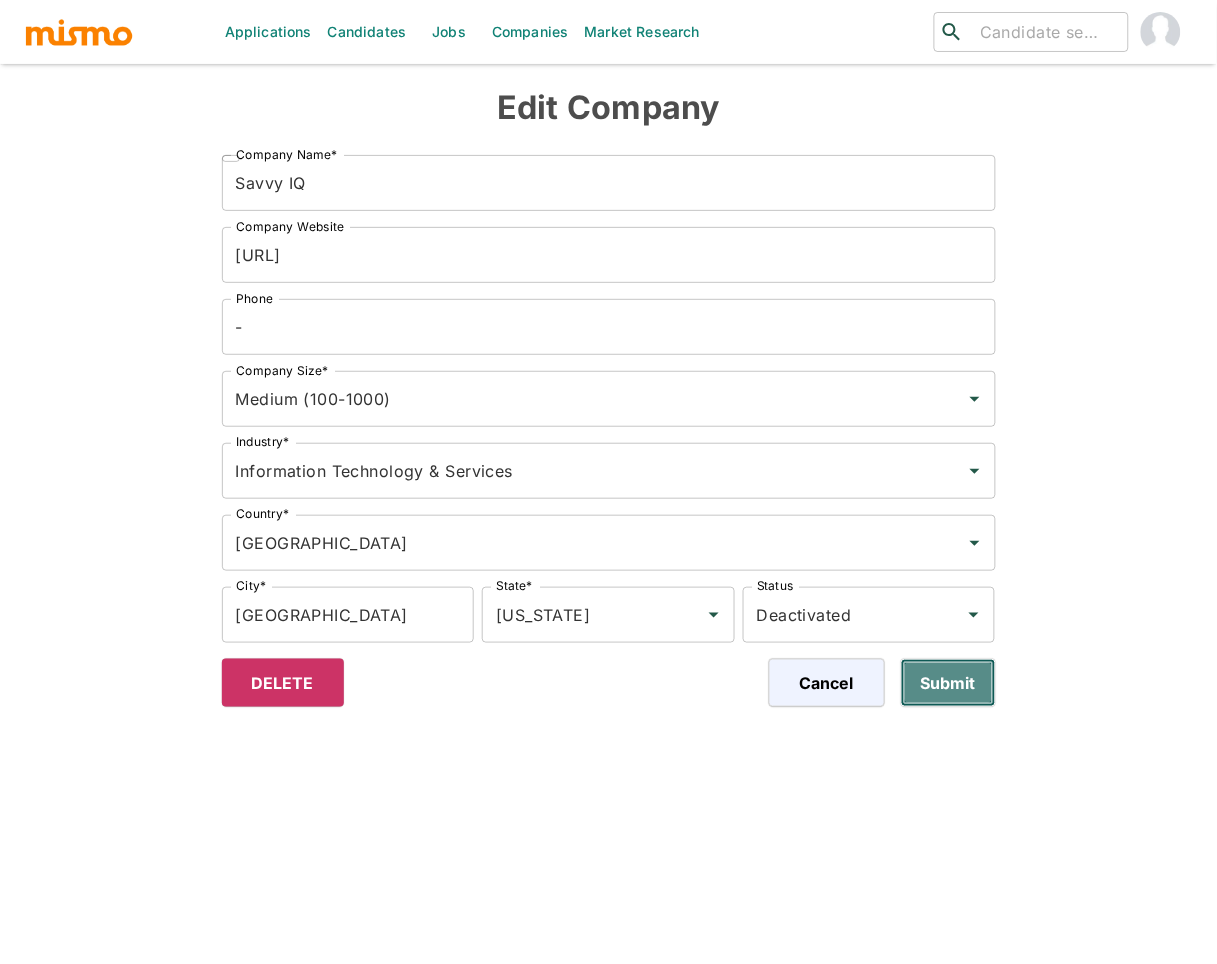 drag, startPoint x: 956, startPoint y: 690, endPoint x: 970, endPoint y: 643, distance: 49.0408 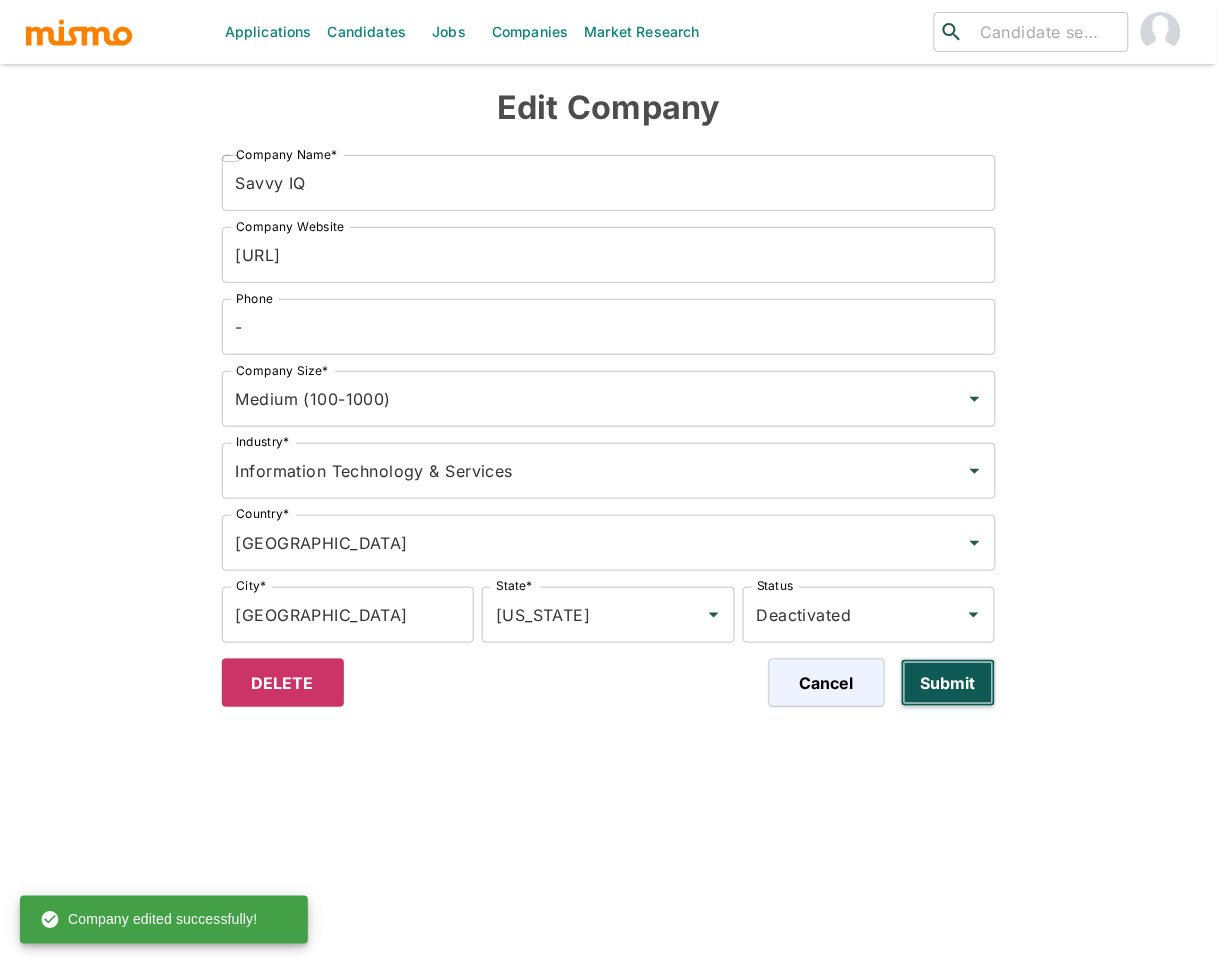 click on "Submit" at bounding box center [948, 683] 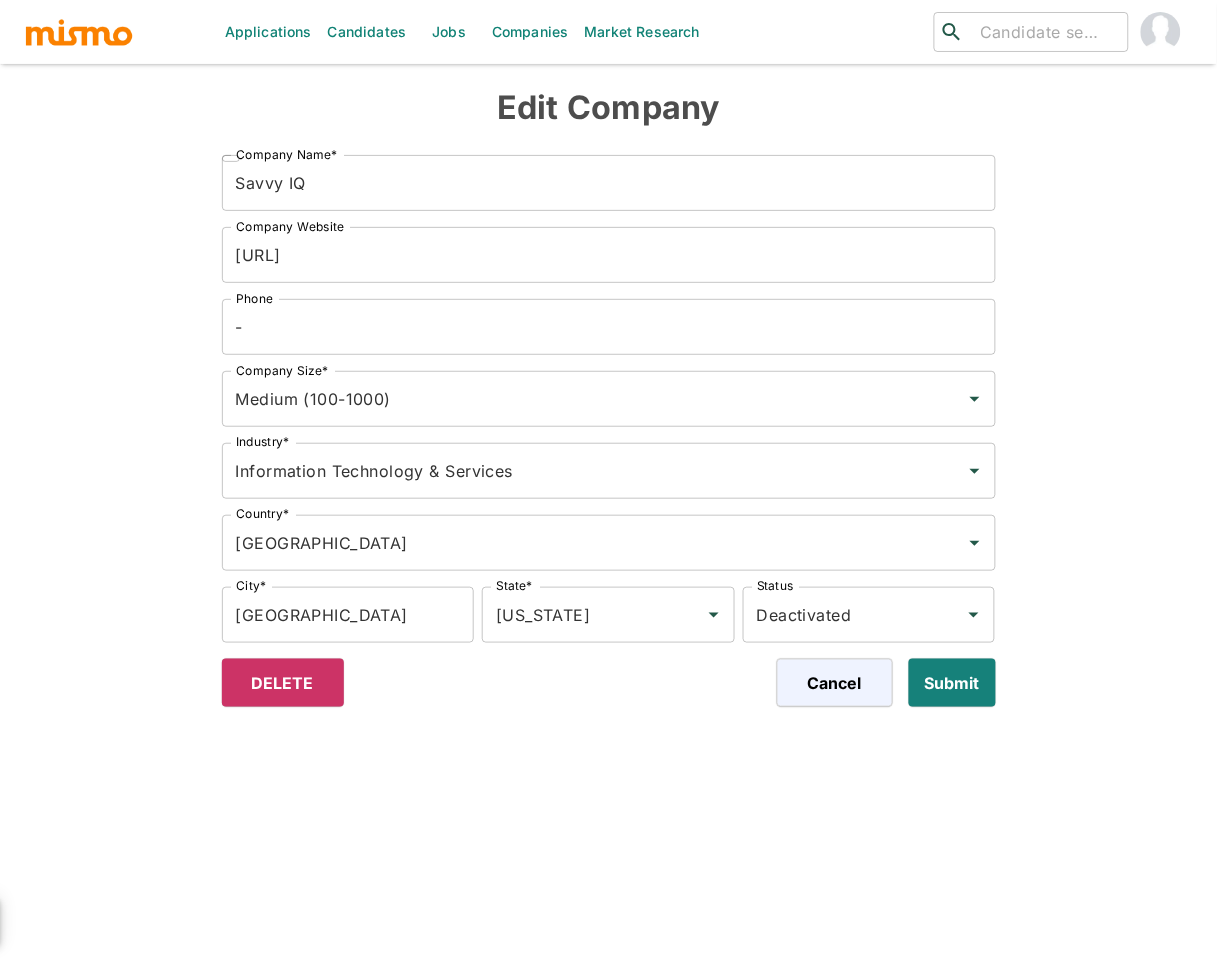 click on "Companies" at bounding box center (530, 32) 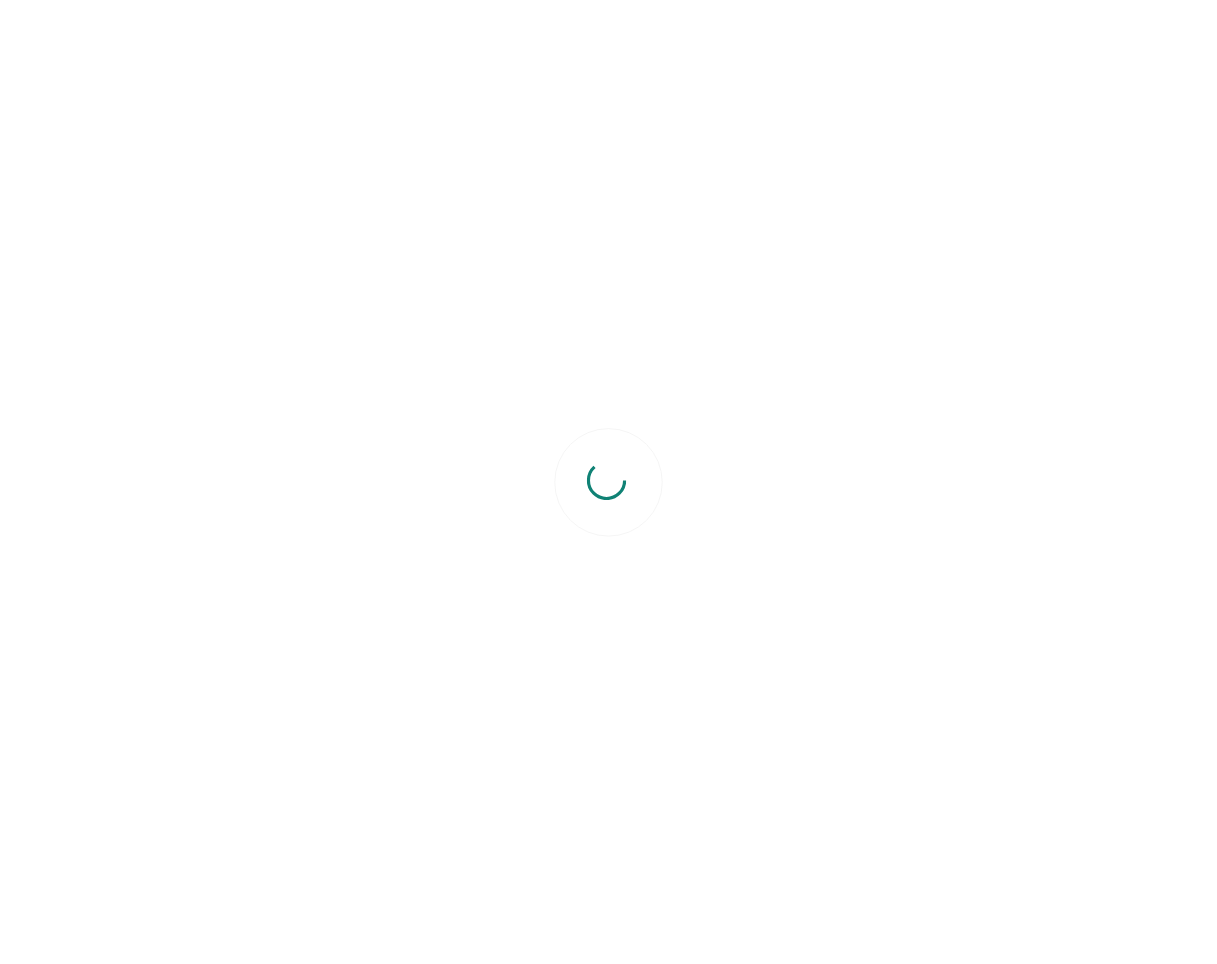 scroll, scrollTop: 0, scrollLeft: 0, axis: both 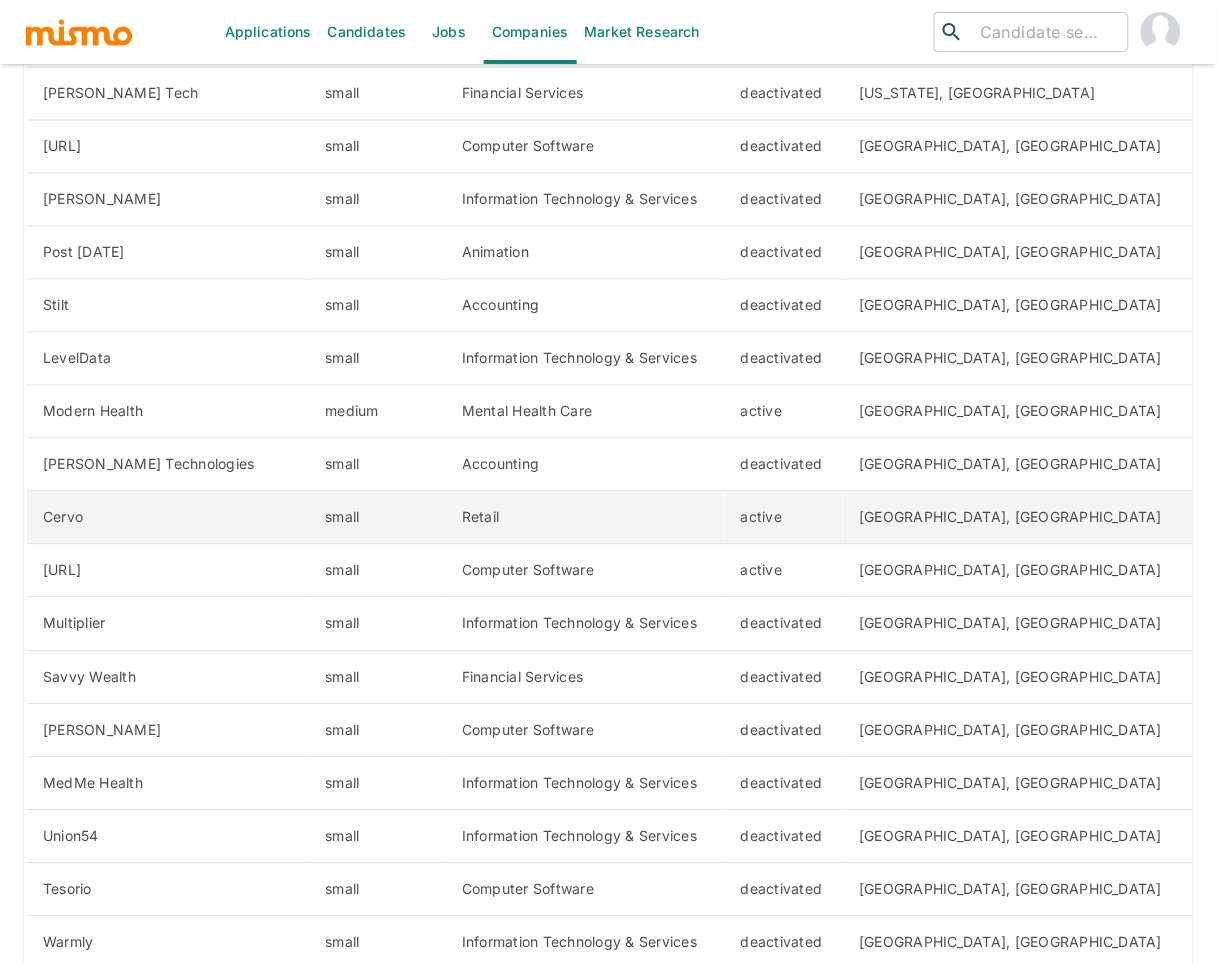 click on "Retail" at bounding box center [585, 518] 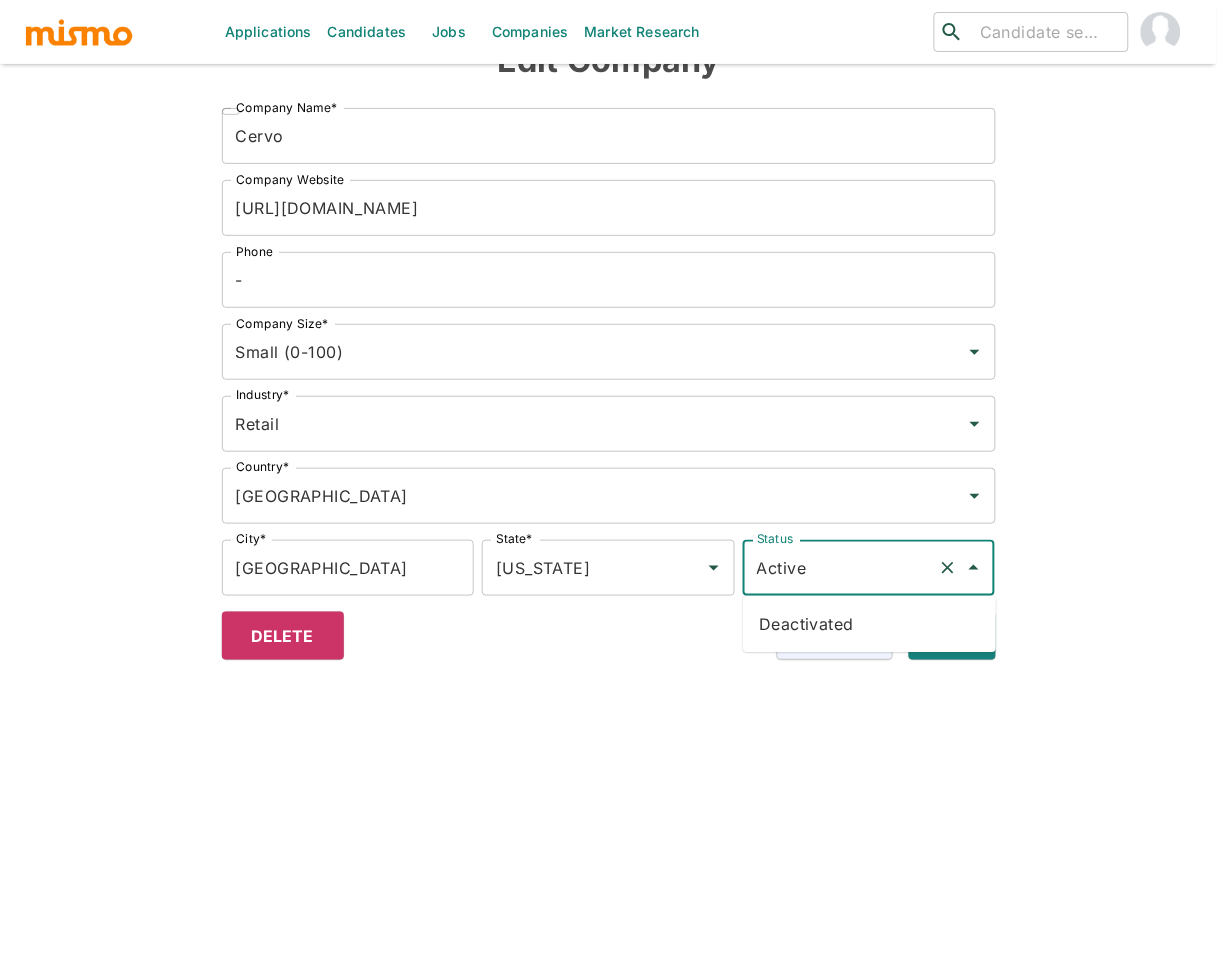 click on "Active" at bounding box center [841, 568] 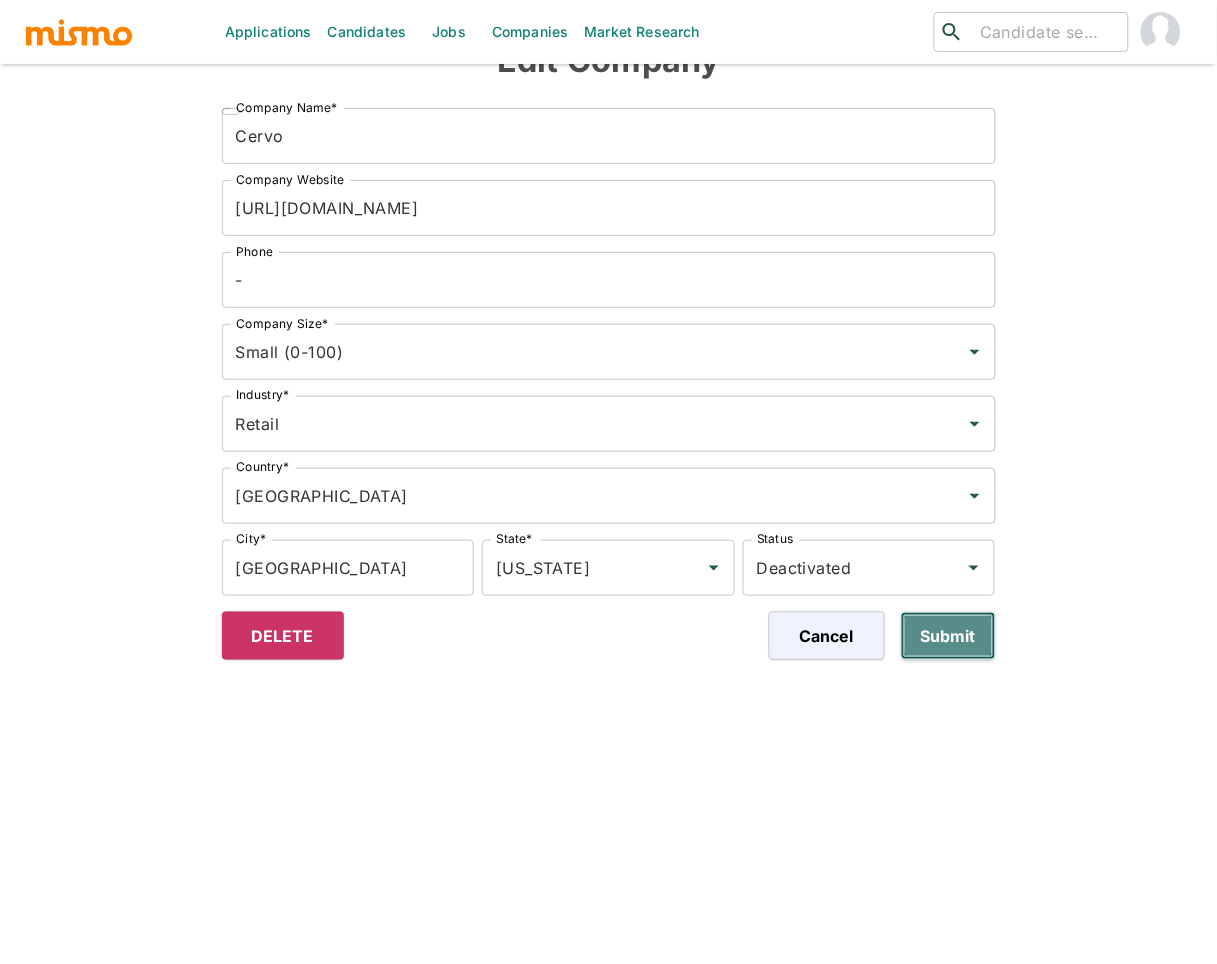 click on "Submit" at bounding box center [948, 636] 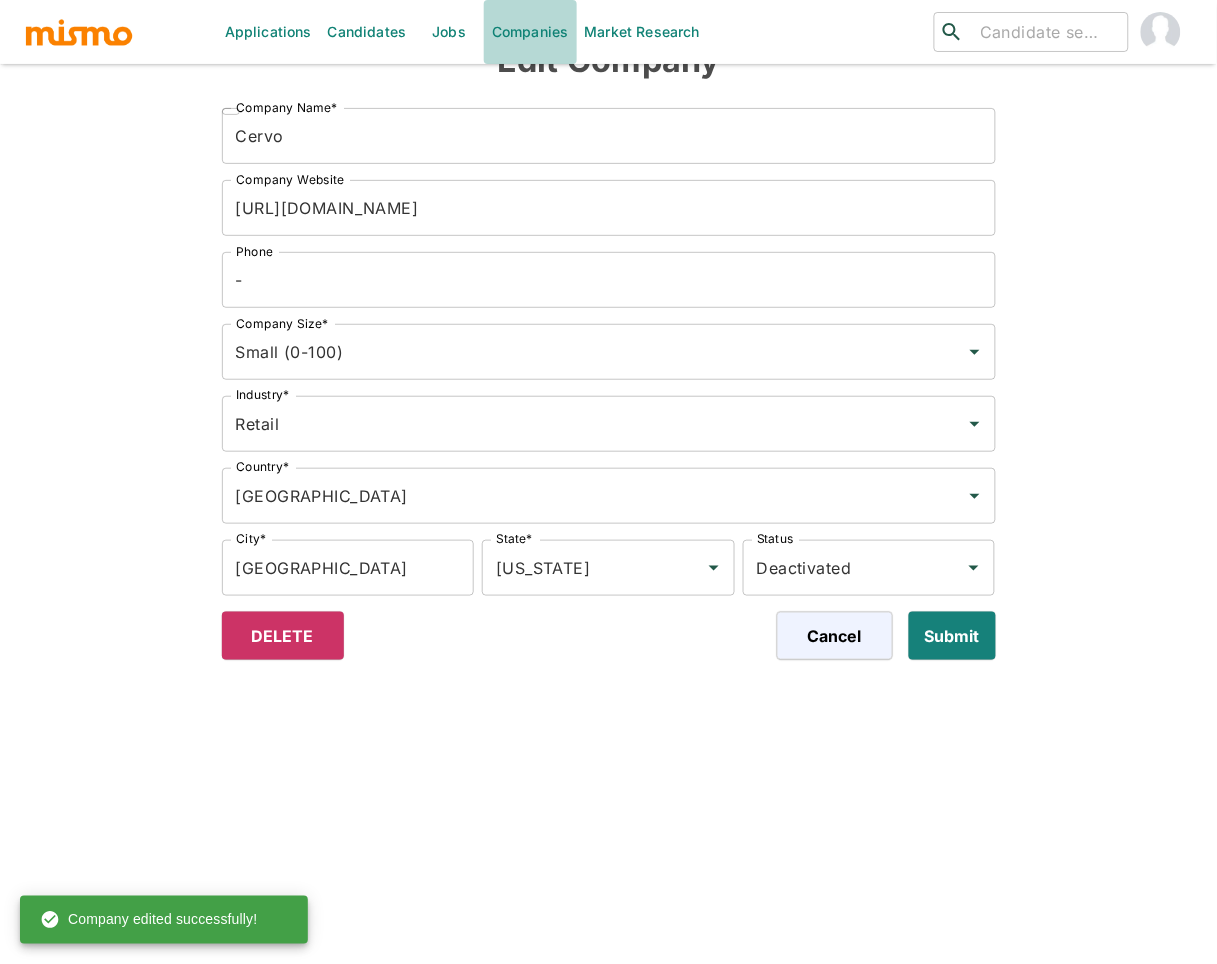 click on "Companies" at bounding box center (530, 32) 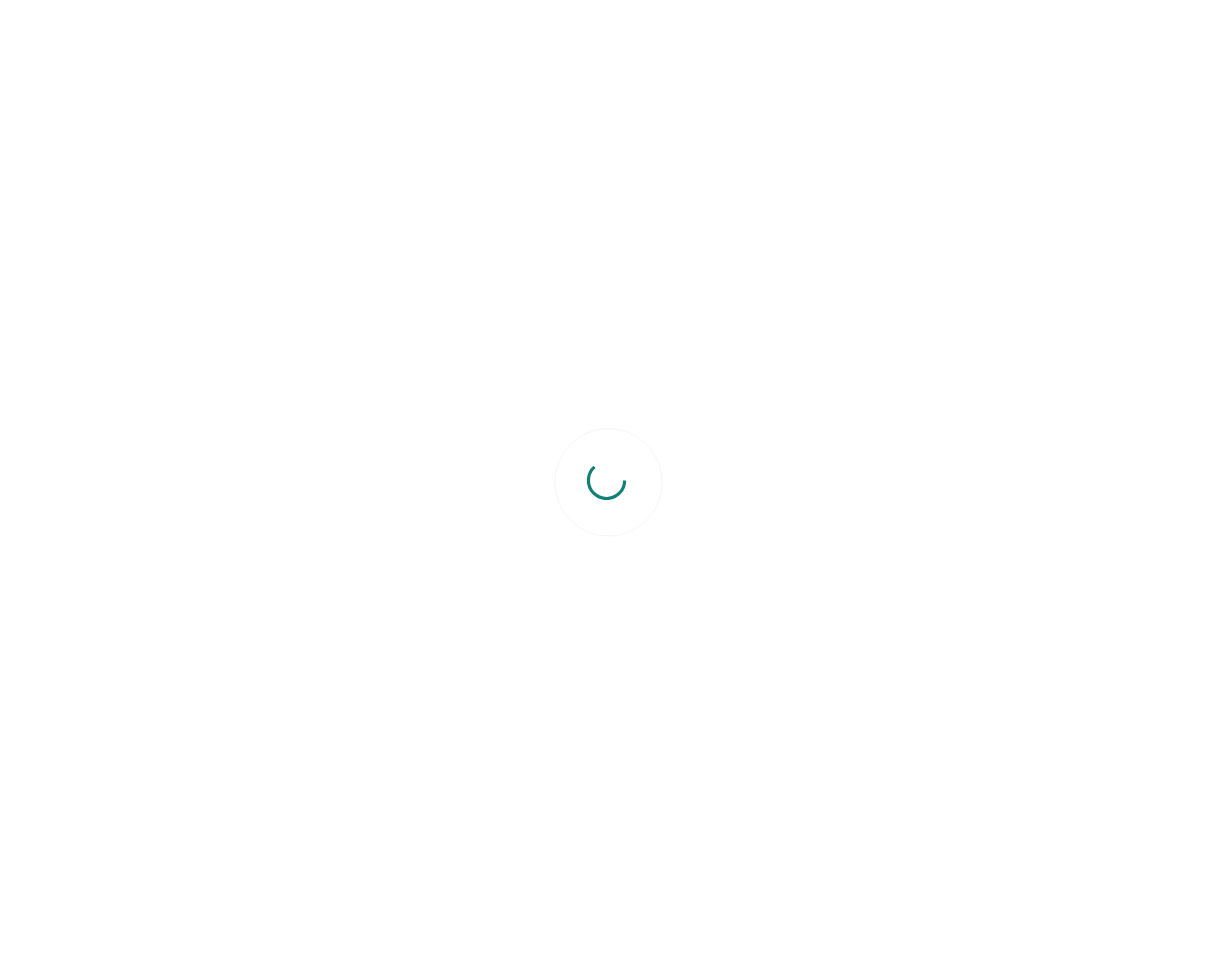 scroll, scrollTop: 0, scrollLeft: 0, axis: both 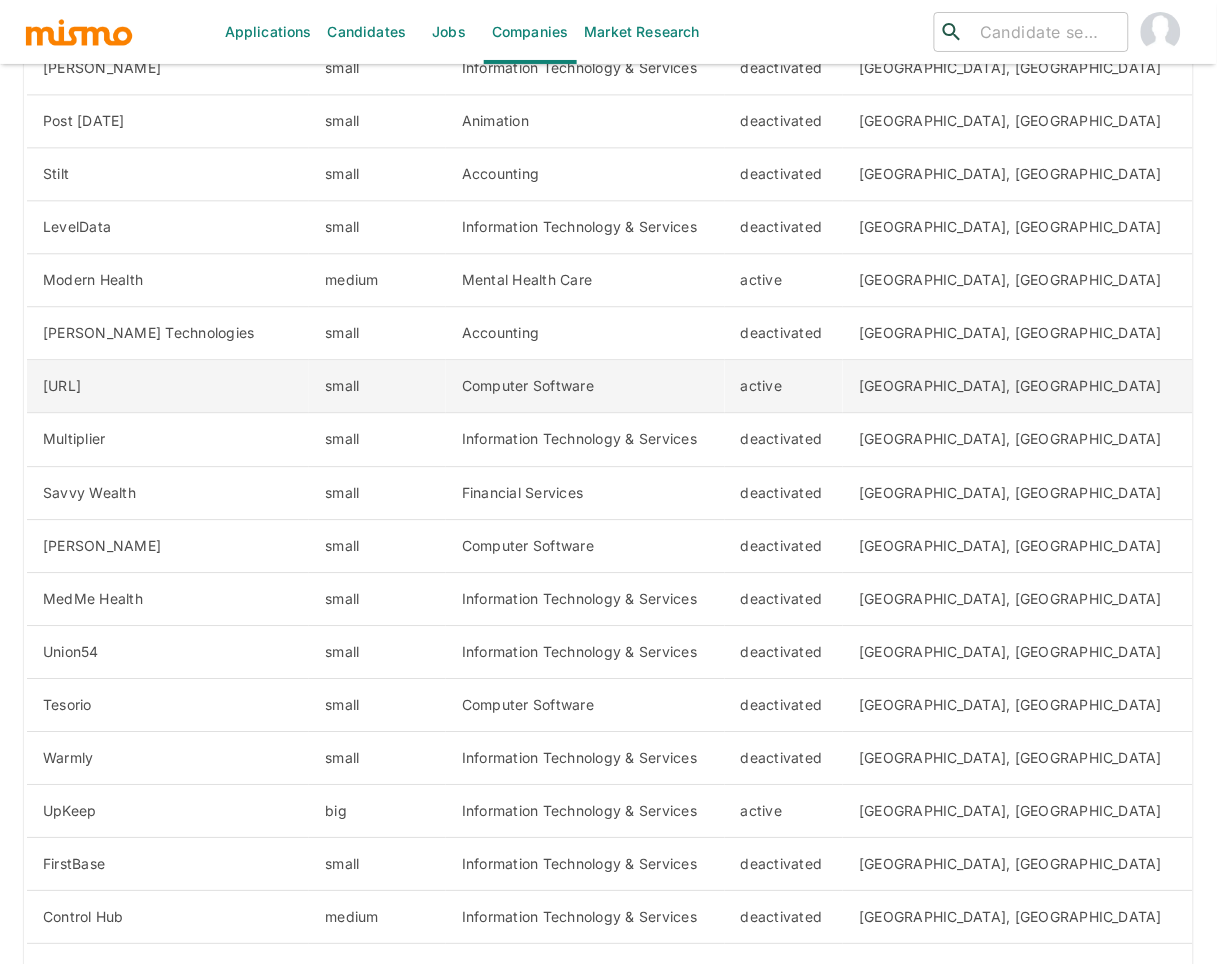 click on "Computer Software" at bounding box center (585, 386) 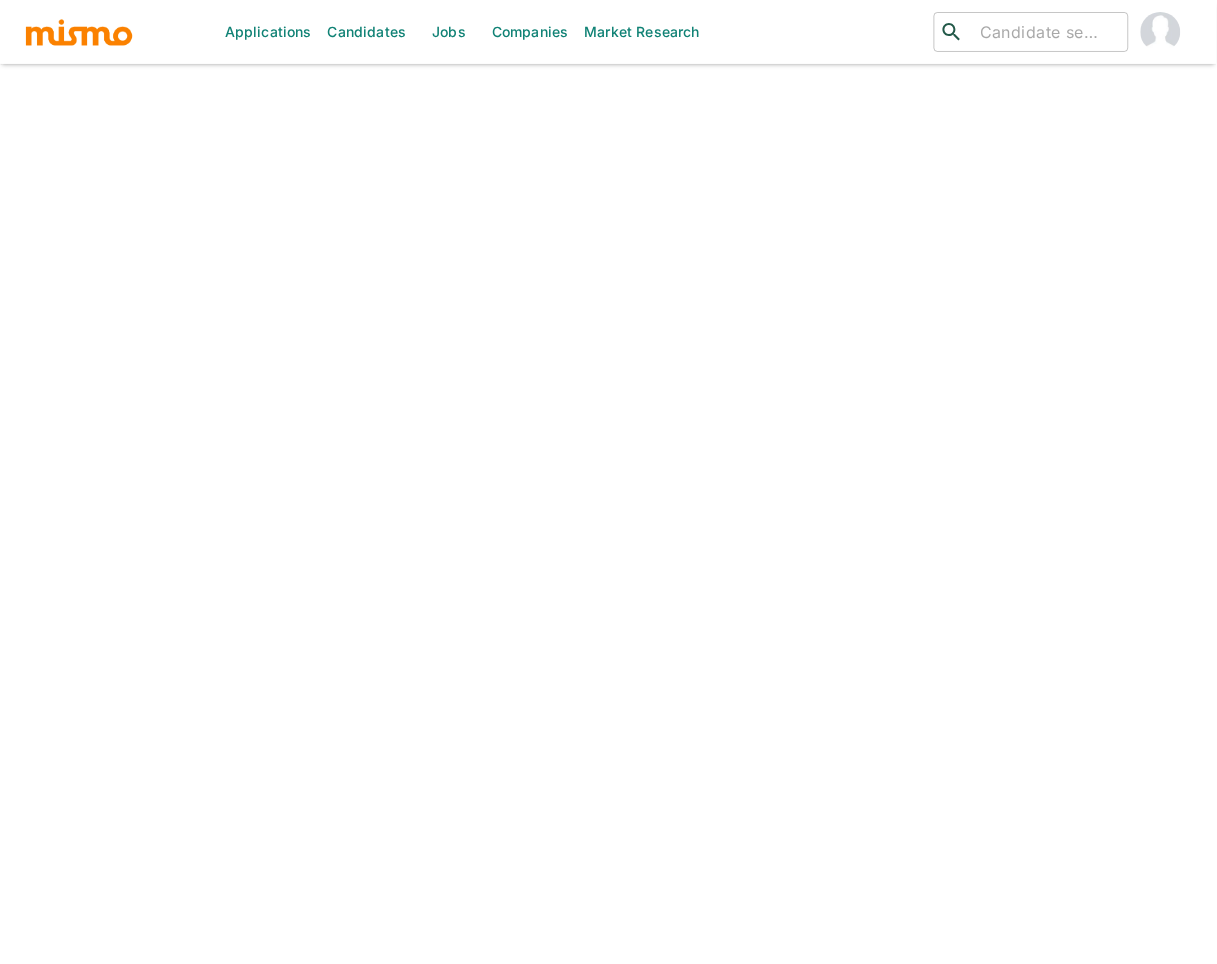 scroll, scrollTop: 47, scrollLeft: 0, axis: vertical 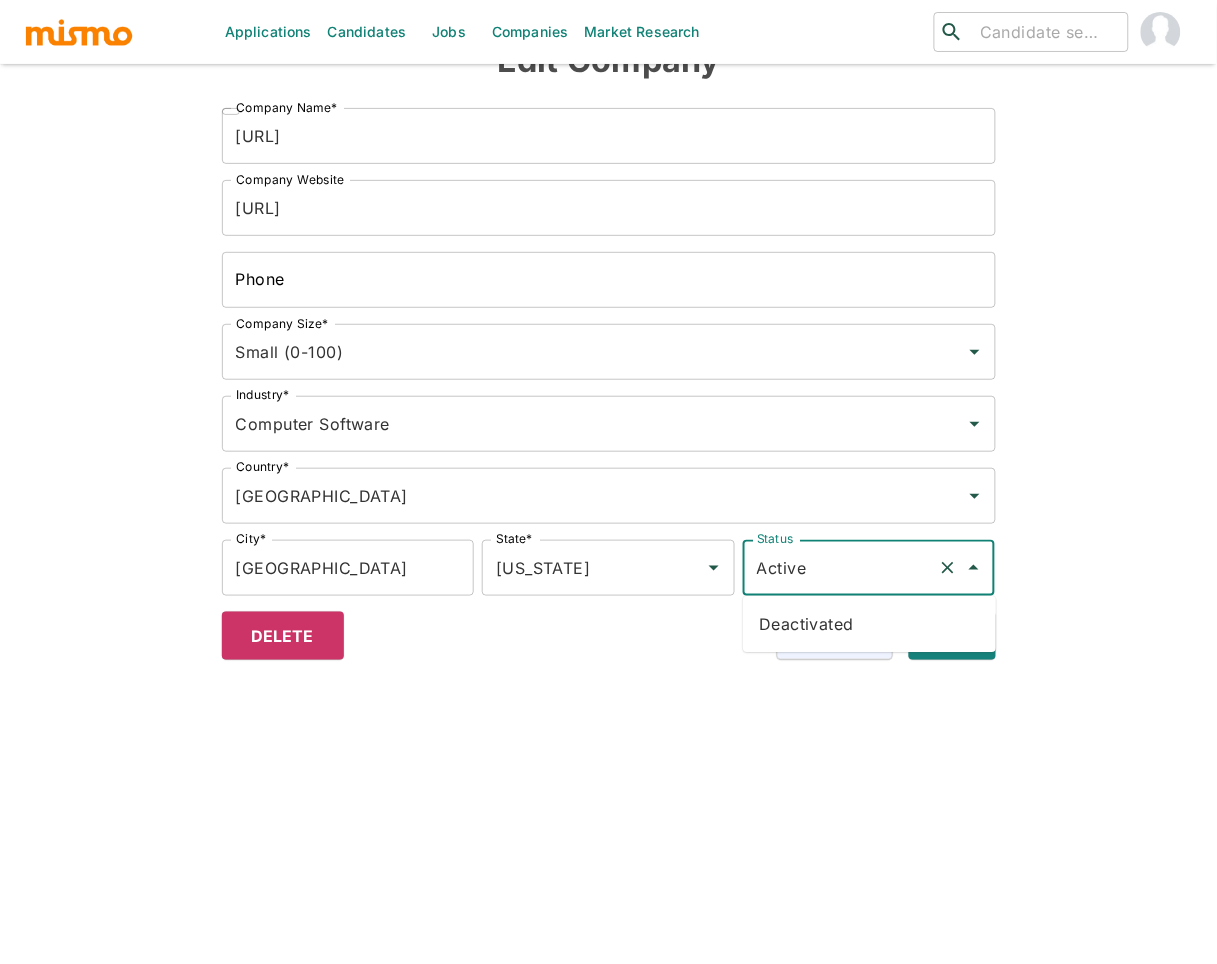 click on "Active" at bounding box center [841, 568] 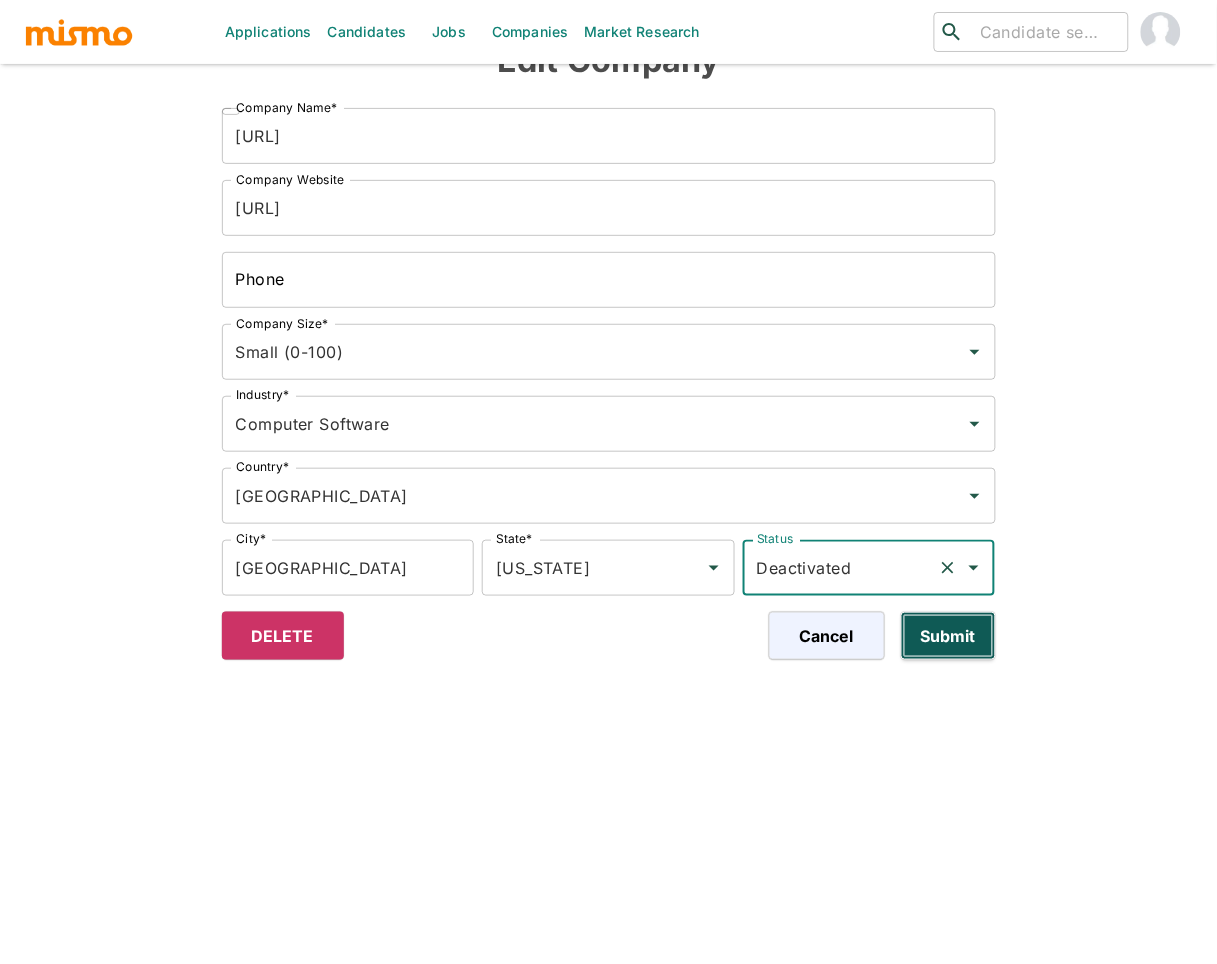 click on "Submit" at bounding box center (948, 636) 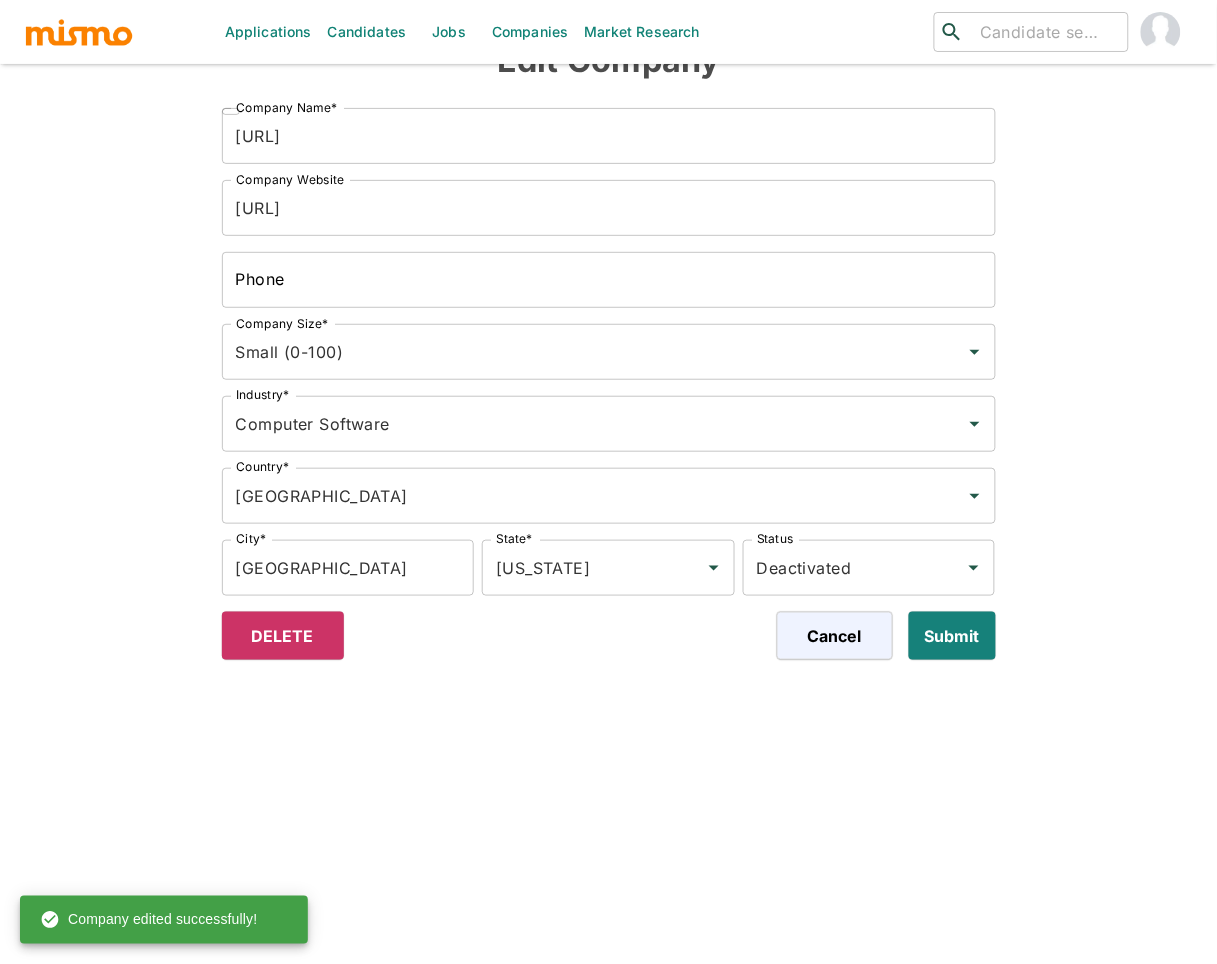 click on "Companies" at bounding box center [530, 32] 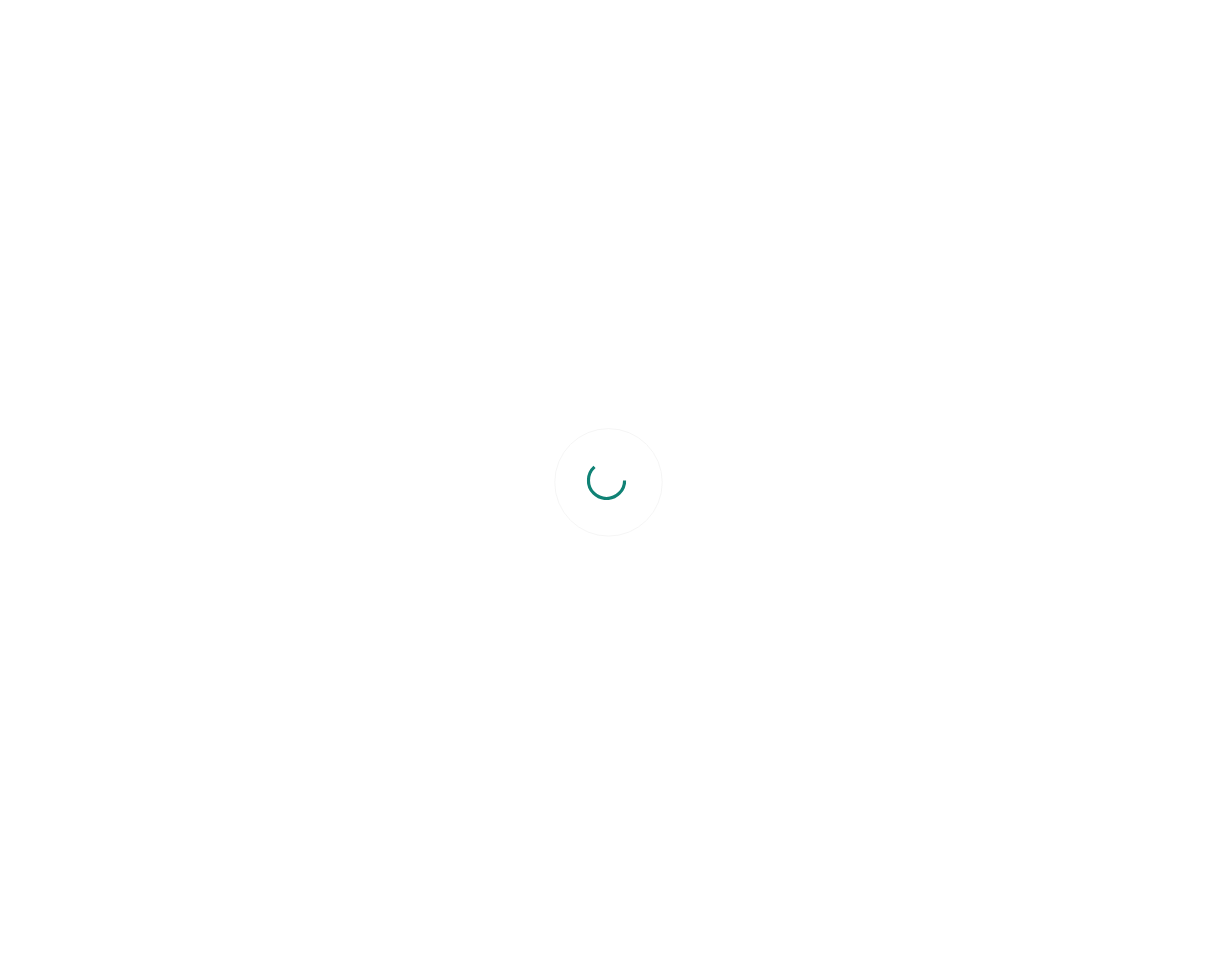 scroll, scrollTop: 0, scrollLeft: 0, axis: both 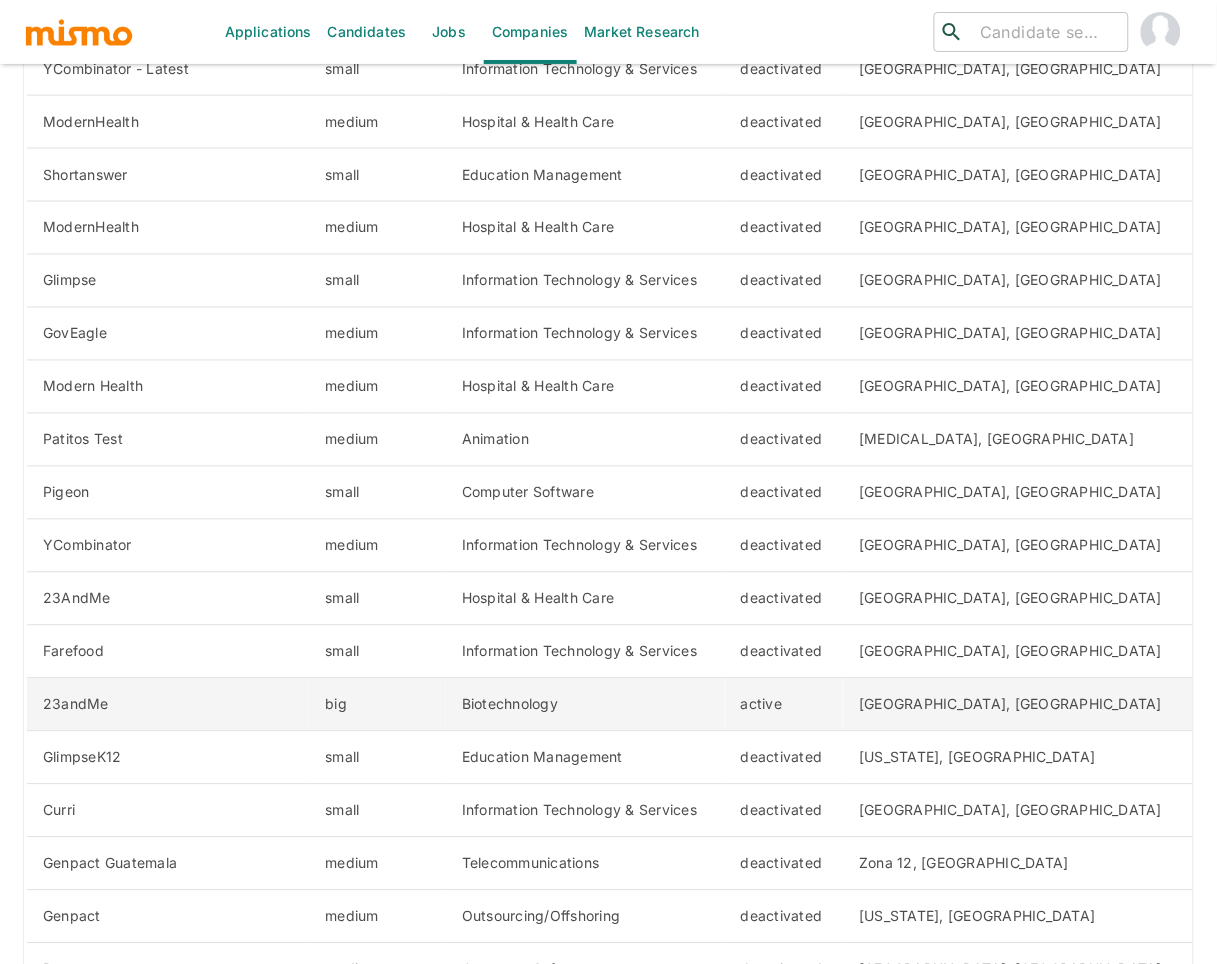 click on "Biotechnology" at bounding box center (585, 705) 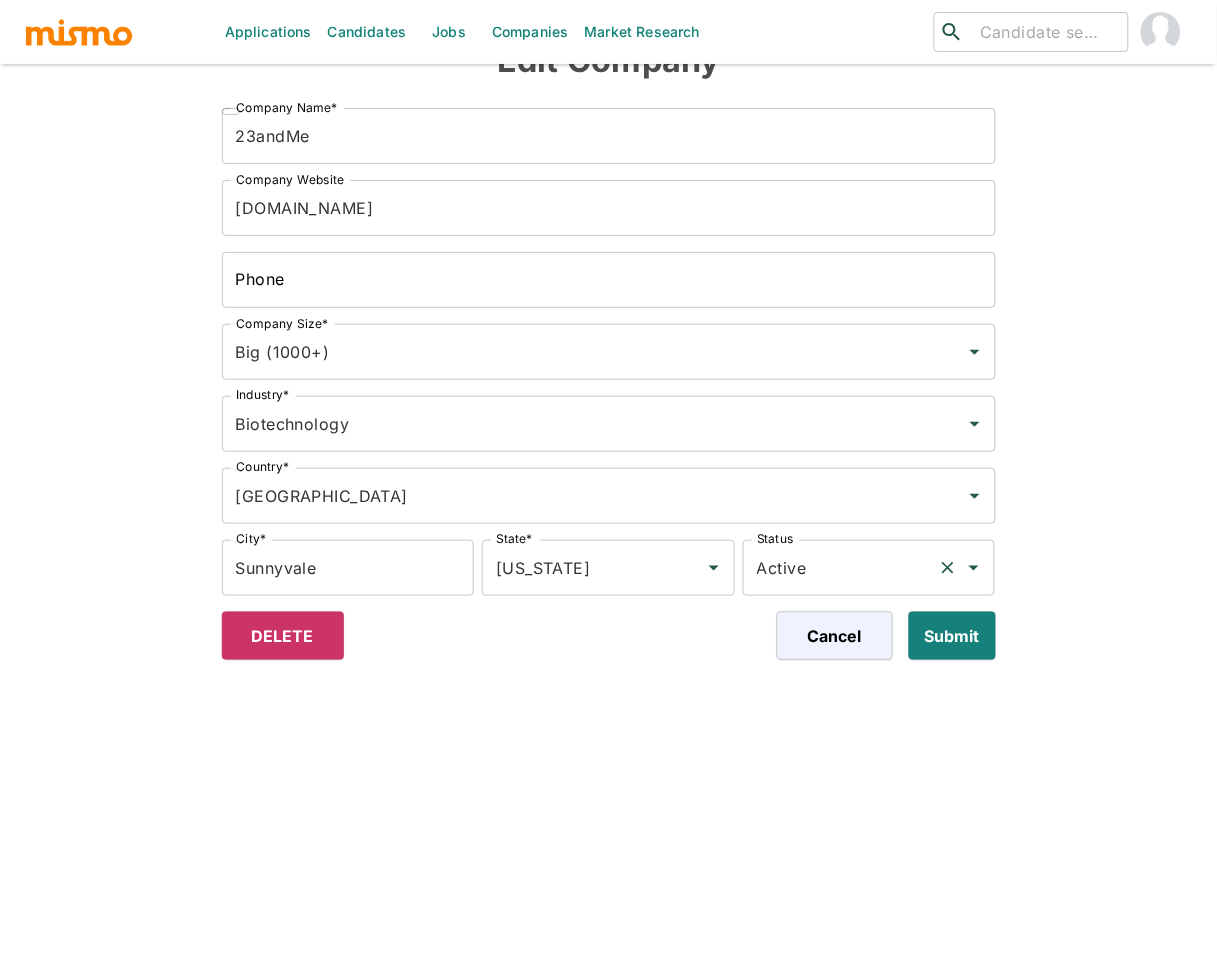 click on "Active" at bounding box center (841, 568) 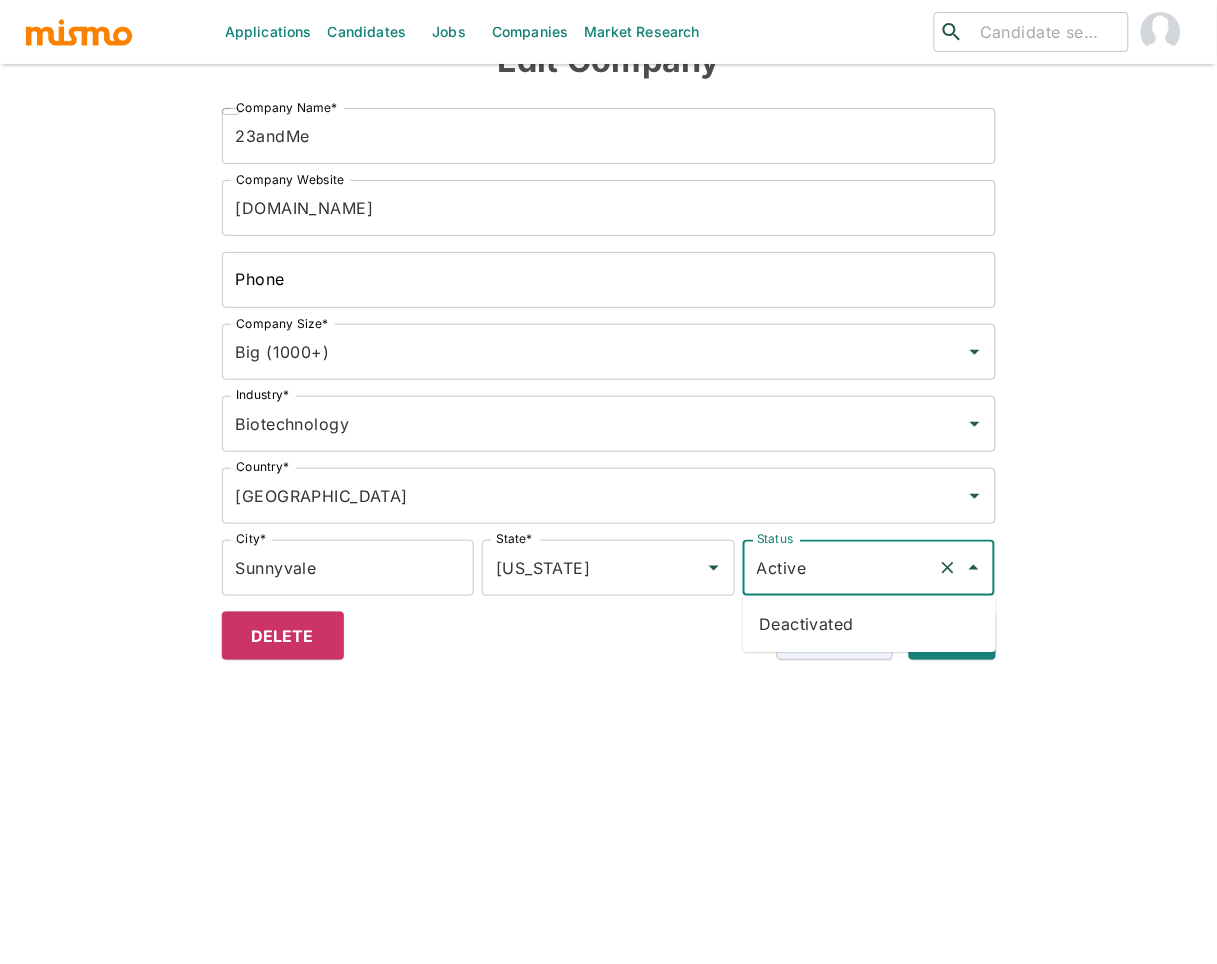 click on "Deactivated" at bounding box center [869, 624] 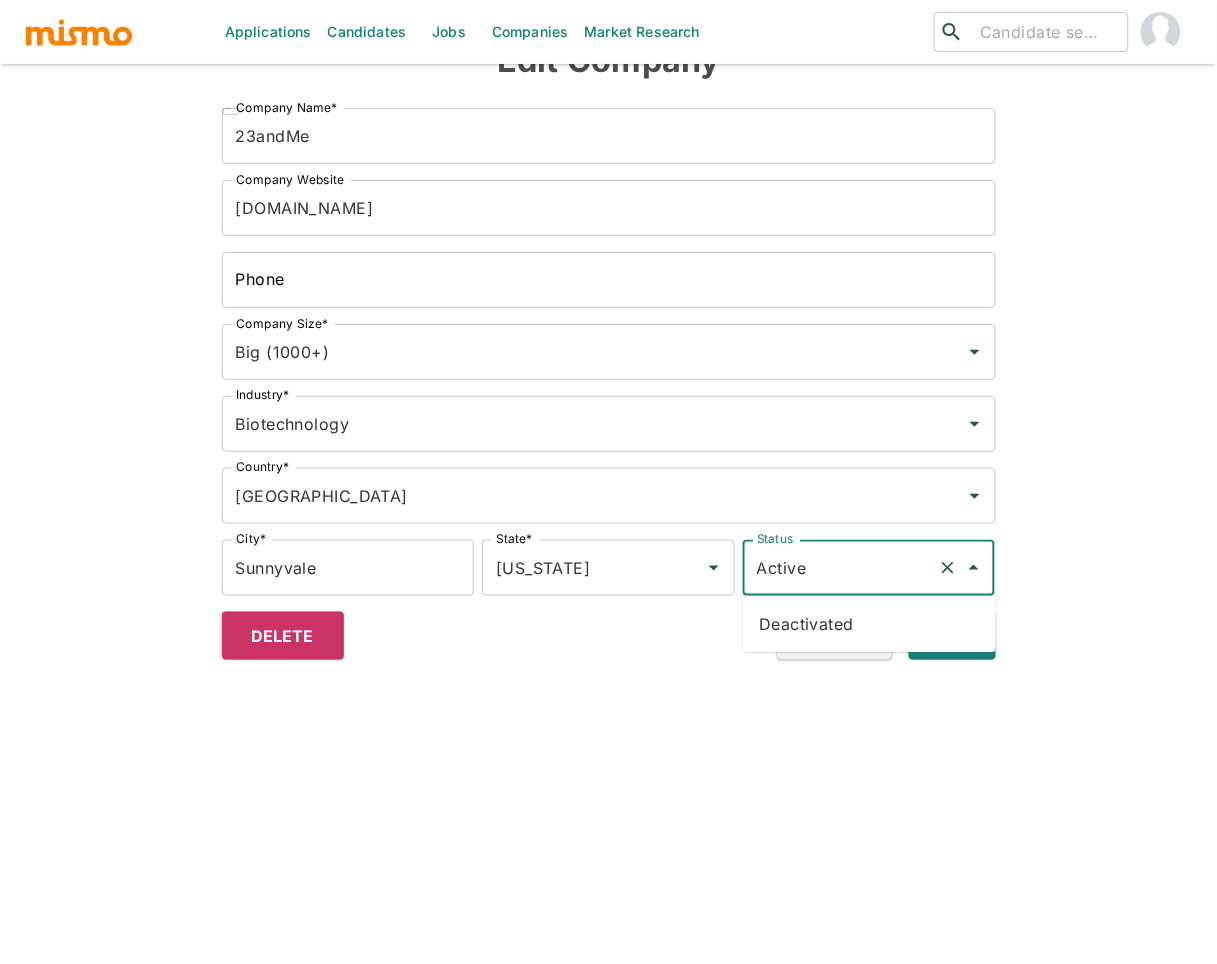 type on "Deactivated" 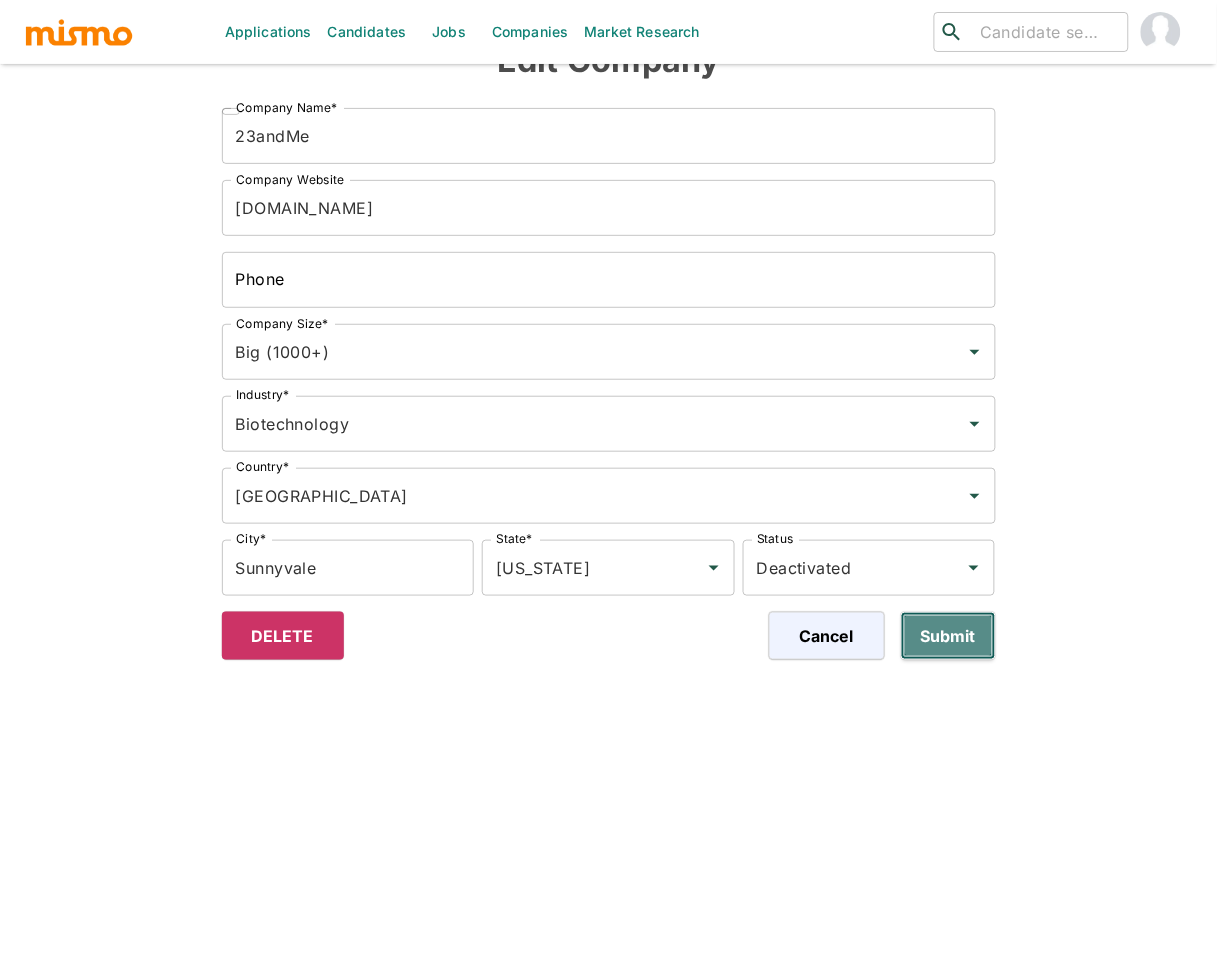 click on "Submit" at bounding box center [948, 636] 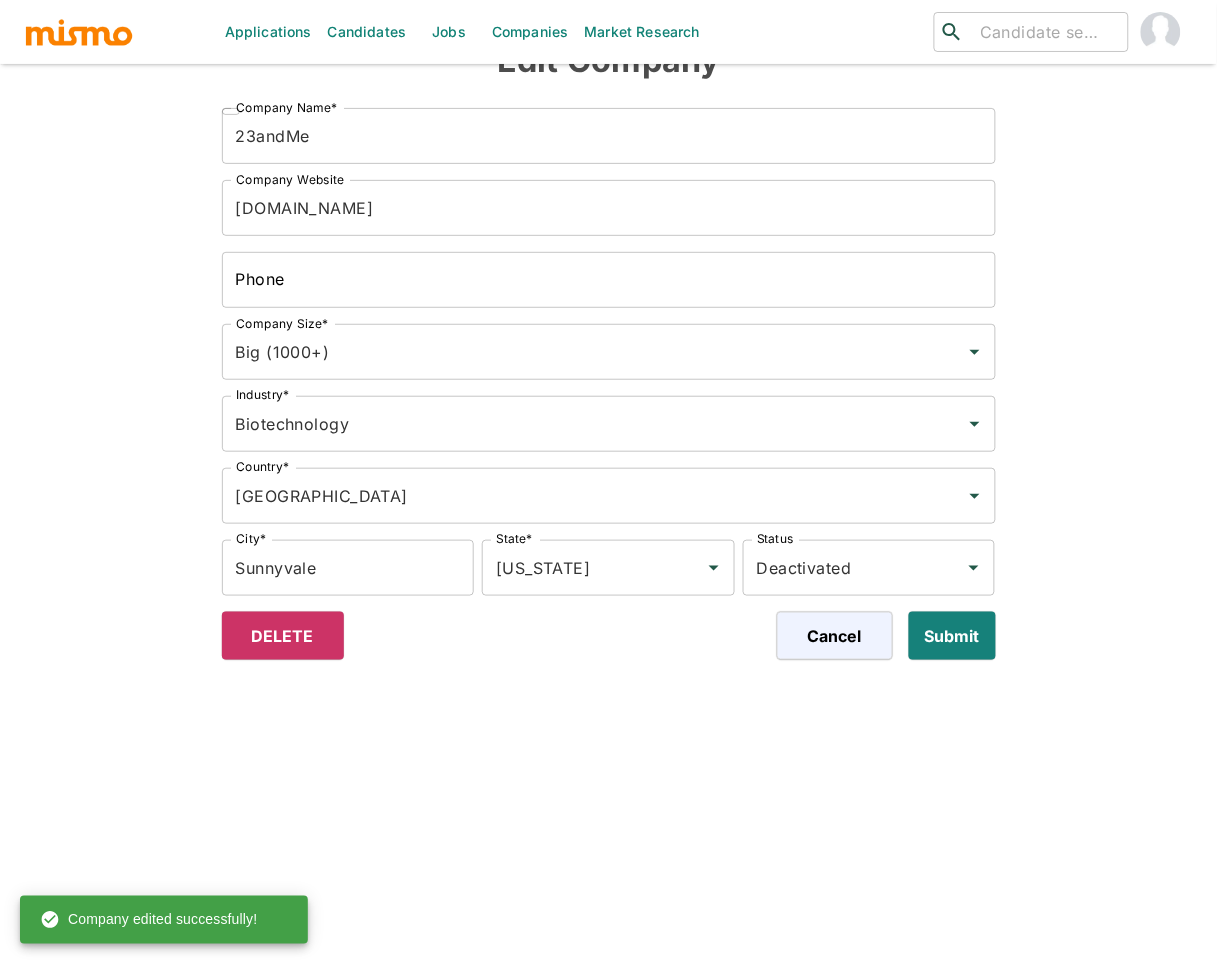 click on "Companies" at bounding box center (530, 32) 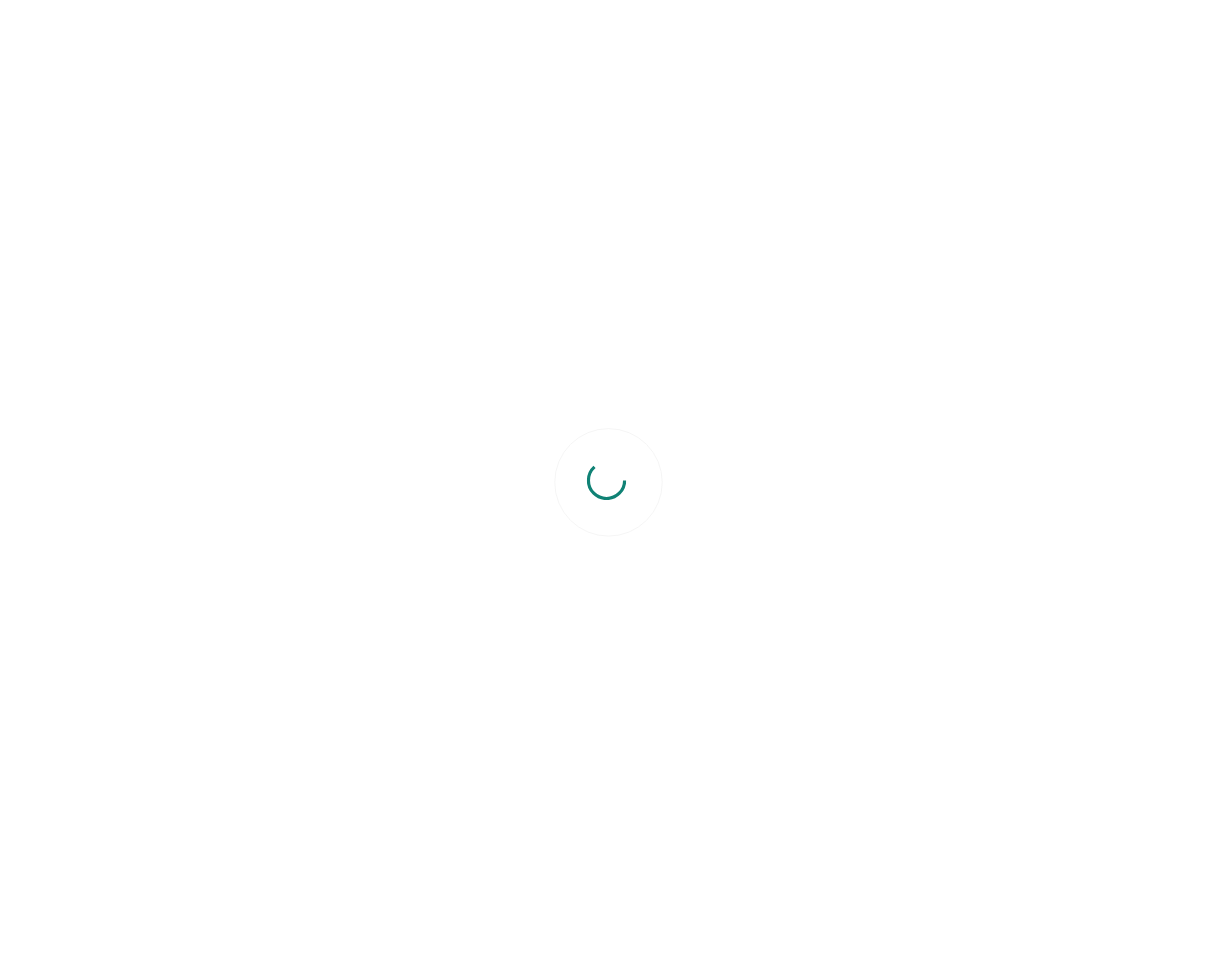 scroll, scrollTop: 0, scrollLeft: 0, axis: both 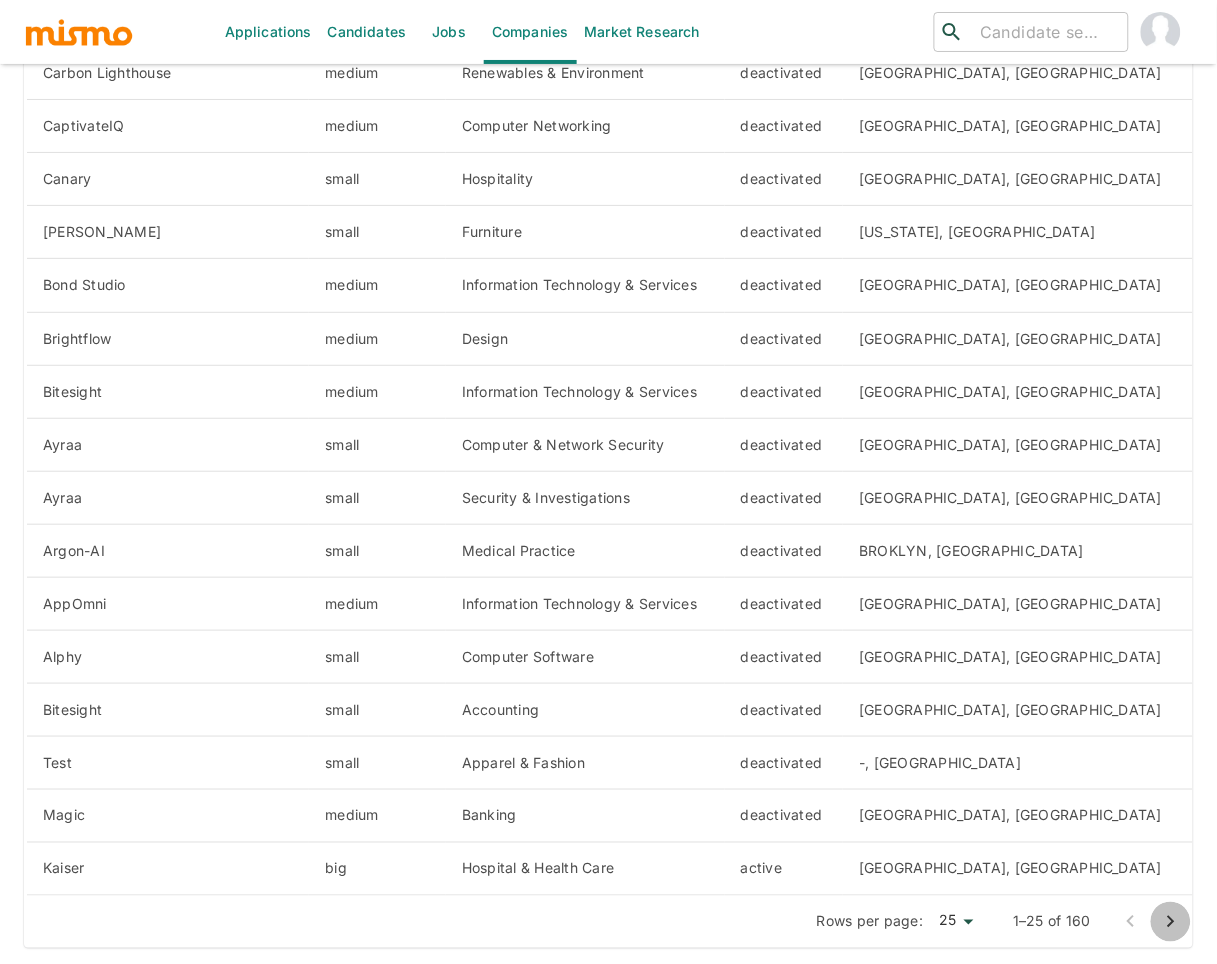 click 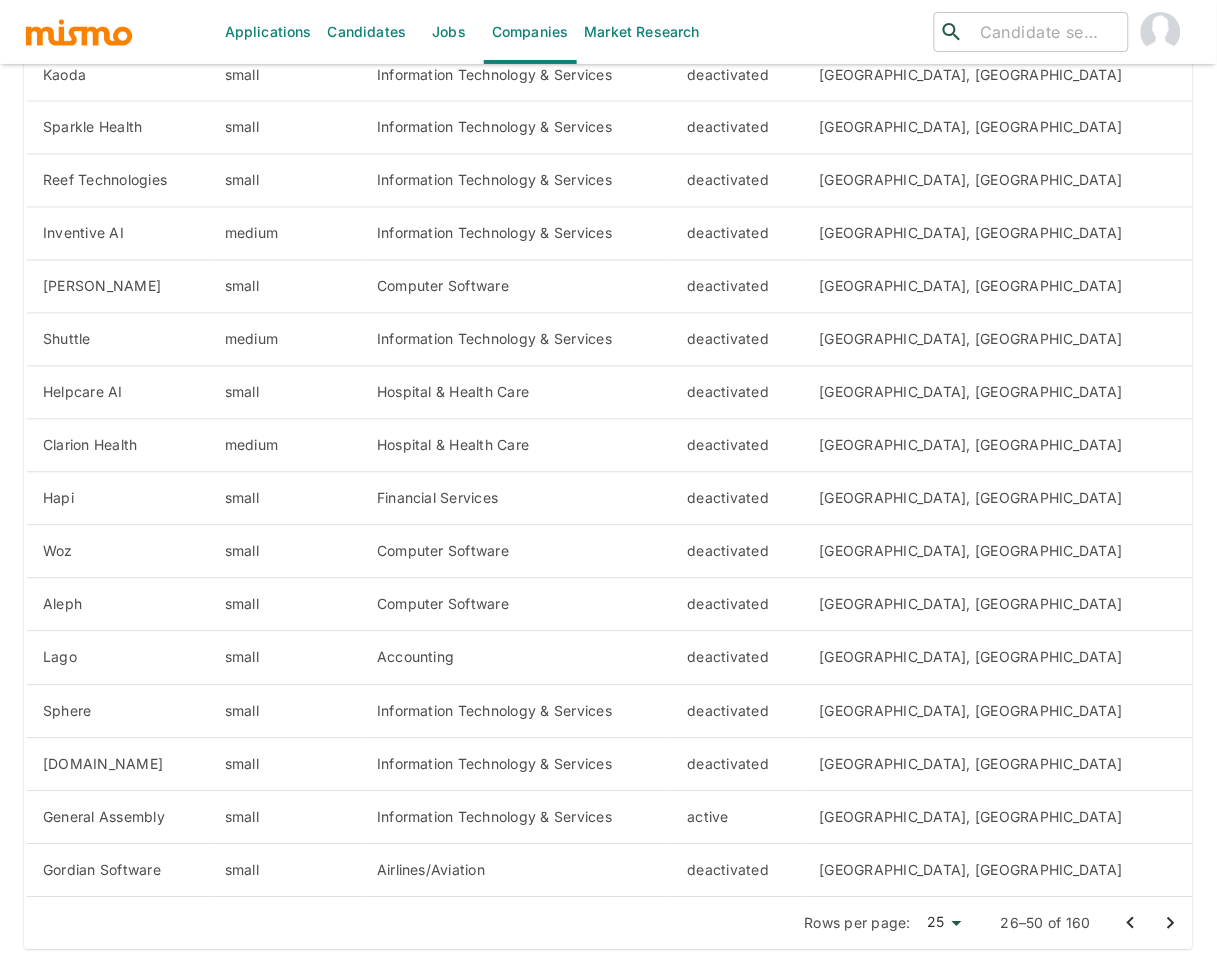 scroll, scrollTop: 656, scrollLeft: 0, axis: vertical 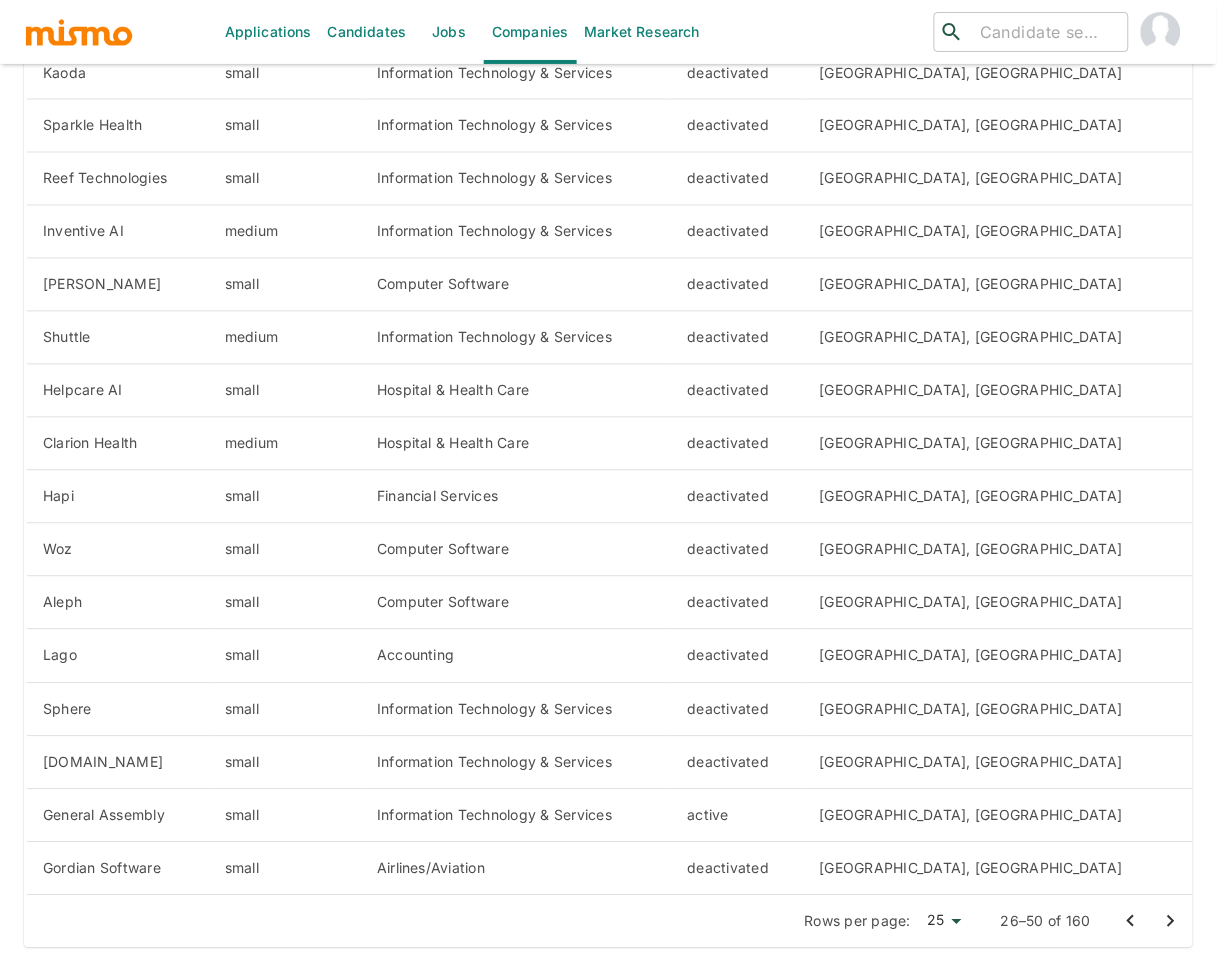 click 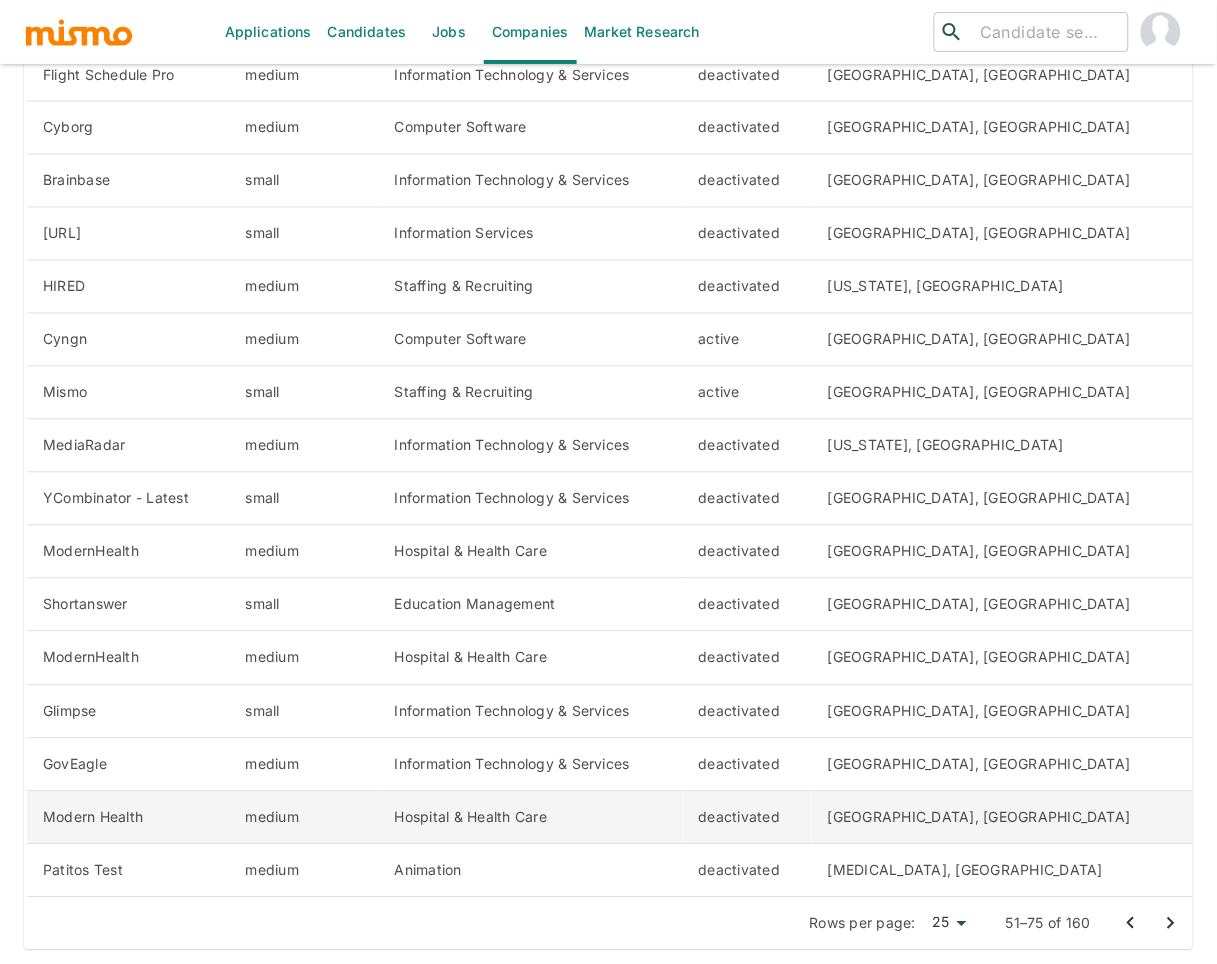 scroll, scrollTop: 656, scrollLeft: 0, axis: vertical 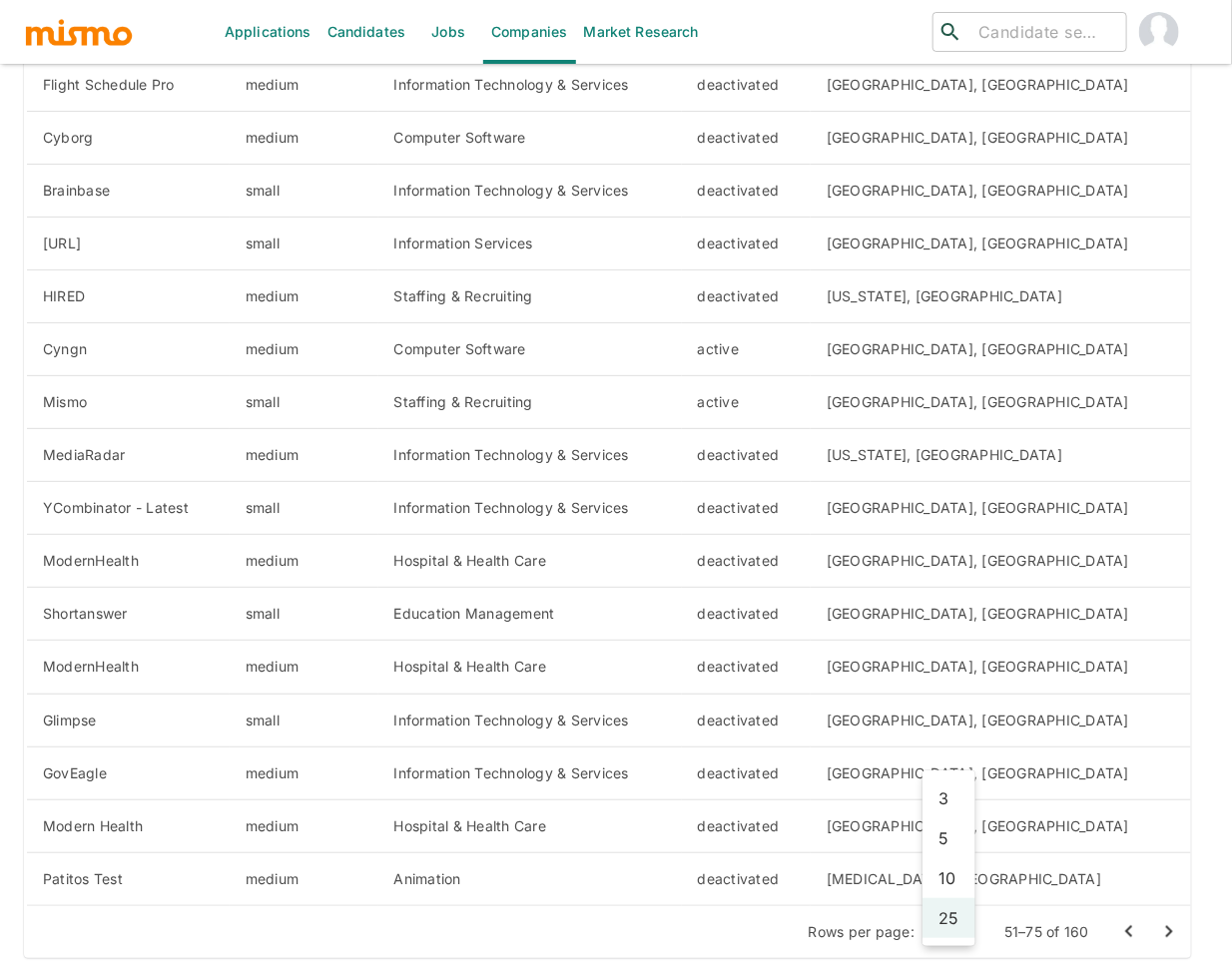click on "Applications Candidates Jobs Companies Market Research ​ ​ Companies  Add new Company Company Size Industry Status Location Promi small Accounting deactivated San Francisco, CA NFX medium Financial Services deactivated San Francisco, CA Haven small Information Technology & Services deactivated NY, NY Maia small Information Technology & Services deactivated San Francisco, CA GoGoGrandparent medium Package/Freight Delivery deactivated San Francisco, CA G LNK small Hospital & Health Care deactivated San Francisco, CA MirageSecurity.AI small Computer & Network Security deactivated San Francisco, CA Insource small Information Technology & Services deactivated San Francisco, AL Siro AI medium Information Technology & Services deactivated New York, NY Flight Schedule Pro medium Information Technology & Services deactivated Miami, FL Cyborg medium Computer Software deactivated NY, NY Brainbase small Information Technology & Services deactivated San Francisco, CA Rosnik.ai small Information Services HIRED 25" at bounding box center (616, -138) 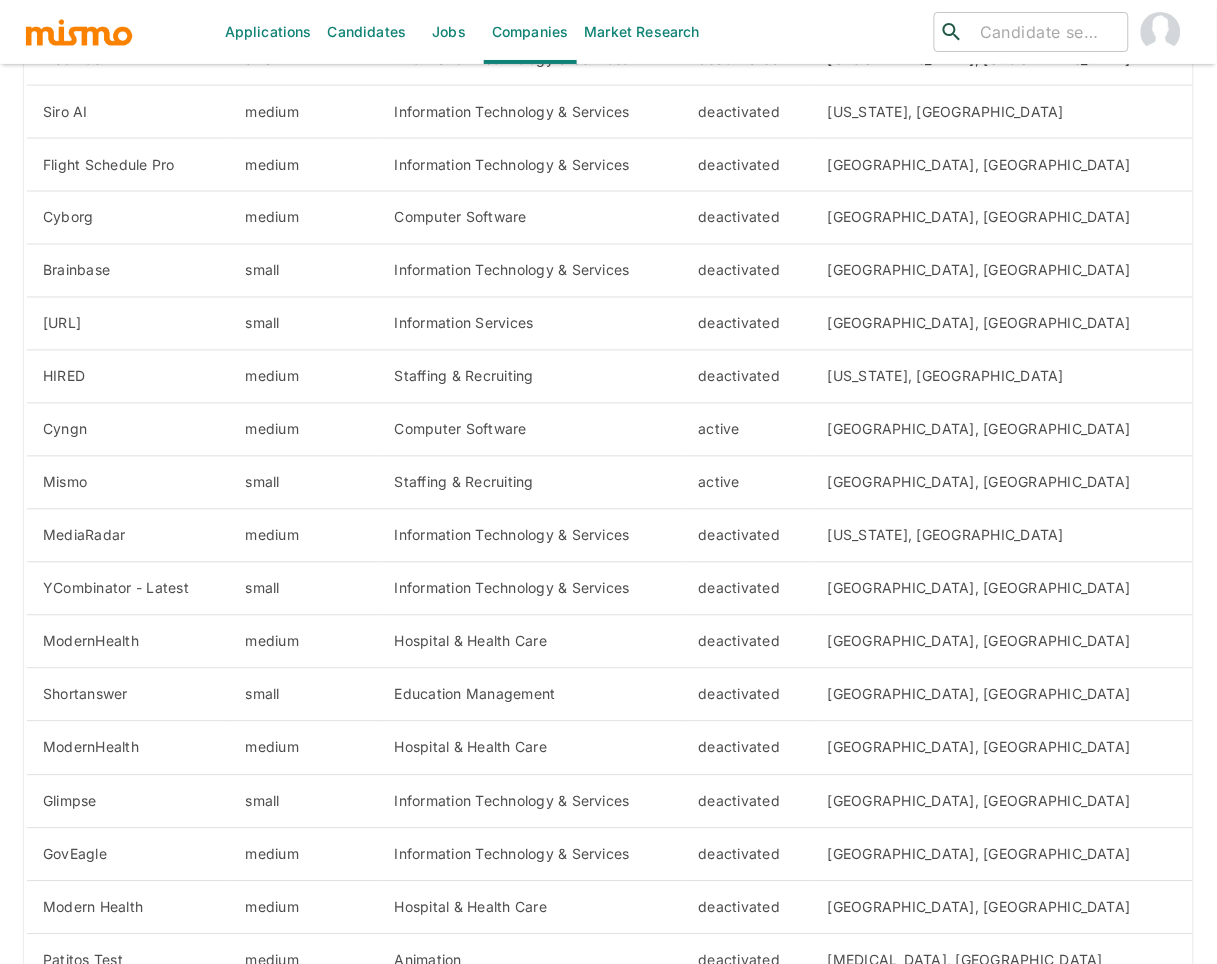 scroll, scrollTop: 656, scrollLeft: 0, axis: vertical 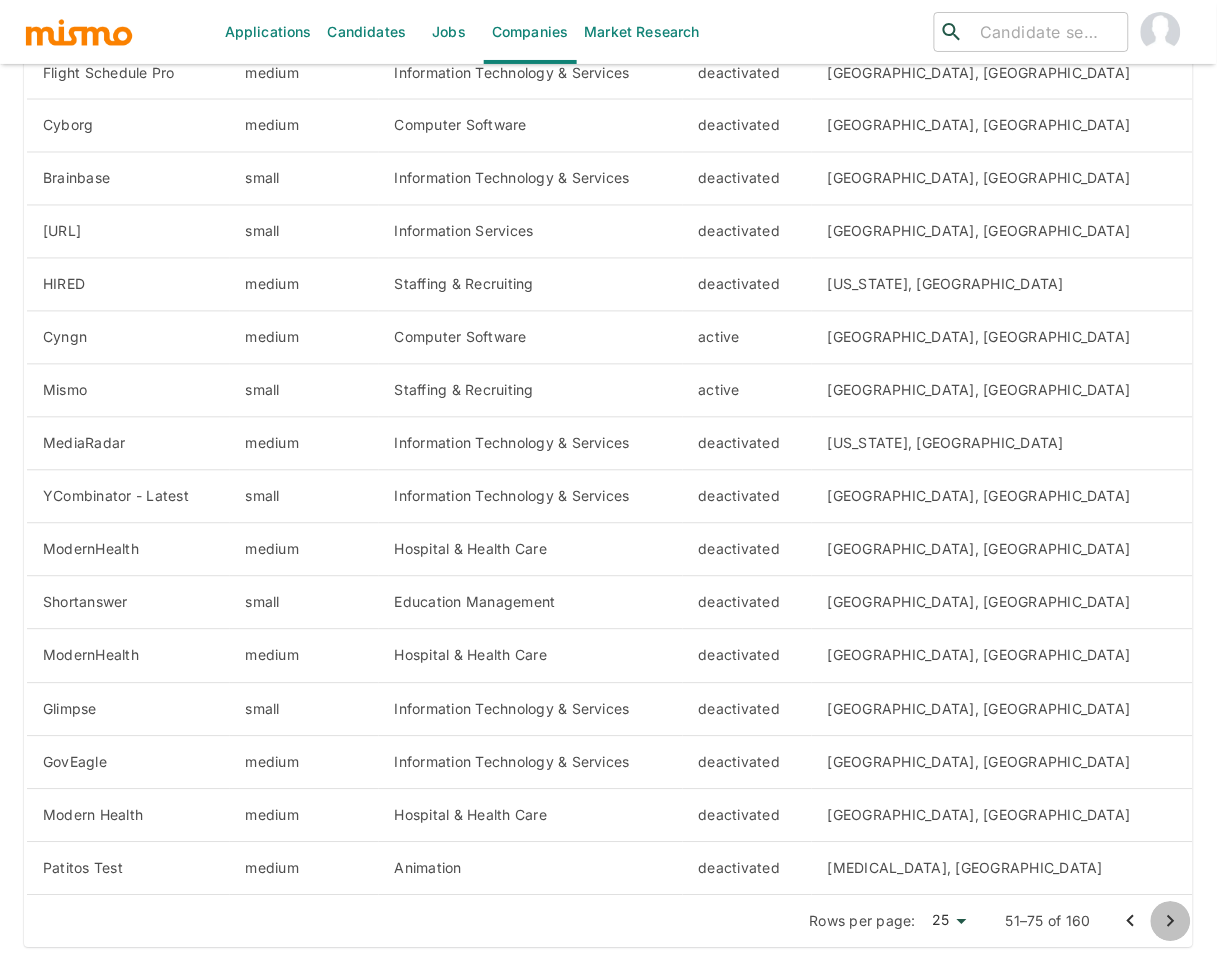 click 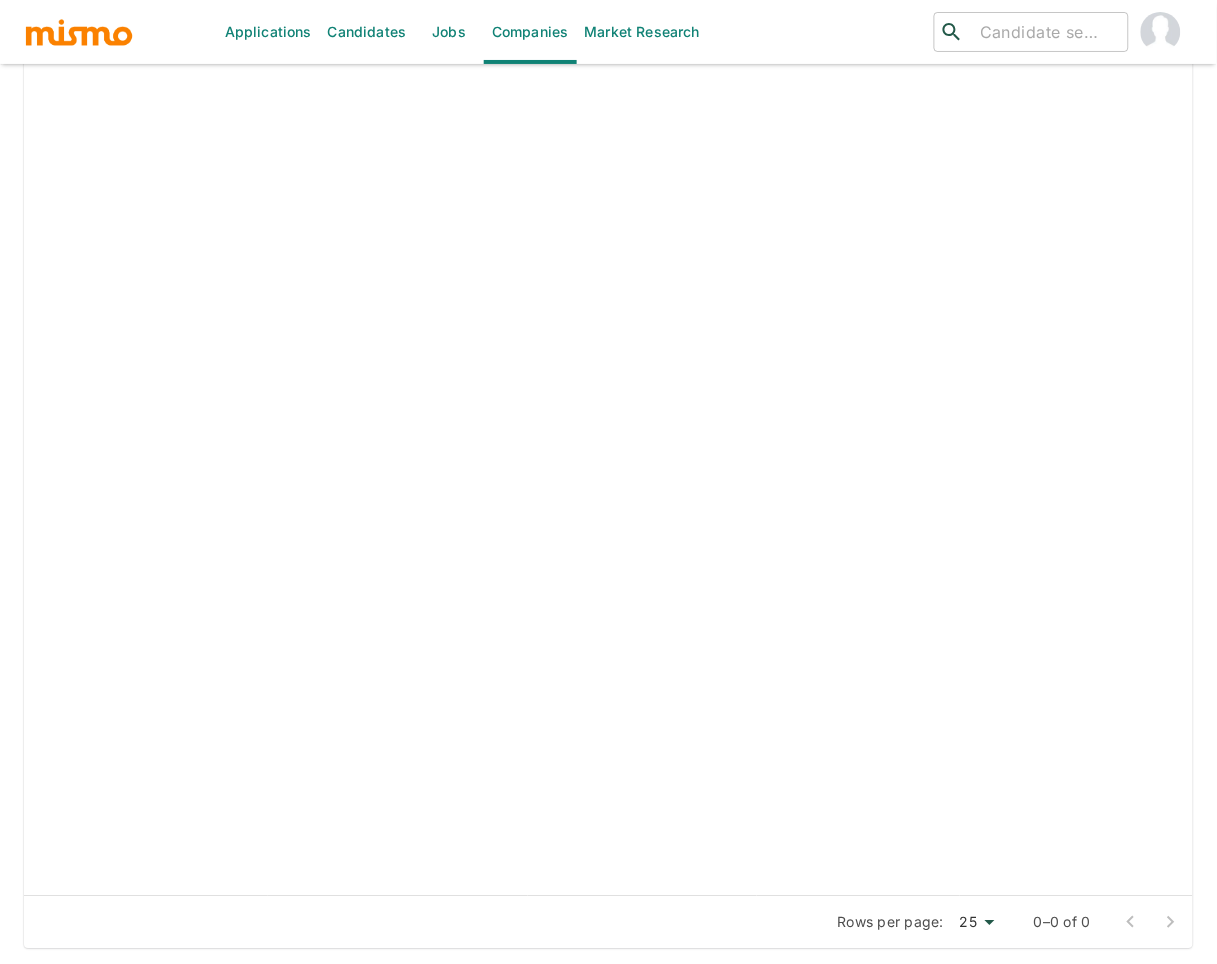 scroll, scrollTop: 656, scrollLeft: 0, axis: vertical 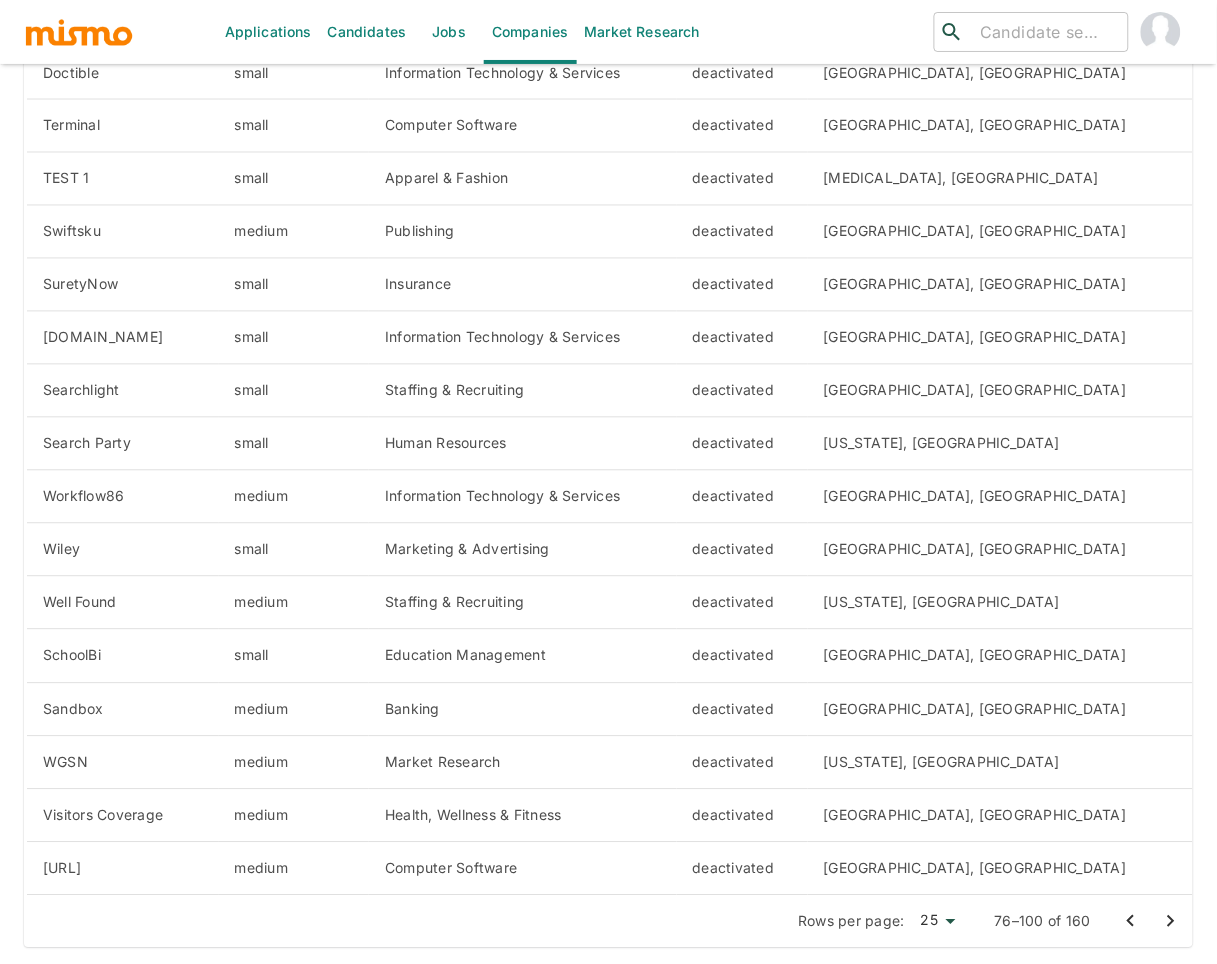 click 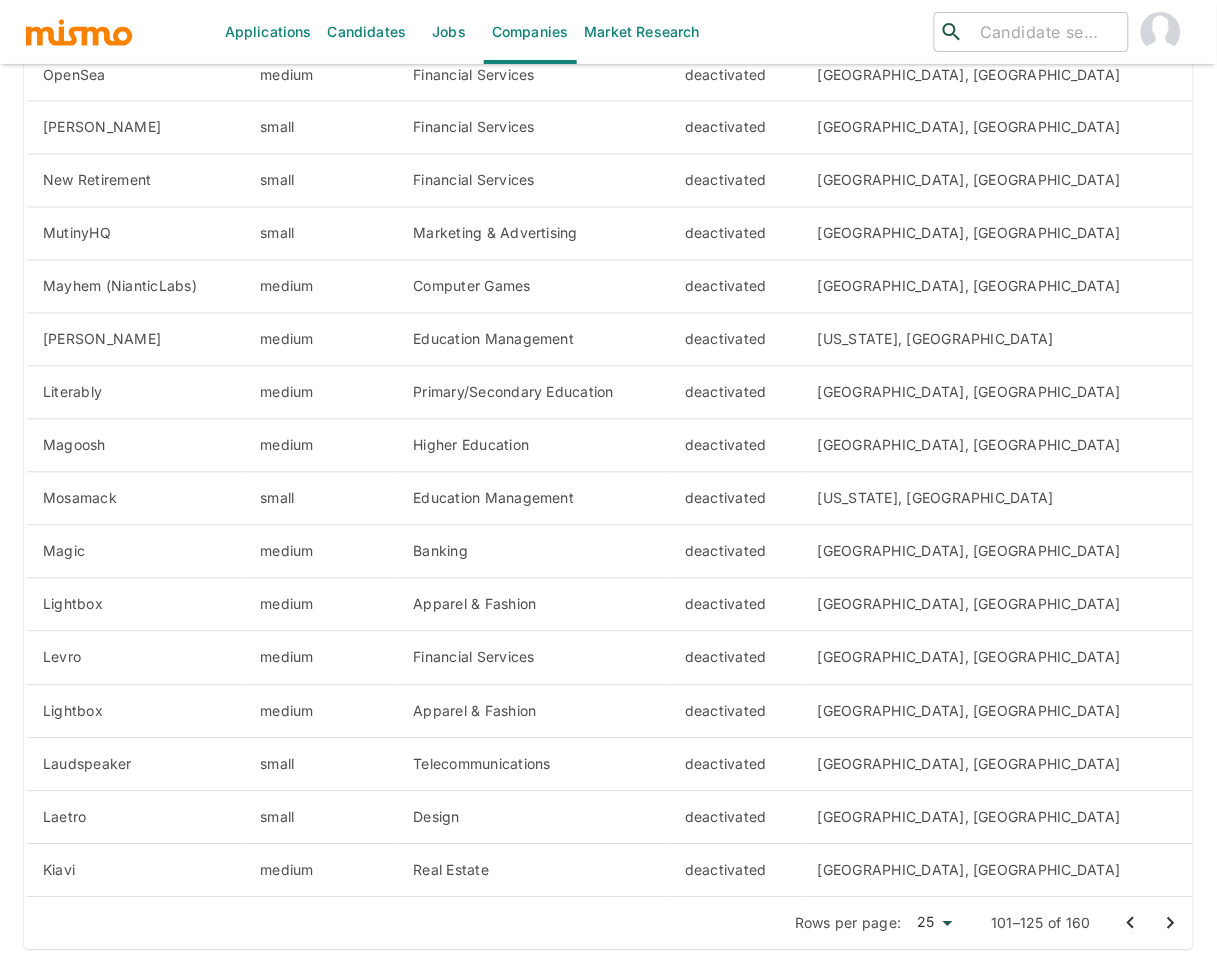scroll, scrollTop: 656, scrollLeft: 0, axis: vertical 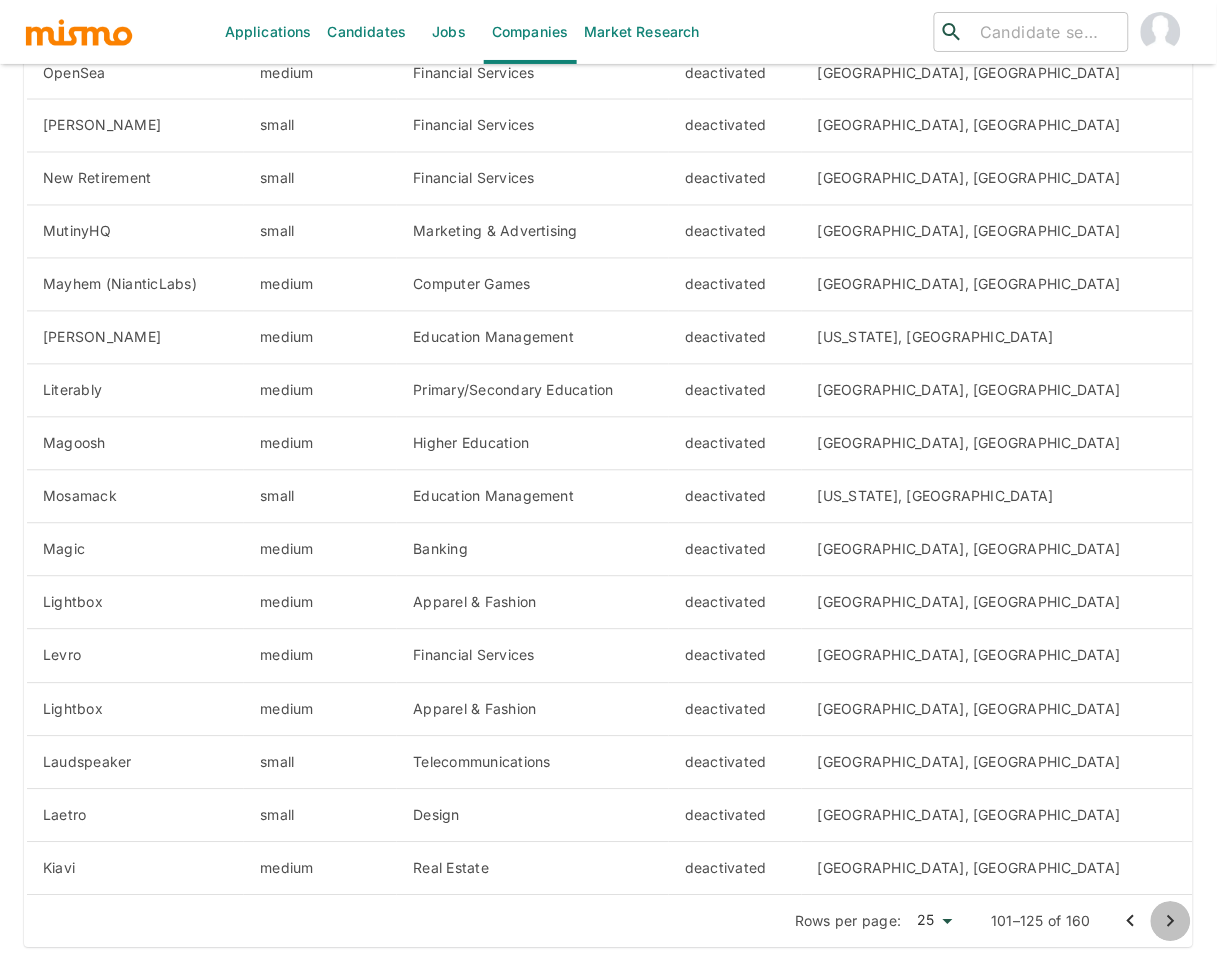 click 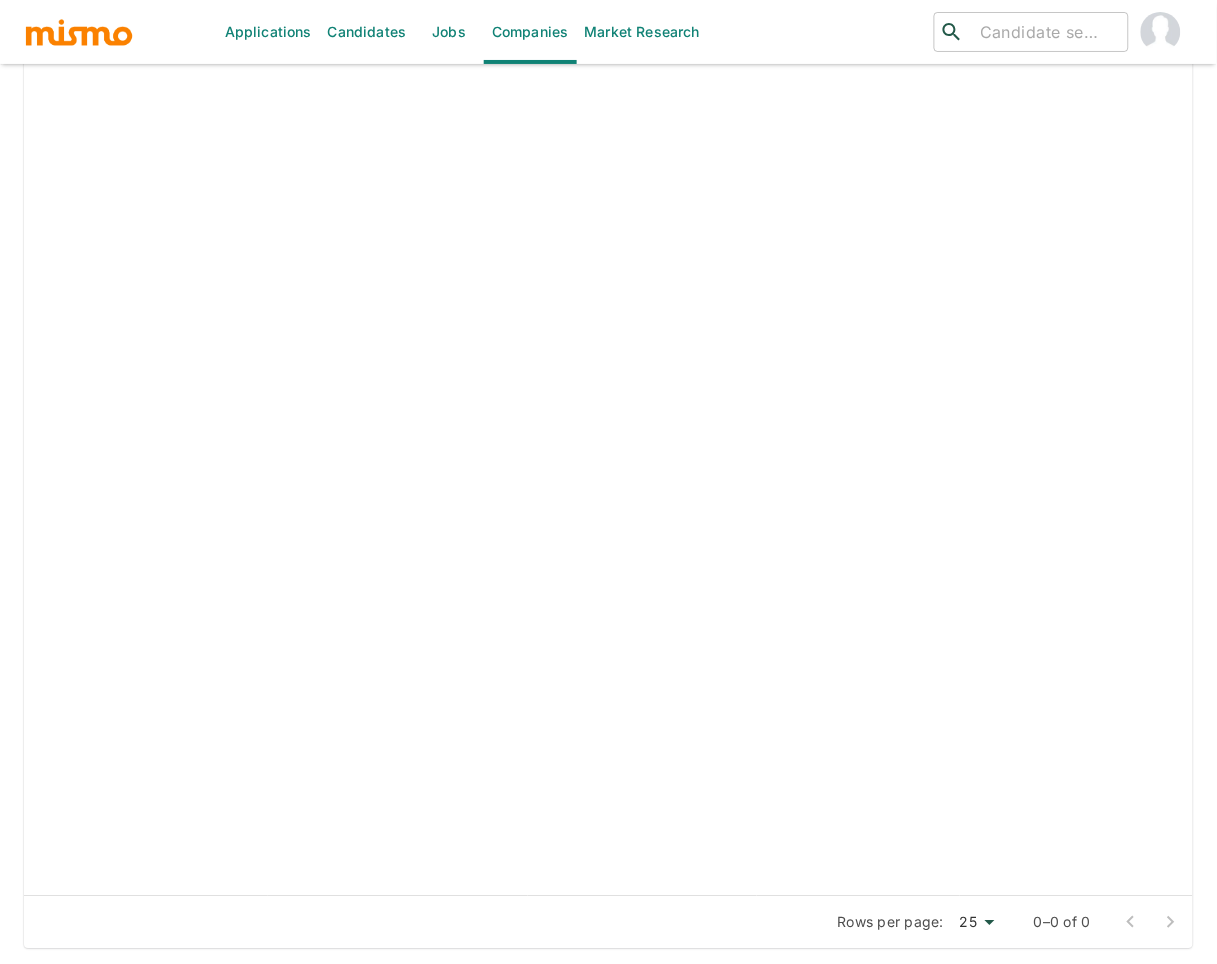 scroll, scrollTop: 656, scrollLeft: 0, axis: vertical 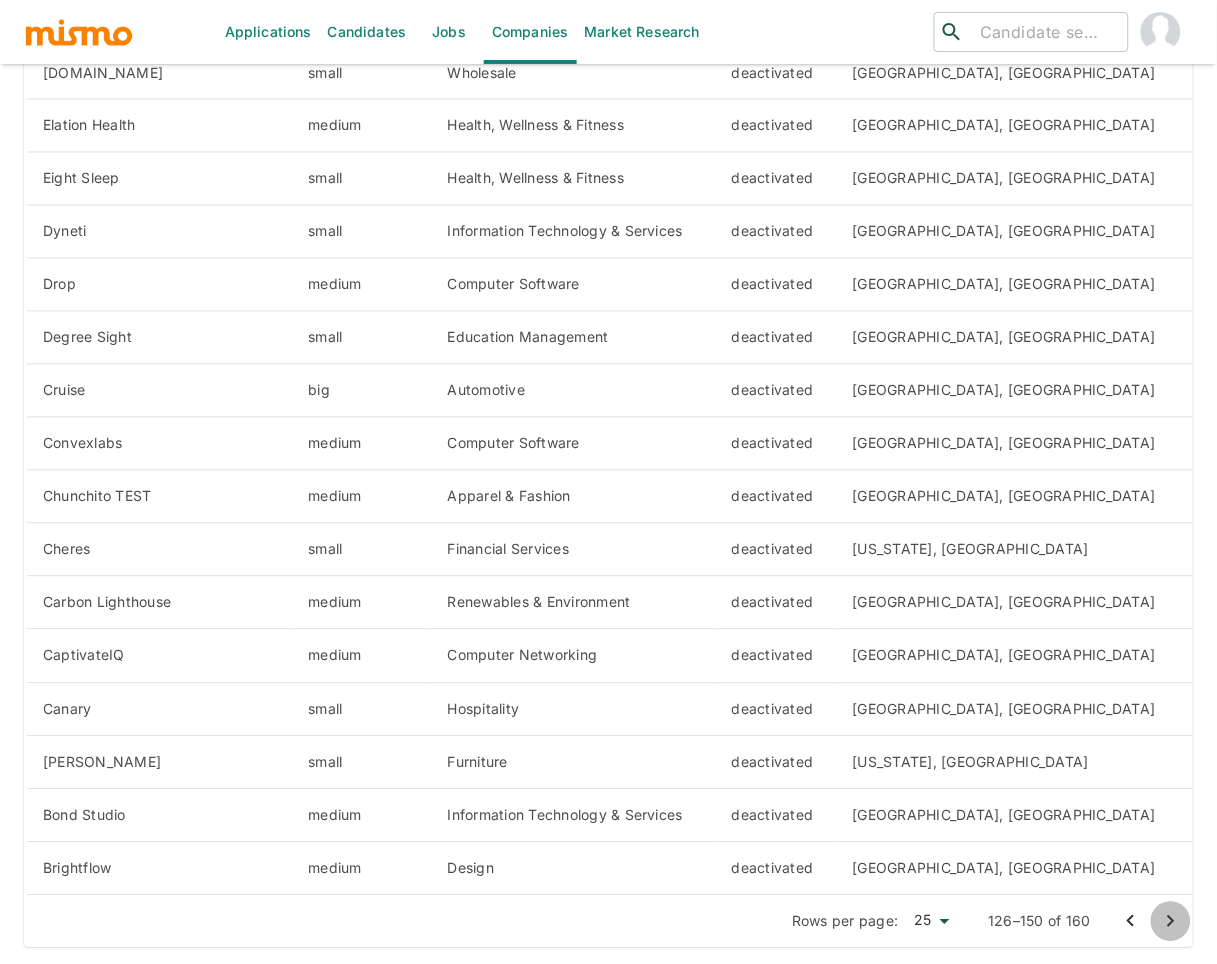 click 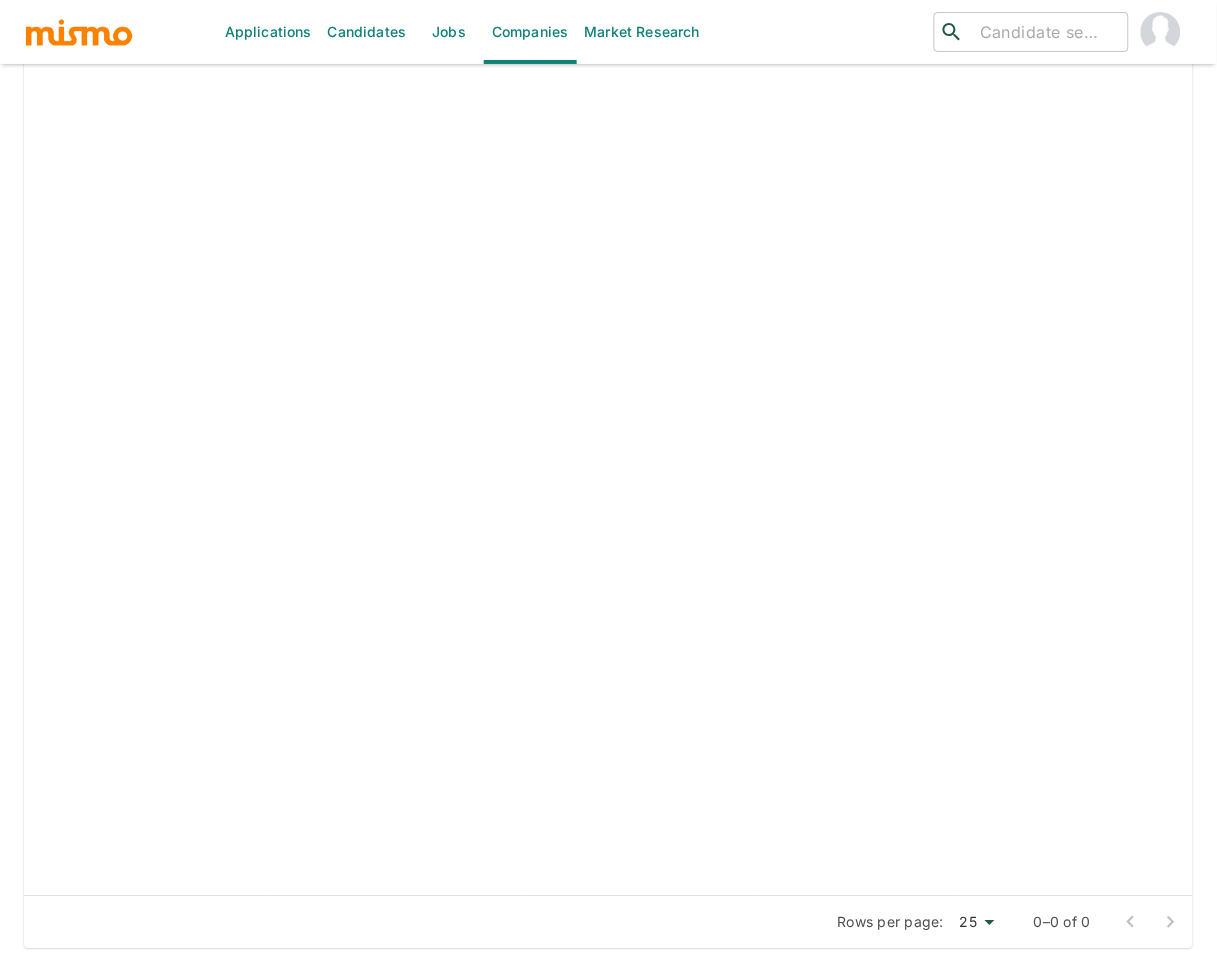 scroll, scrollTop: 655, scrollLeft: 0, axis: vertical 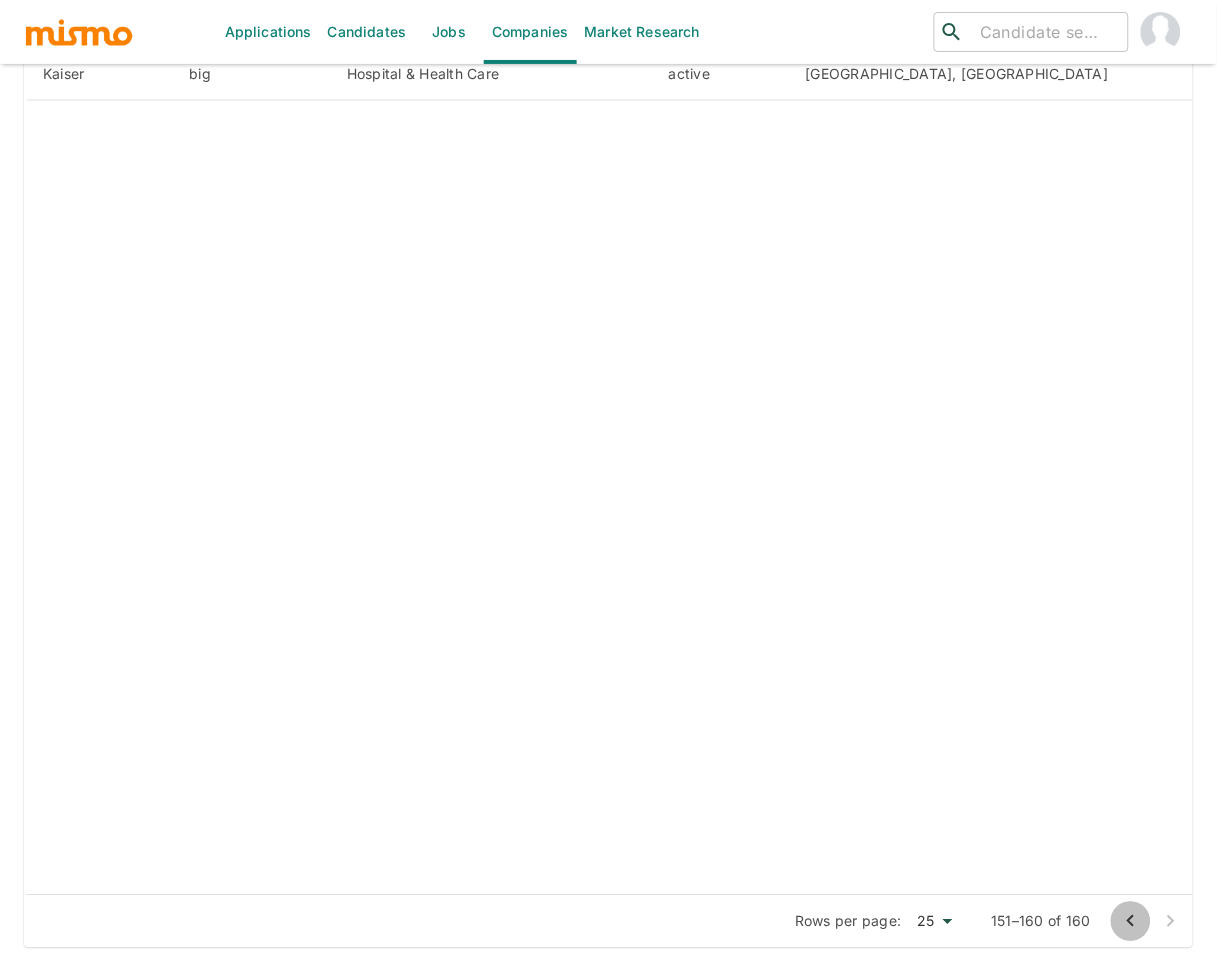 click 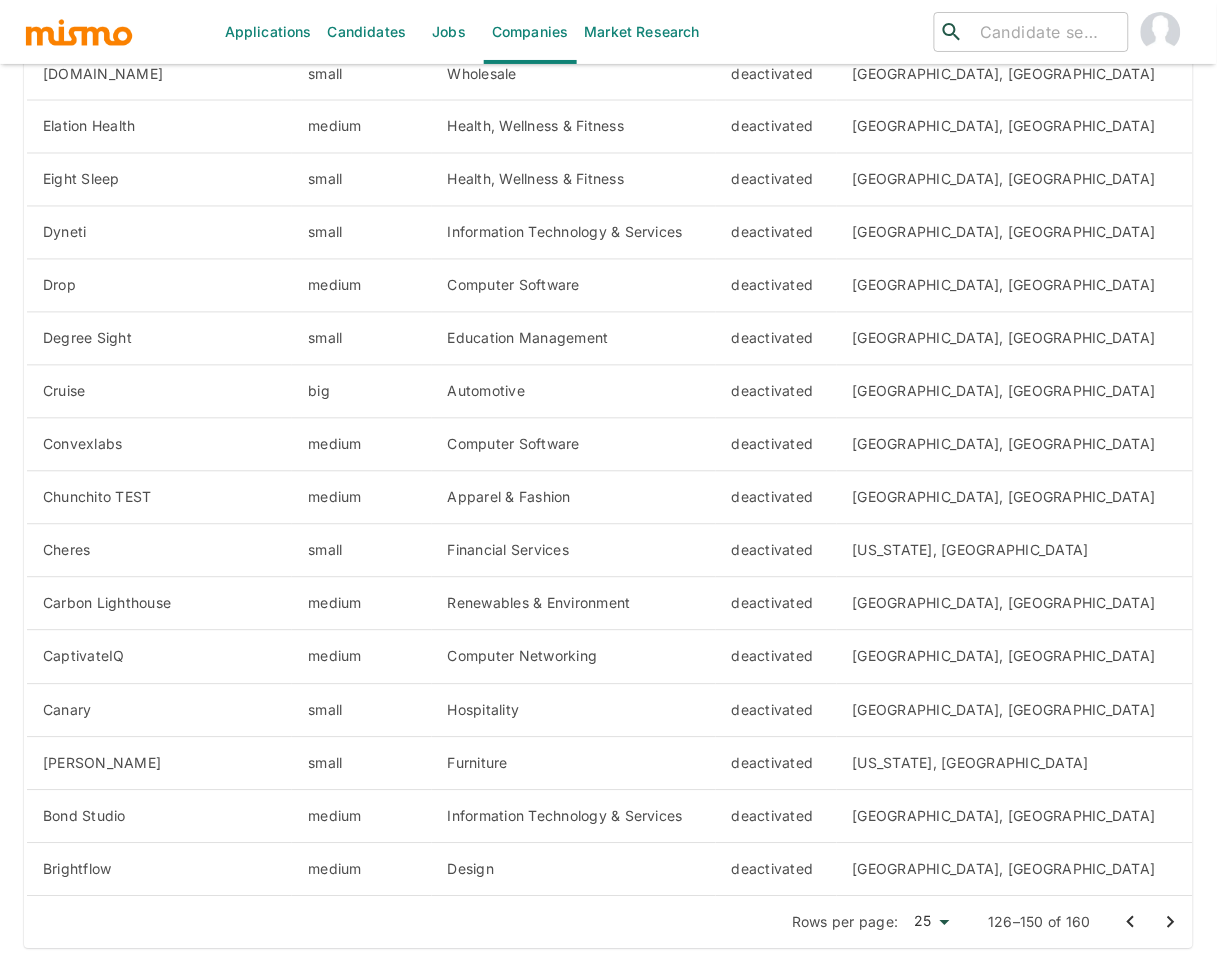 click at bounding box center [79, 32] 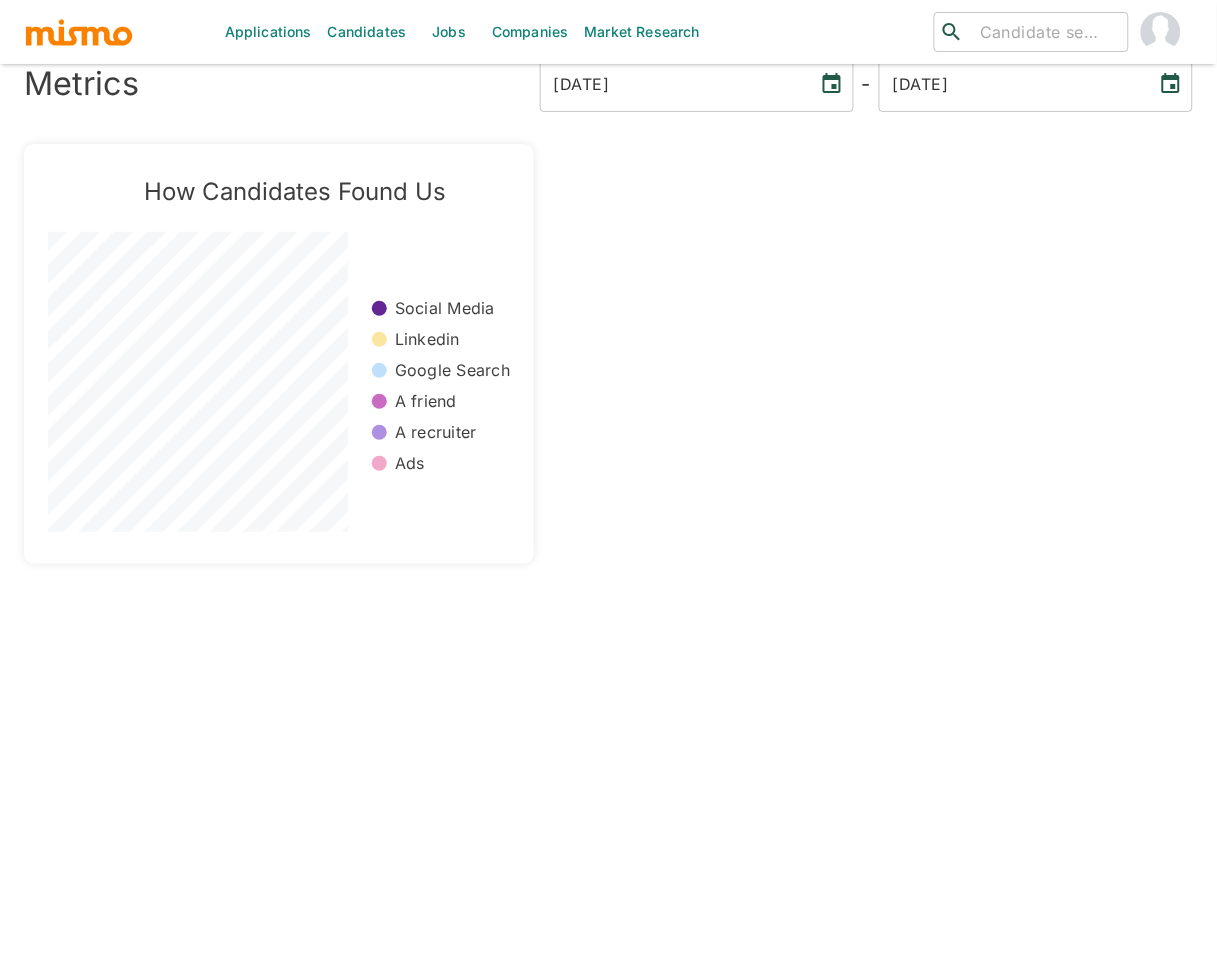 scroll, scrollTop: 47, scrollLeft: 0, axis: vertical 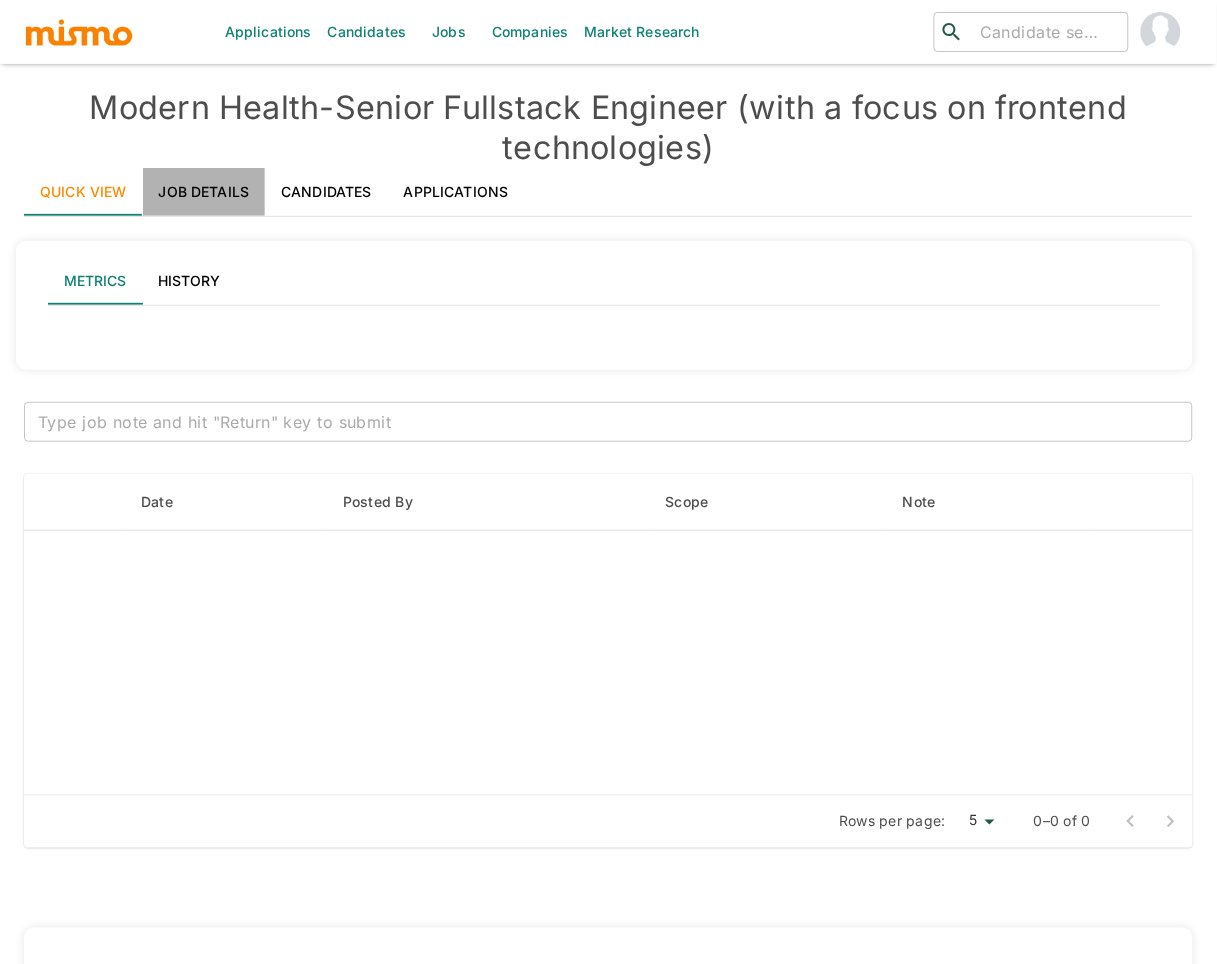 click on "Job Details" at bounding box center (204, 192) 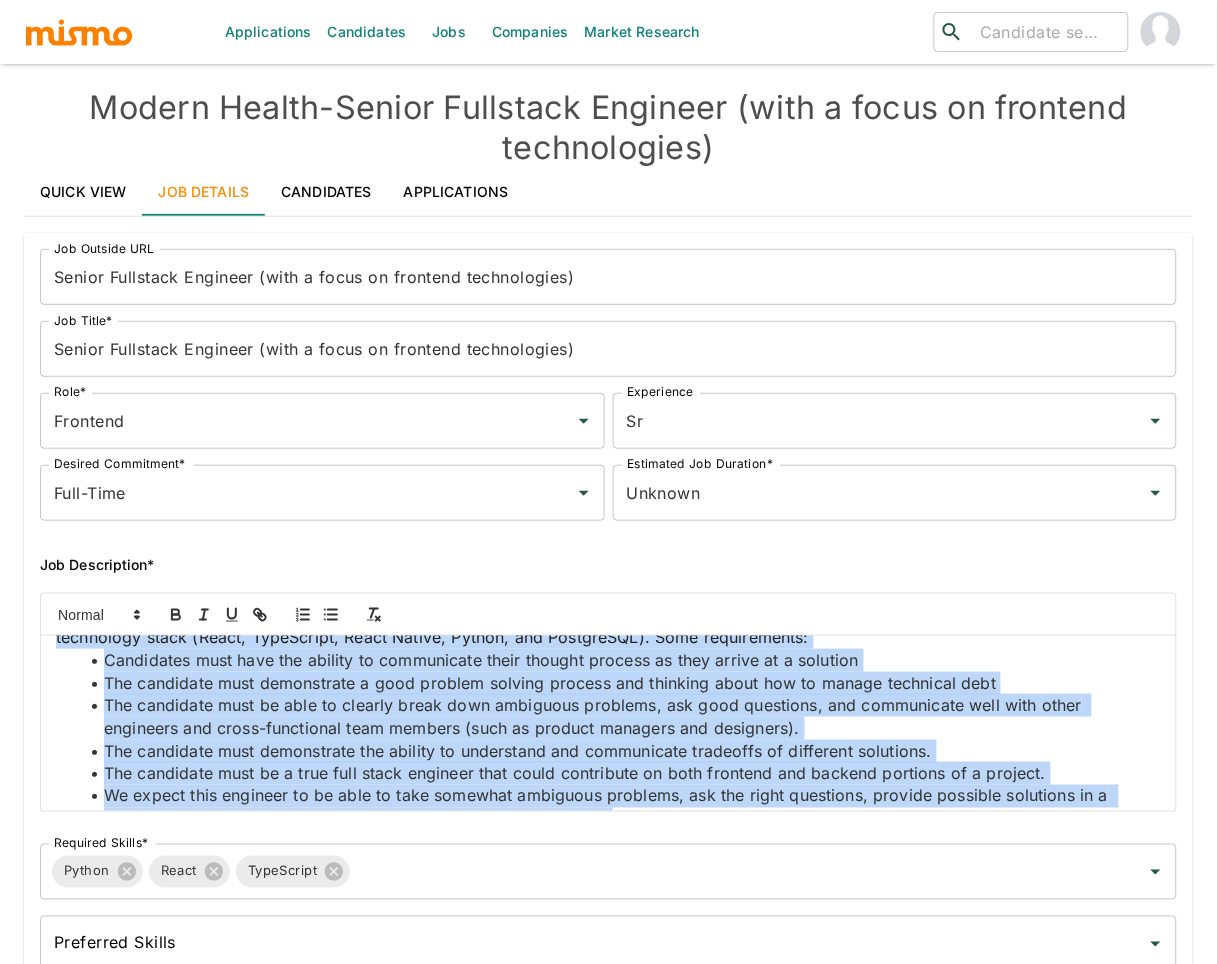 scroll, scrollTop: 98, scrollLeft: 0, axis: vertical 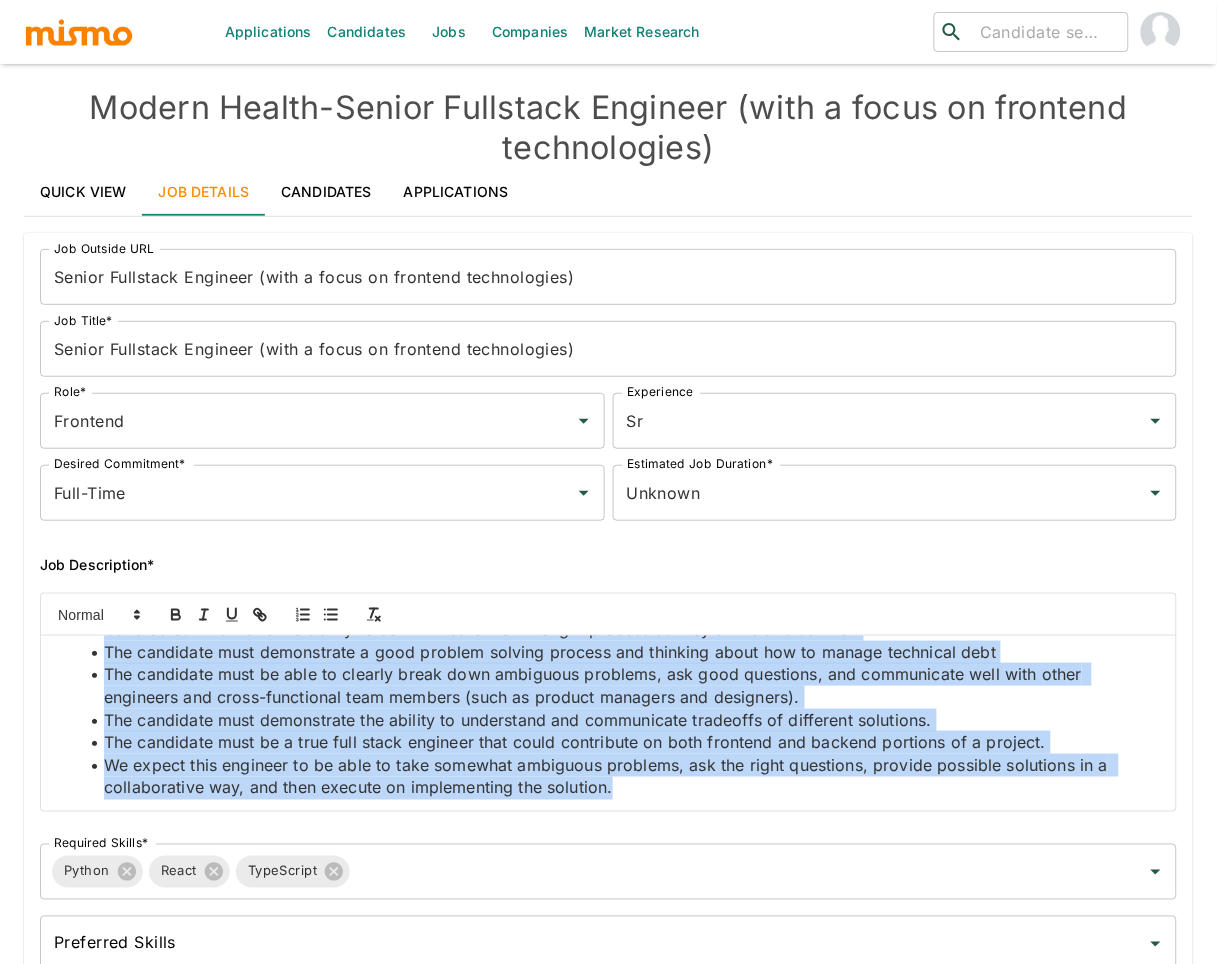 drag, startPoint x: 55, startPoint y: 659, endPoint x: 578, endPoint y: 826, distance: 549.0155 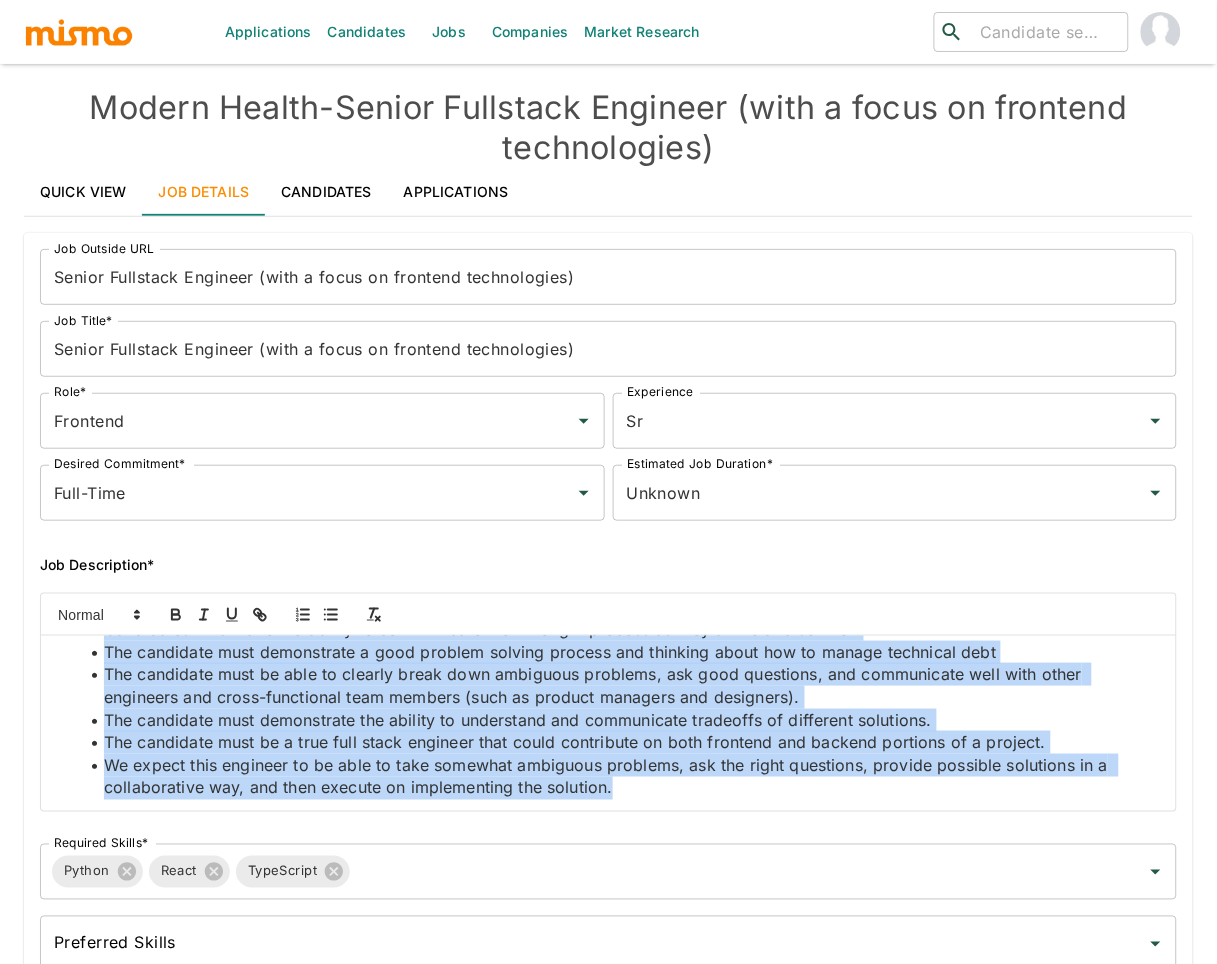 copy on "We are looking for a senior, fullstack engineer with a focus on frontend technologies who can operate with a high degree of independence and when working off of our backlog or planning and breaking down new projects. Ideally, they would have some experience with our specific technology stack (React, TypeScript, React Native, Python, and PostgreSQL). Some requirements: Candidates must have the ability to communicate their thought process as they arrive at a solution The candidate must demonstrate a good problem solving process and thinking about how to manage technical debt The candidate must be able to clearly break down ambiguous problems, ask good questions, and communicate well with other engineers and cross-functional team members (such as product managers and designers). The candidate must demonstrate the ability to understand and communicate tradeoffs of different solutions. The candidate must be a true full stack engineer that could contribute on both frontend and backend portions of a project. We e..." 